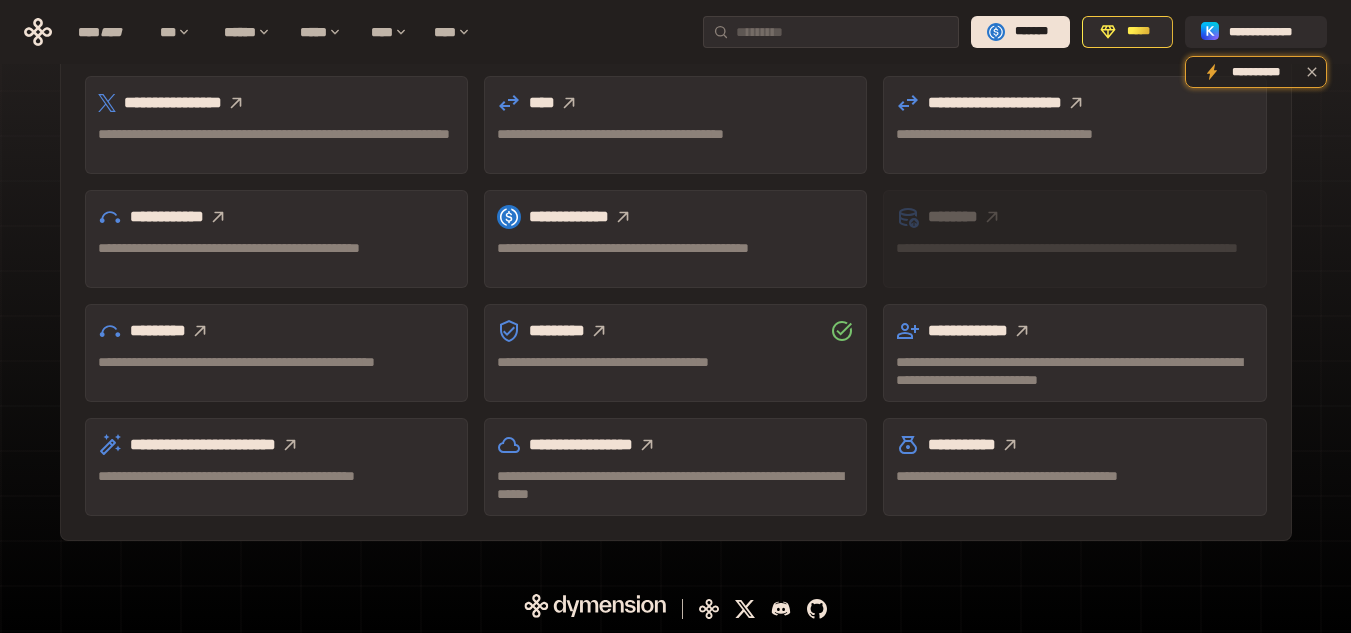 scroll, scrollTop: 555, scrollLeft: 0, axis: vertical 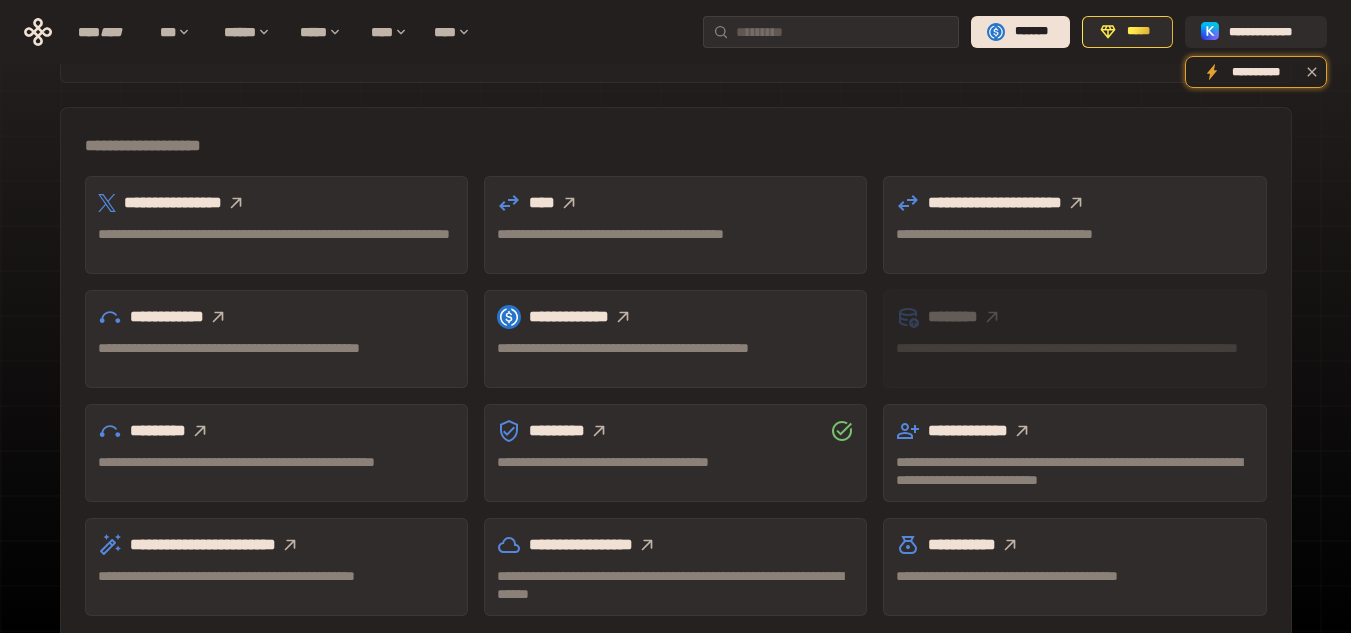 click on "**********" at bounding box center [276, 203] 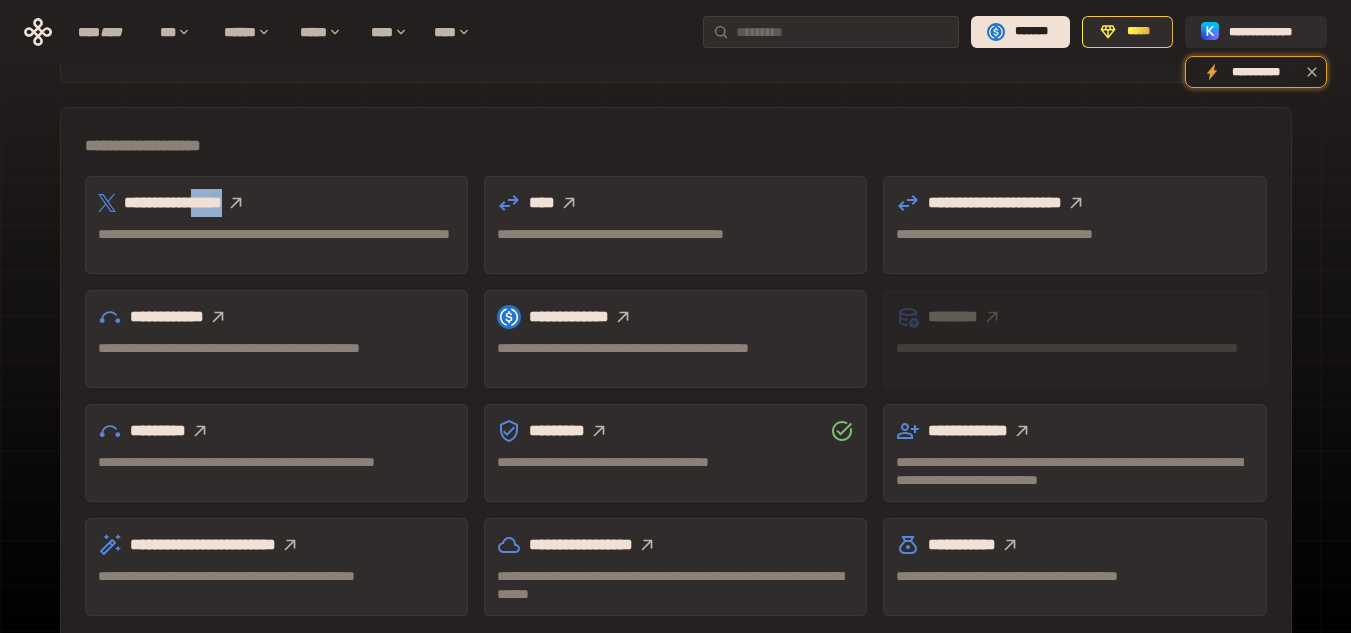click on "**********" at bounding box center [276, 203] 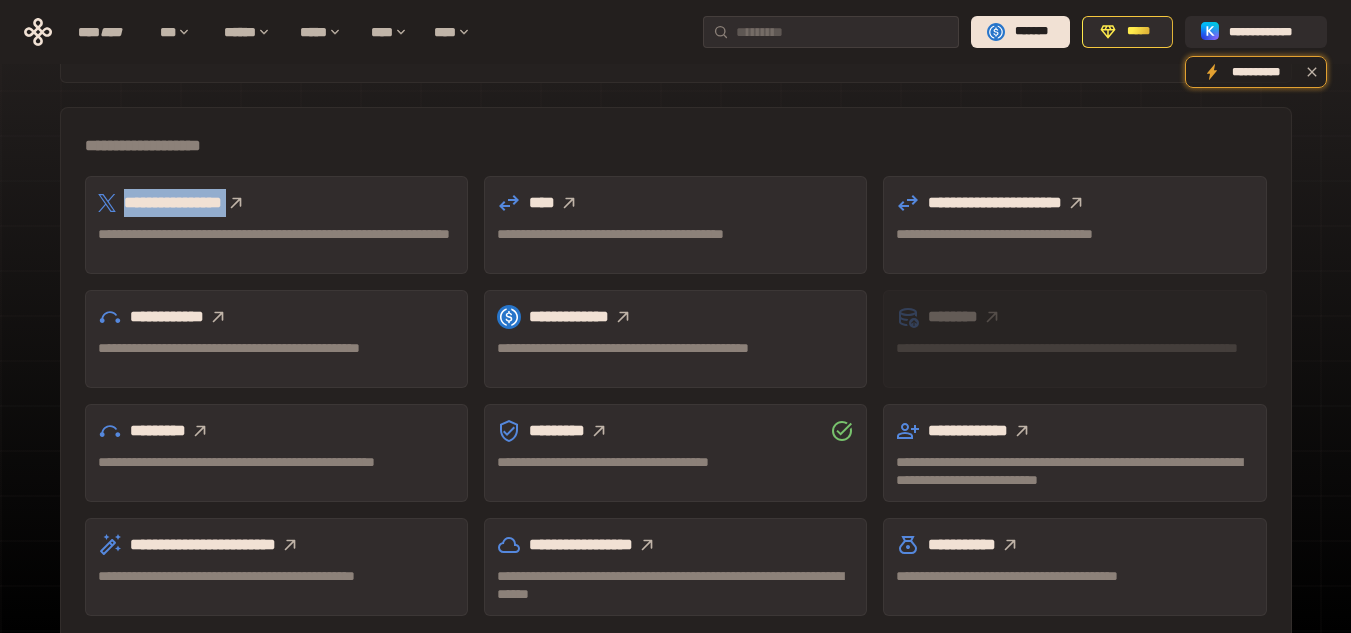 click on "**********" at bounding box center (276, 203) 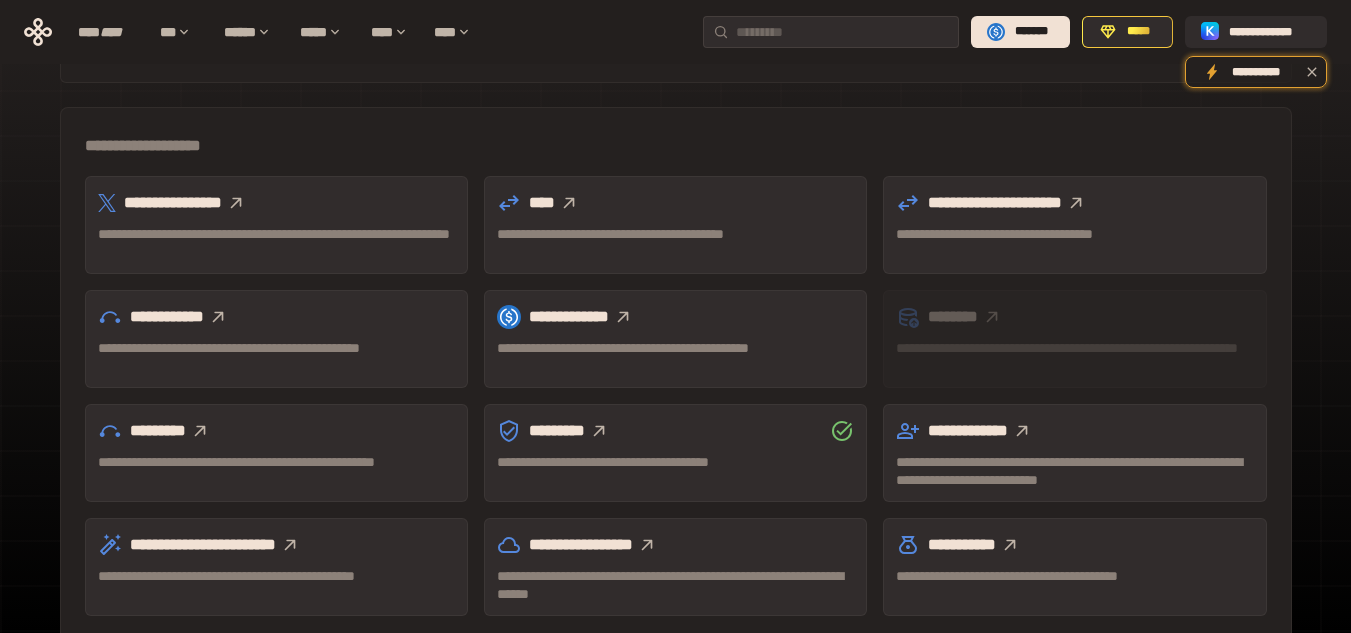 click on "**********" at bounding box center (276, 203) 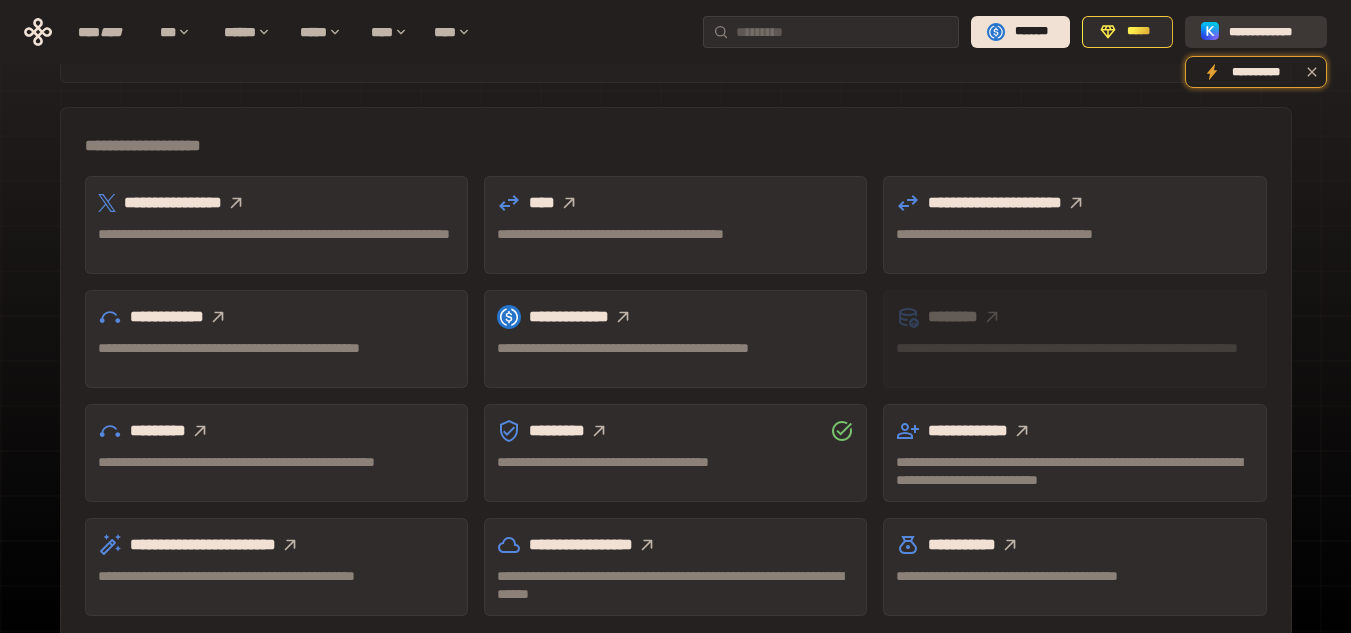click on "**********" at bounding box center (1270, 32) 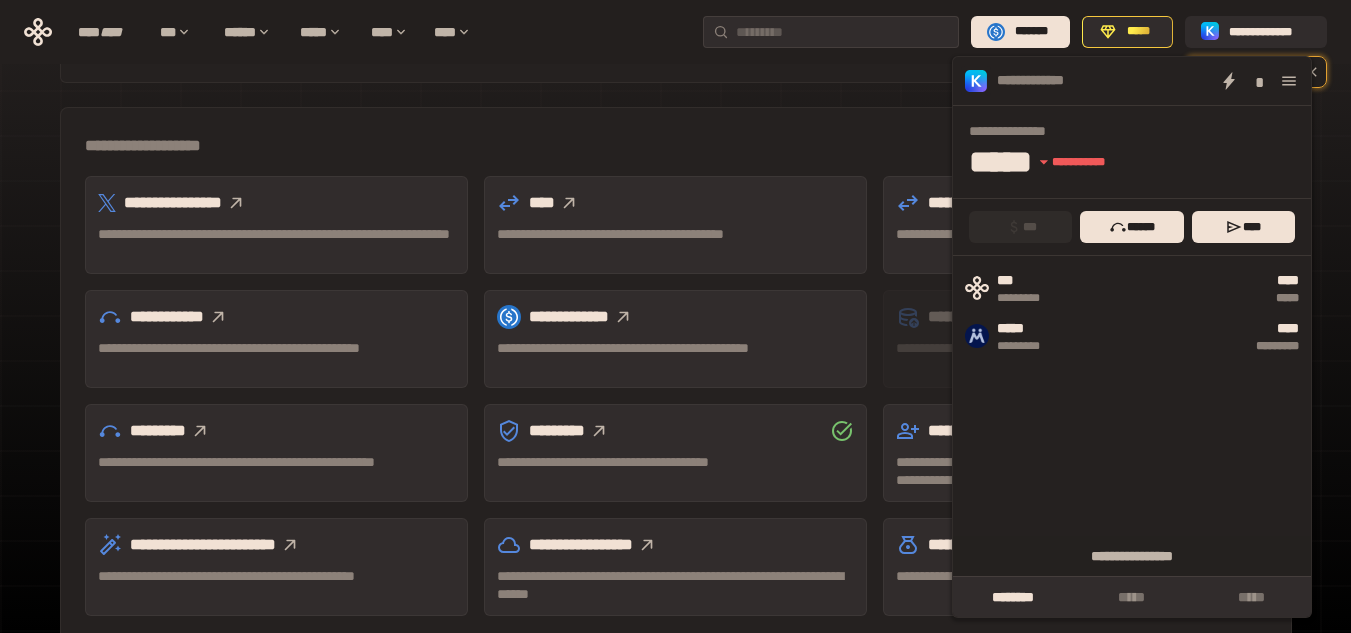 click at bounding box center [1289, 81] 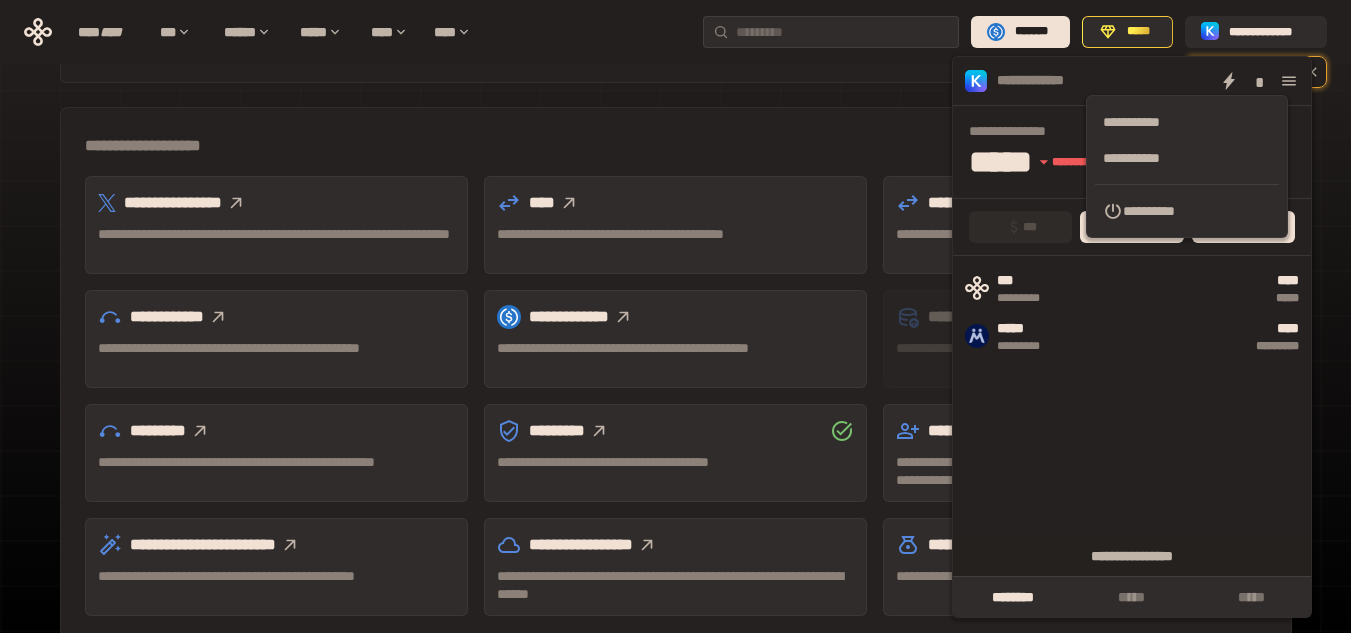 click on "**********" at bounding box center [676, 374] 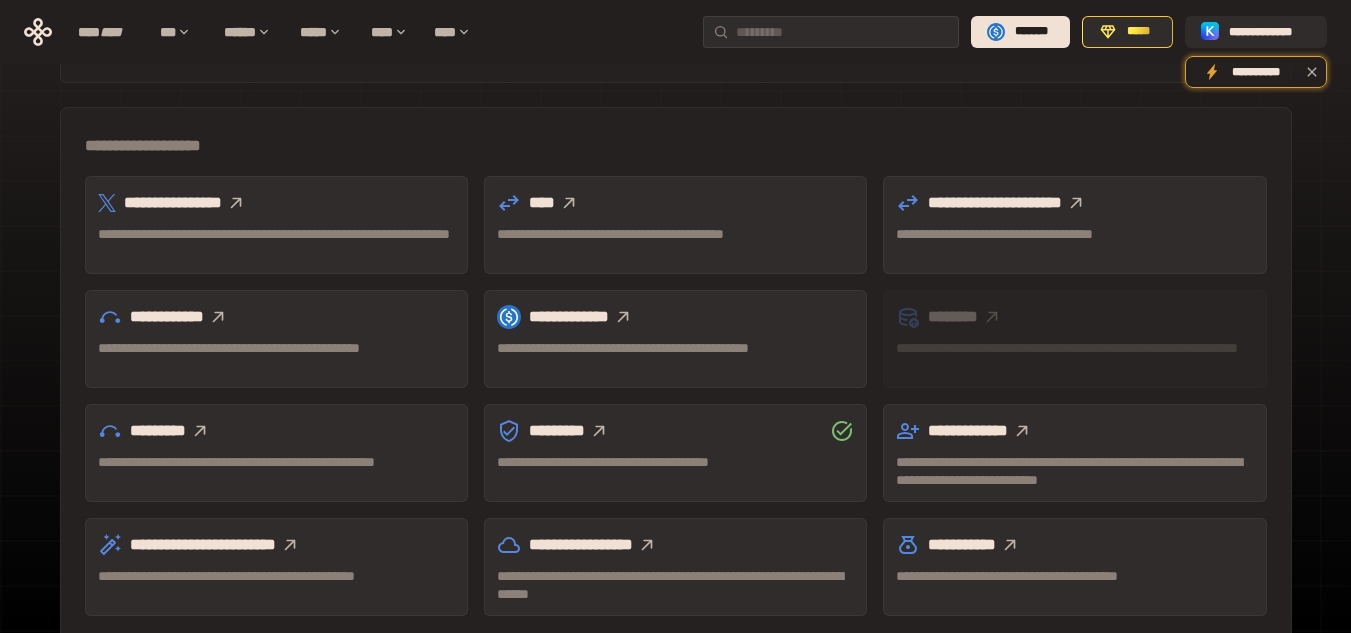 click on "**********" at bounding box center [675, 317] 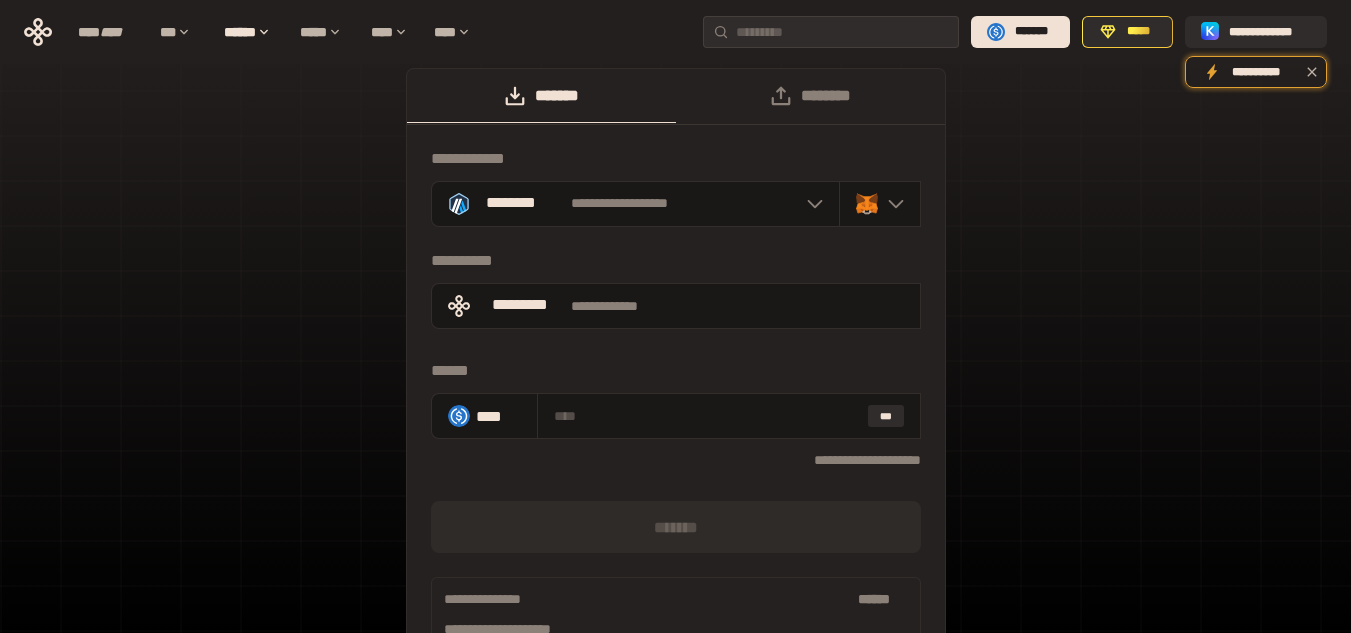 scroll, scrollTop: 0, scrollLeft: 0, axis: both 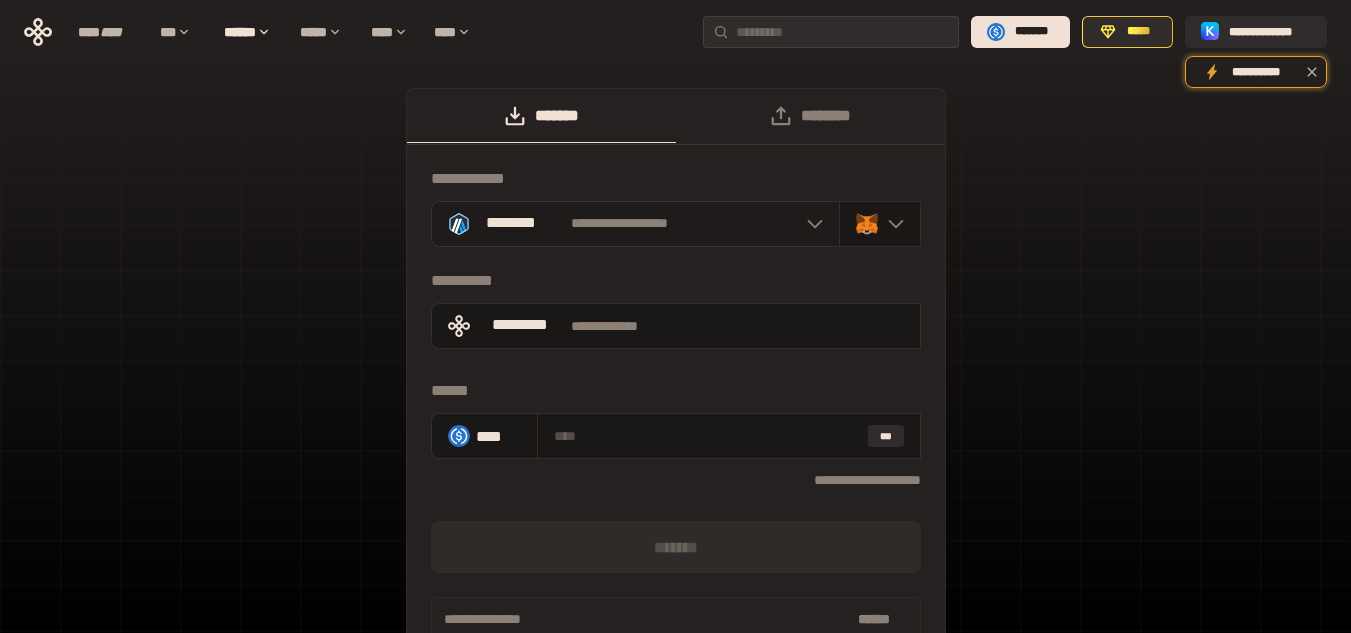 click on "**********" at bounding box center (635, 224) 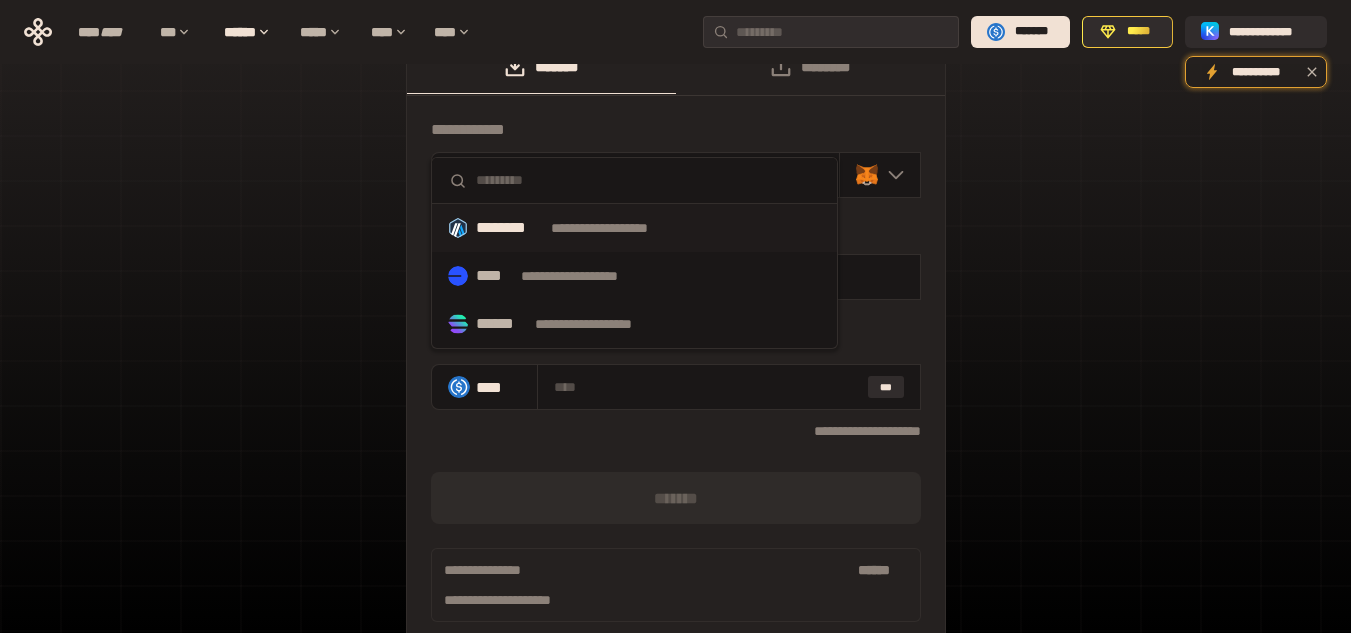 scroll, scrollTop: 0, scrollLeft: 0, axis: both 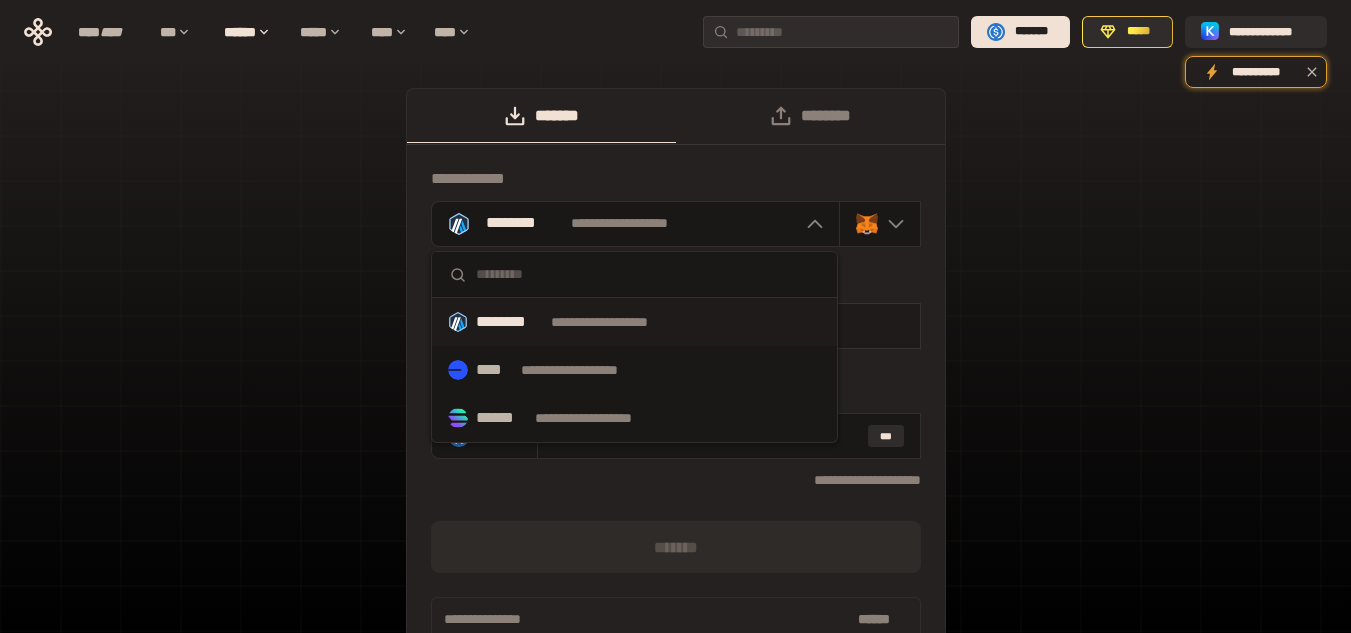 click on "**********" at bounding box center (676, 326) 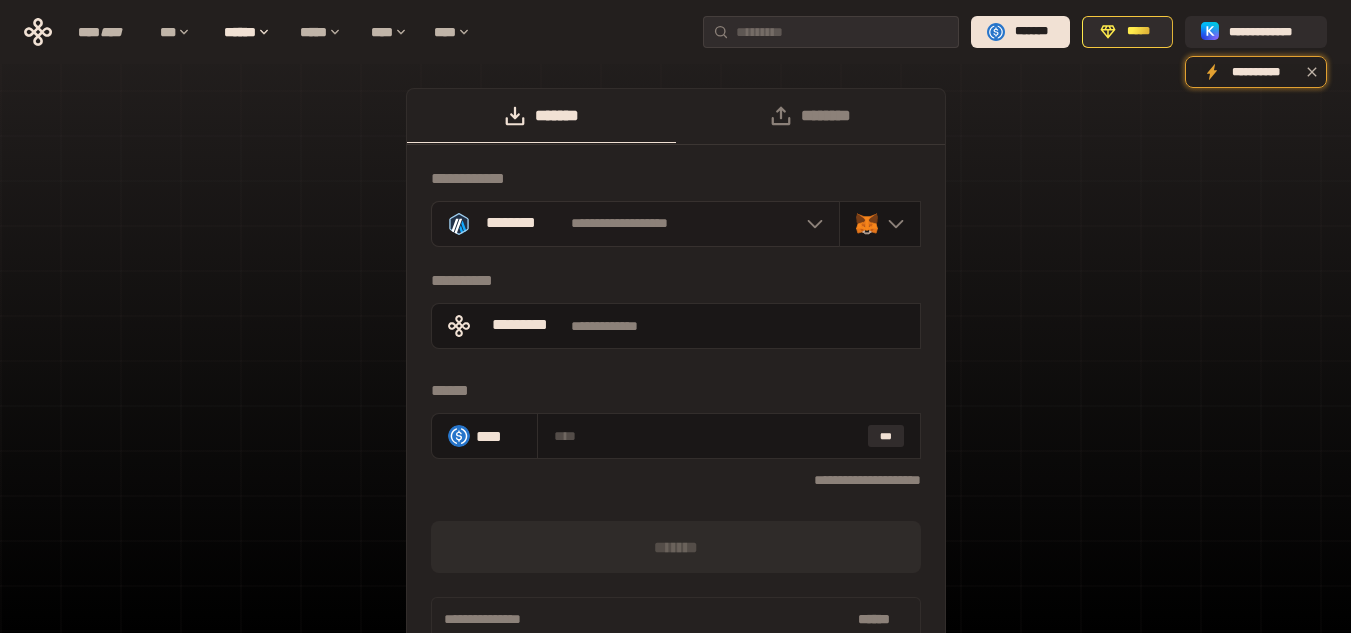 click on "**********" at bounding box center [635, 224] 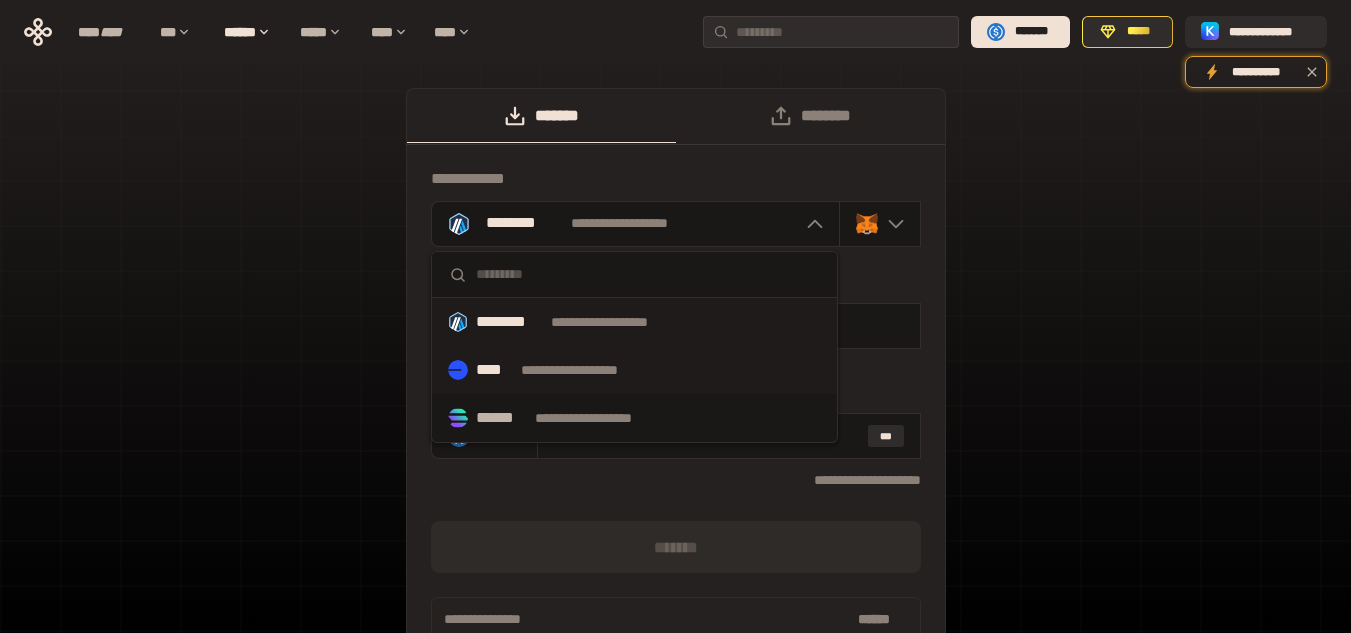 click on "**********" at bounding box center [634, 370] 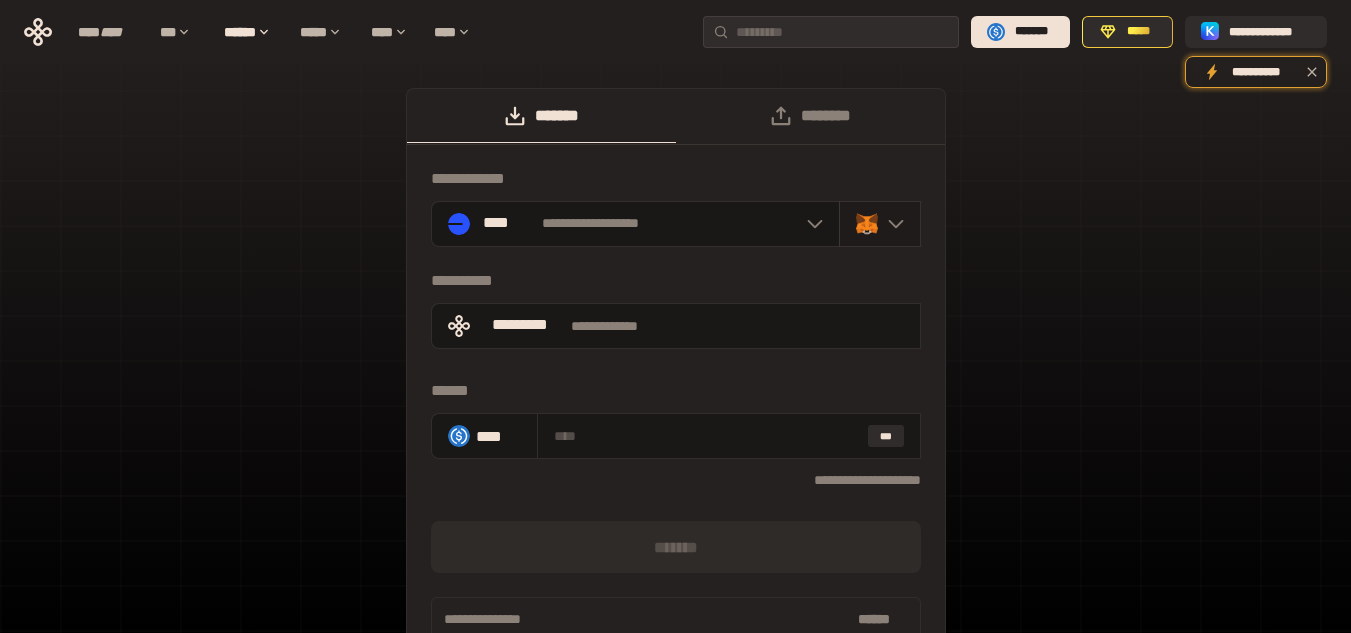 click 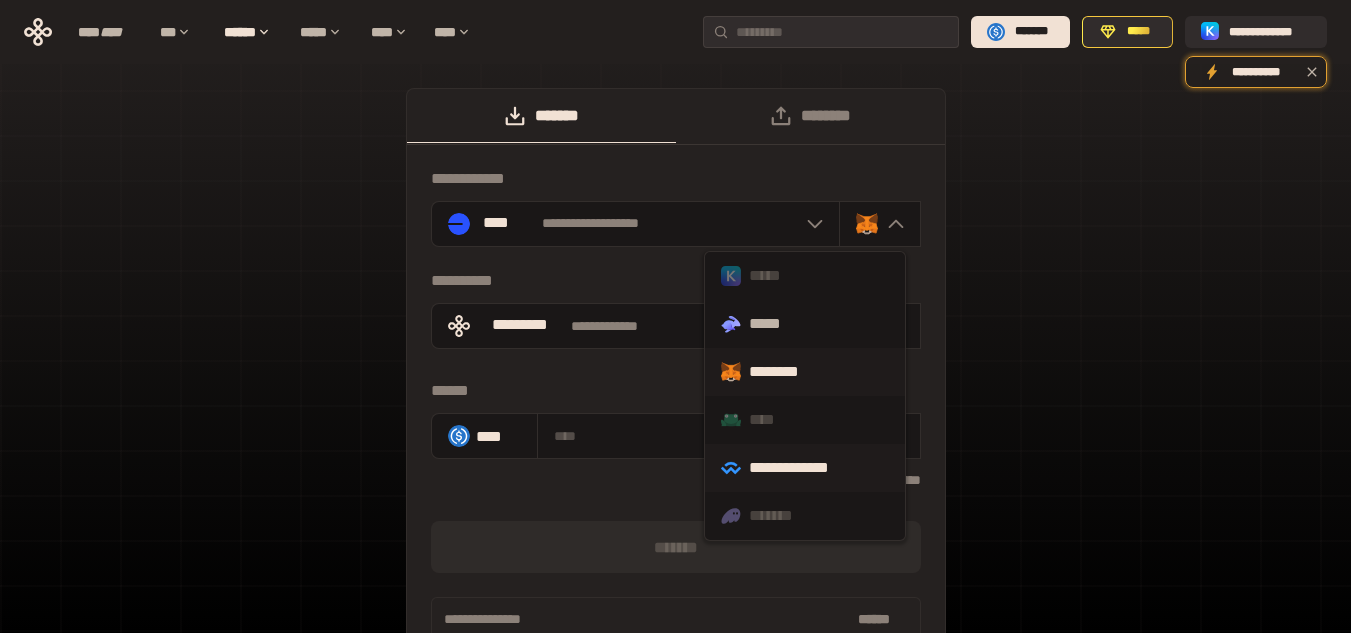 click on "**********" at bounding box center [805, 468] 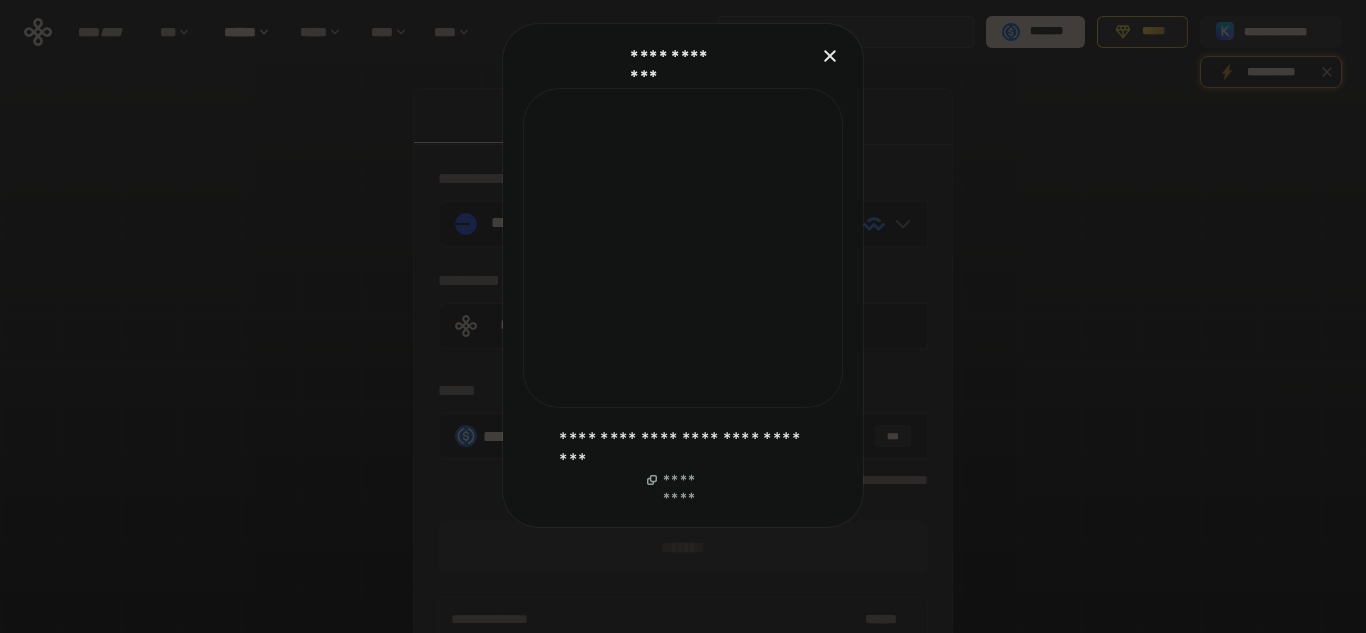 click 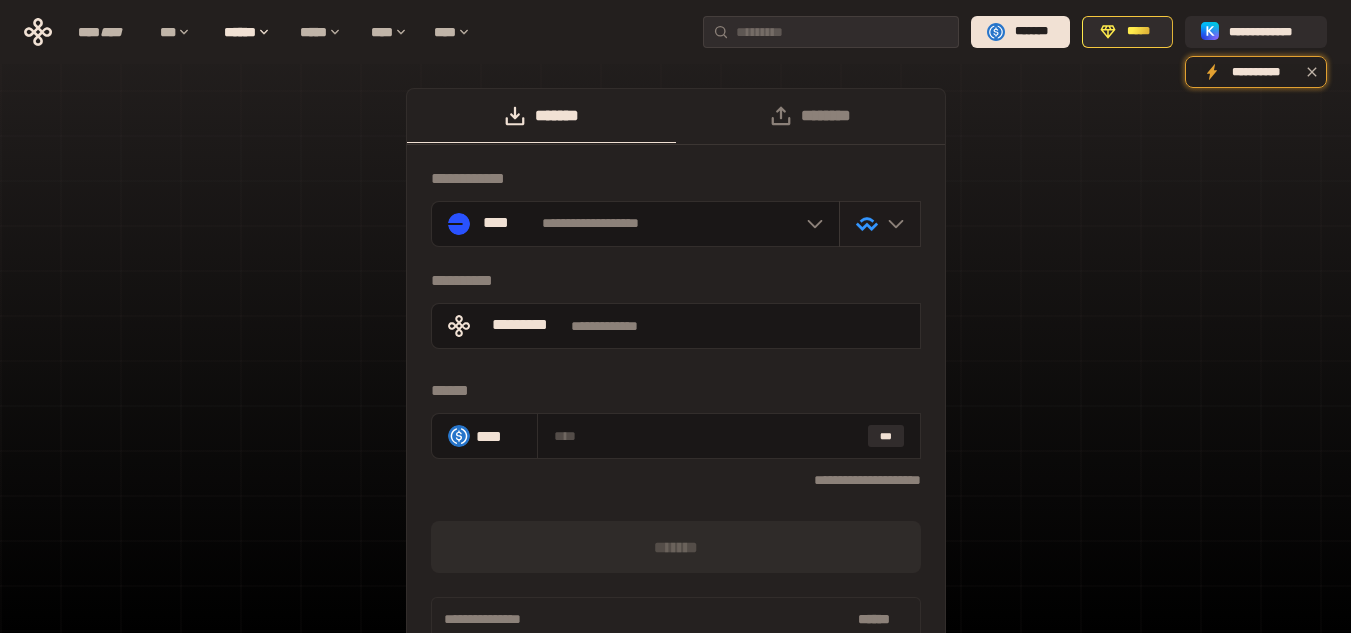 click at bounding box center (880, 224) 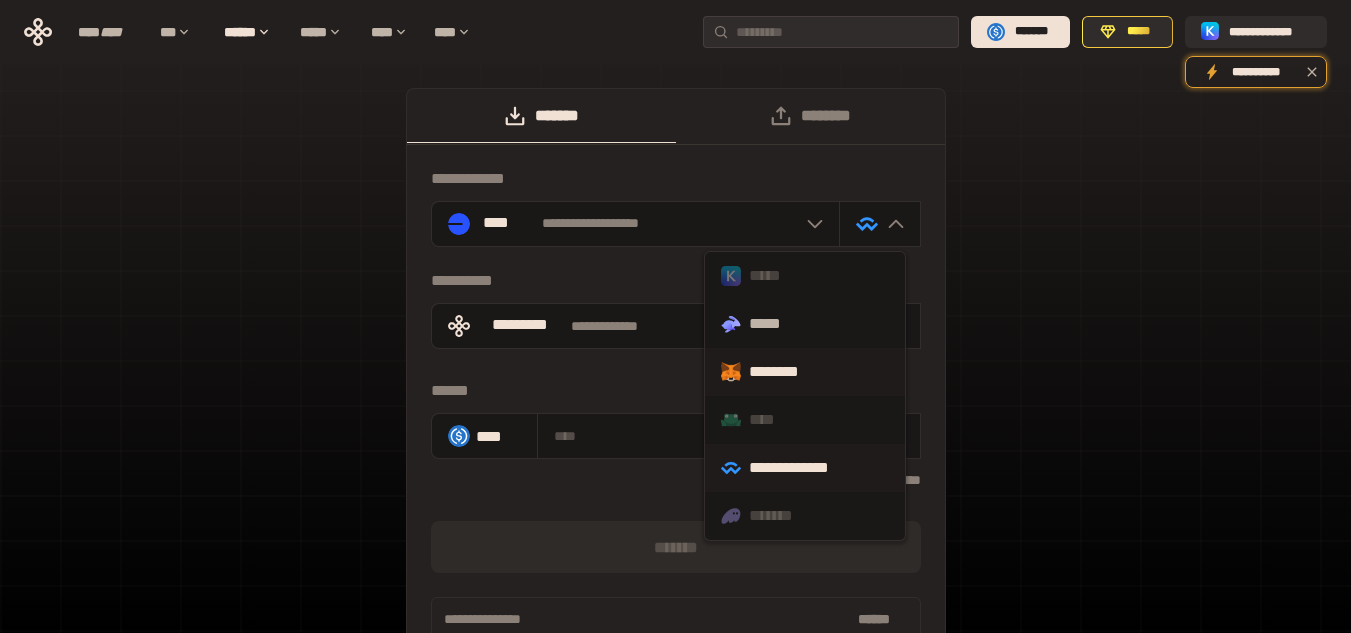 click on "********" at bounding box center (805, 372) 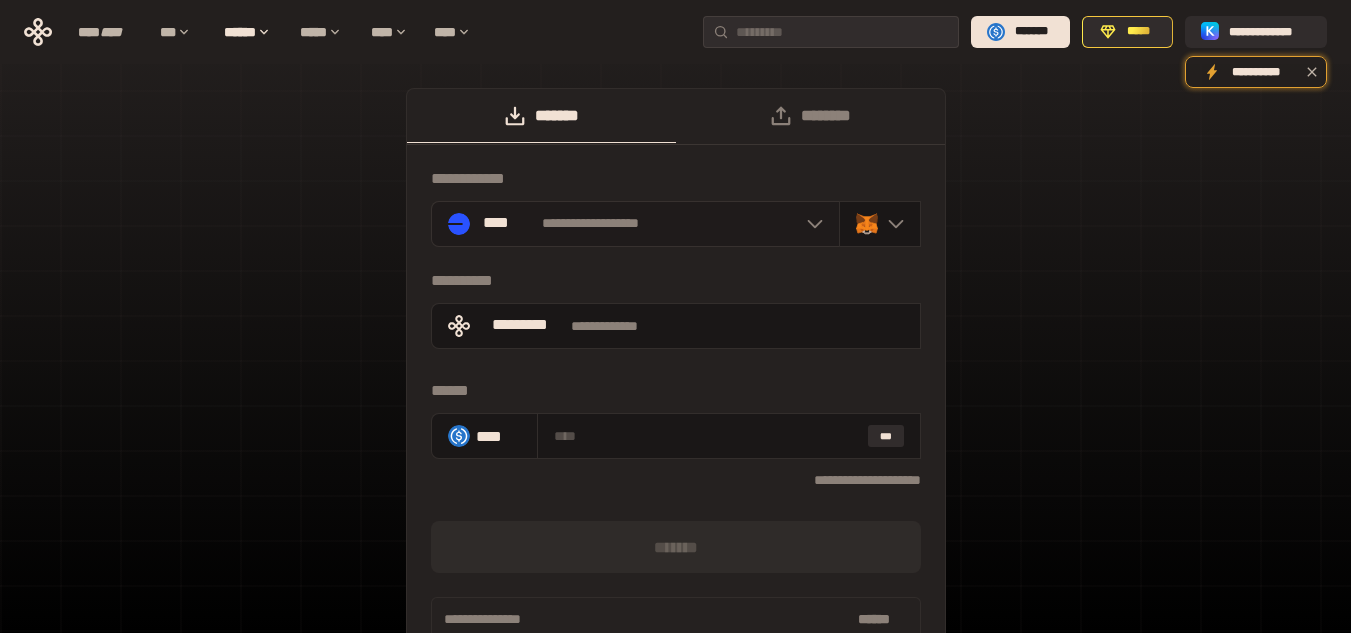 click on "**********" at bounding box center [590, 224] 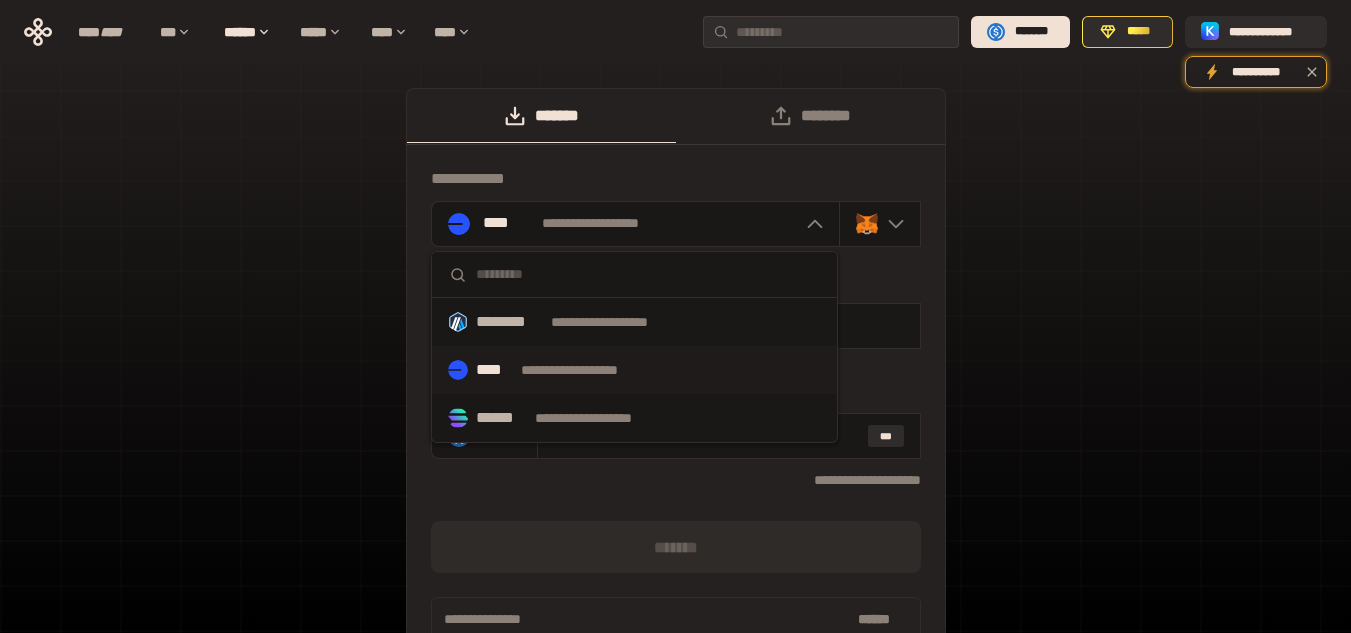 click on "**********" at bounding box center (588, 370) 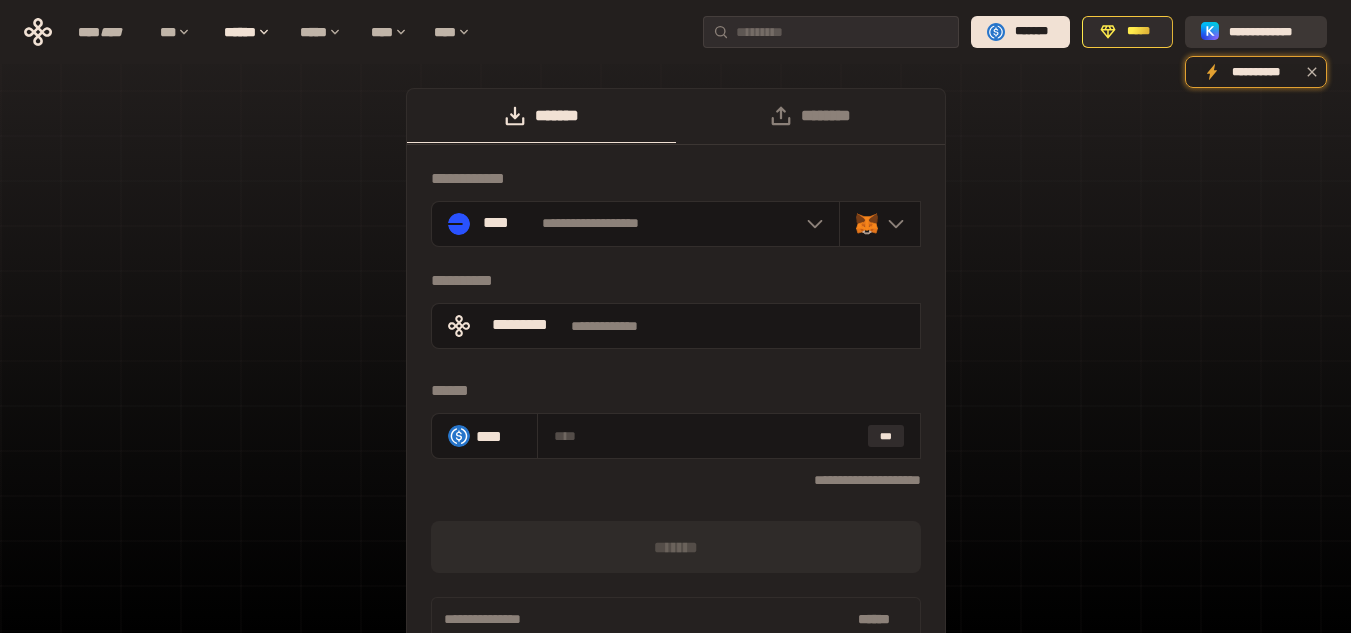 click on "**********" at bounding box center (1270, 32) 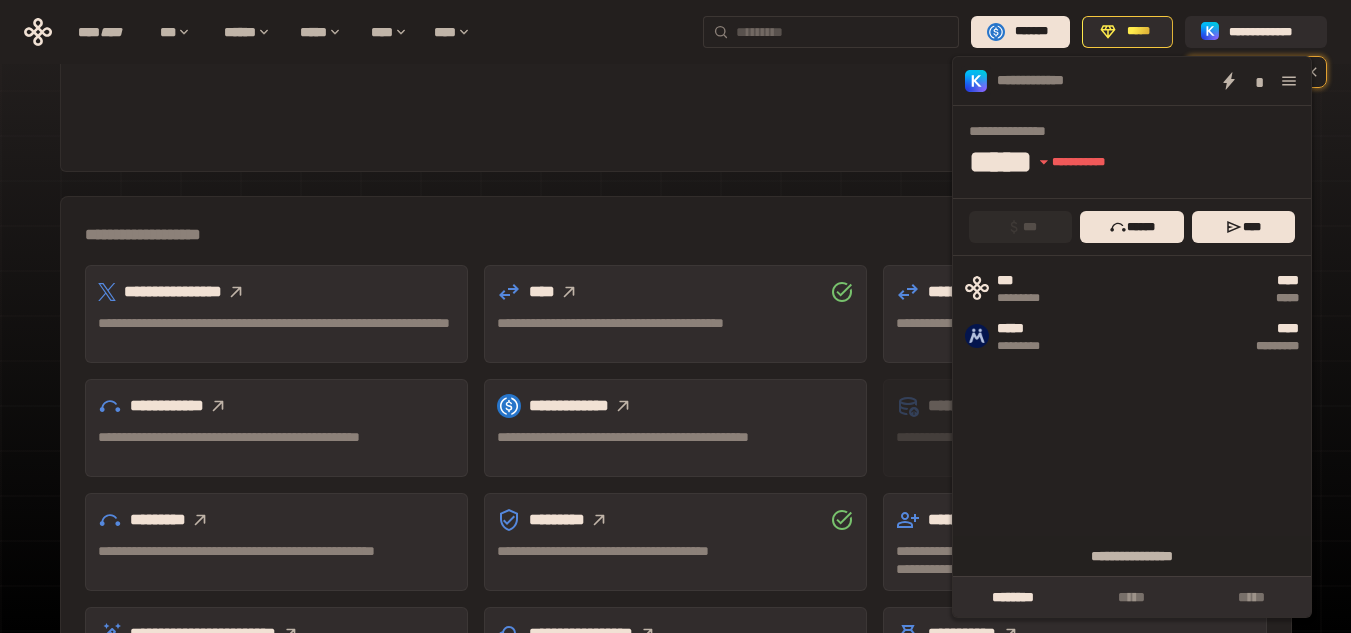 scroll, scrollTop: 555, scrollLeft: 0, axis: vertical 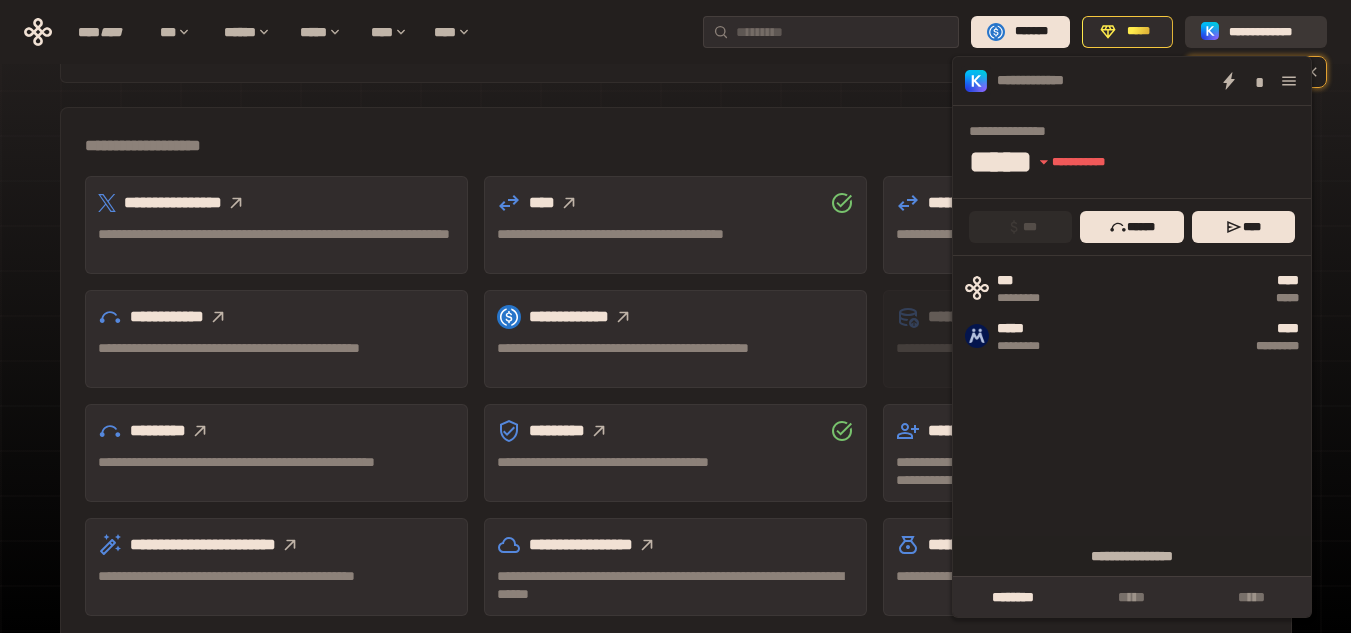 click on "**********" at bounding box center (1256, 32) 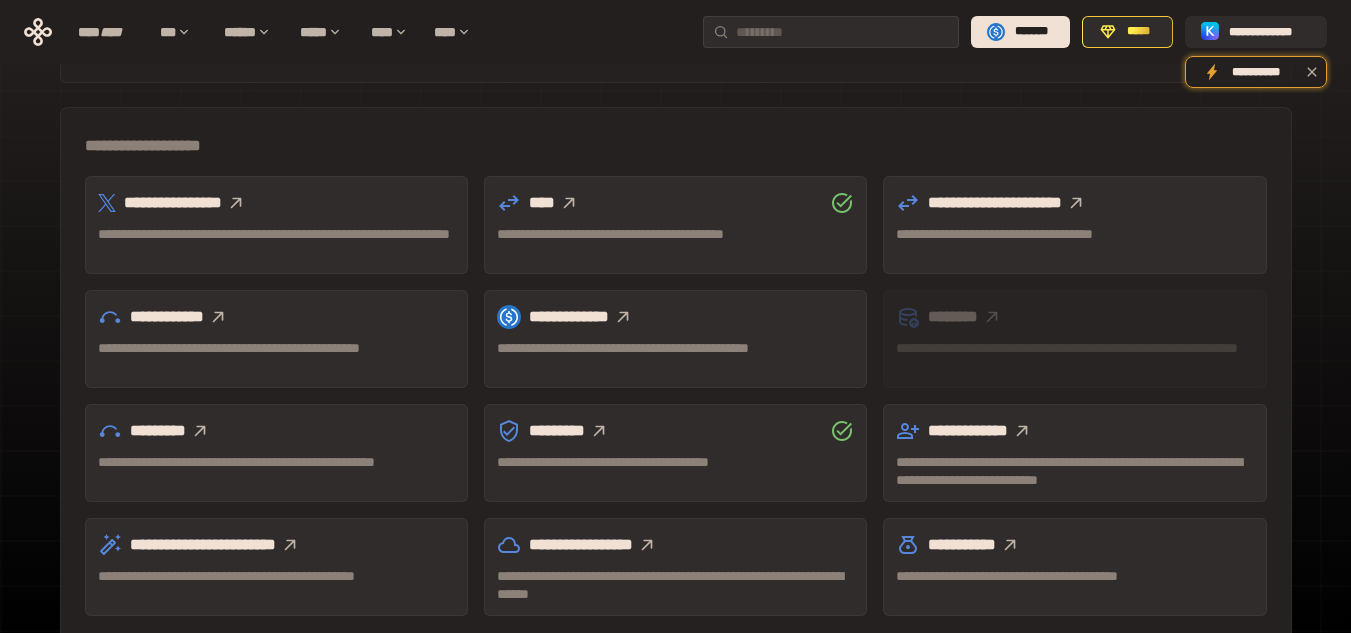 click 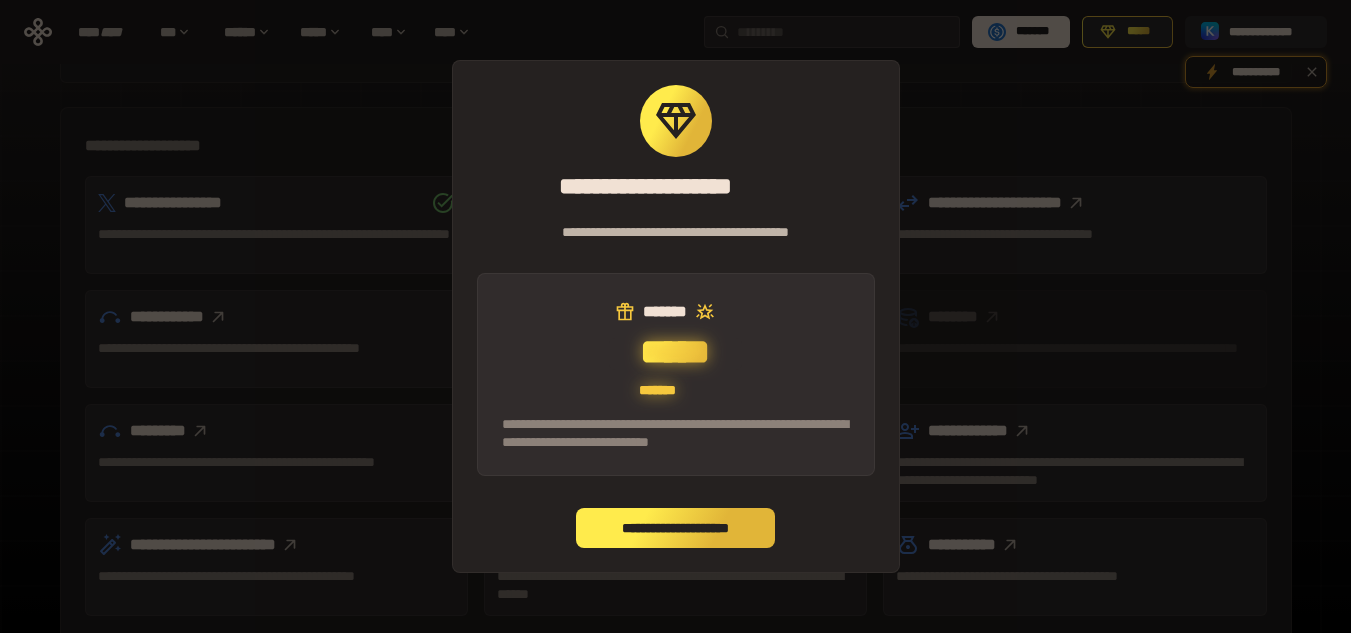 click on "**********" at bounding box center (676, 528) 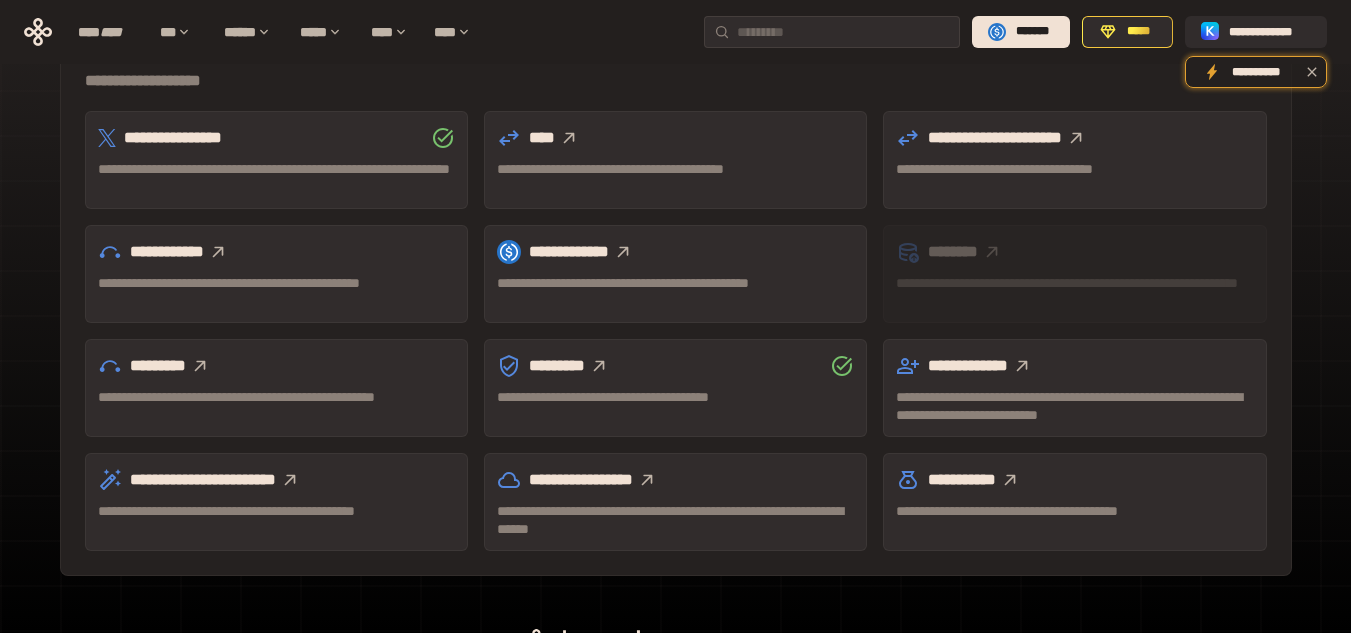 scroll, scrollTop: 655, scrollLeft: 0, axis: vertical 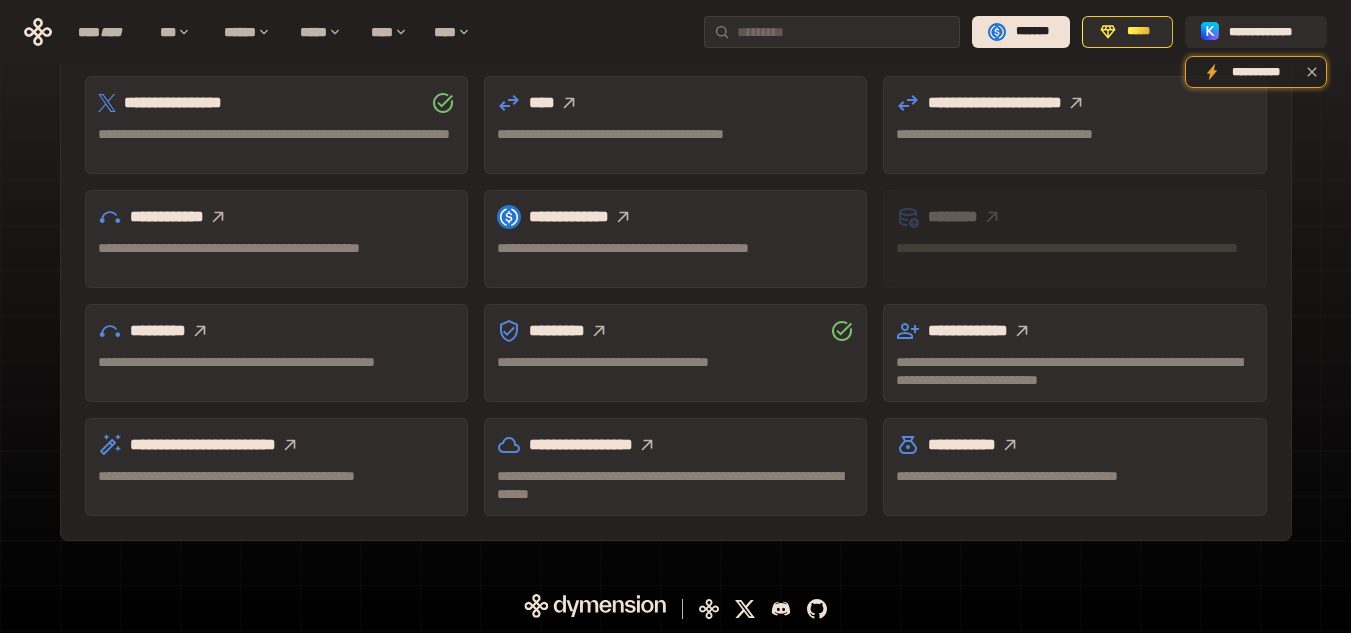 click 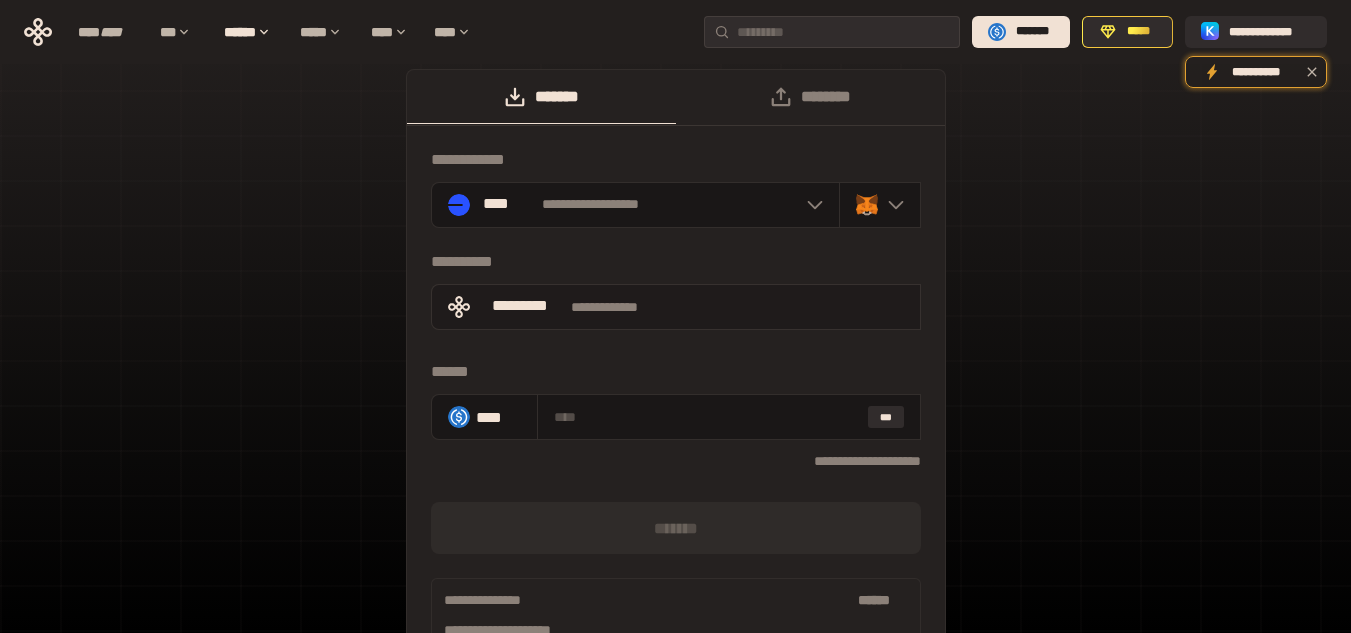 scroll, scrollTop: 0, scrollLeft: 0, axis: both 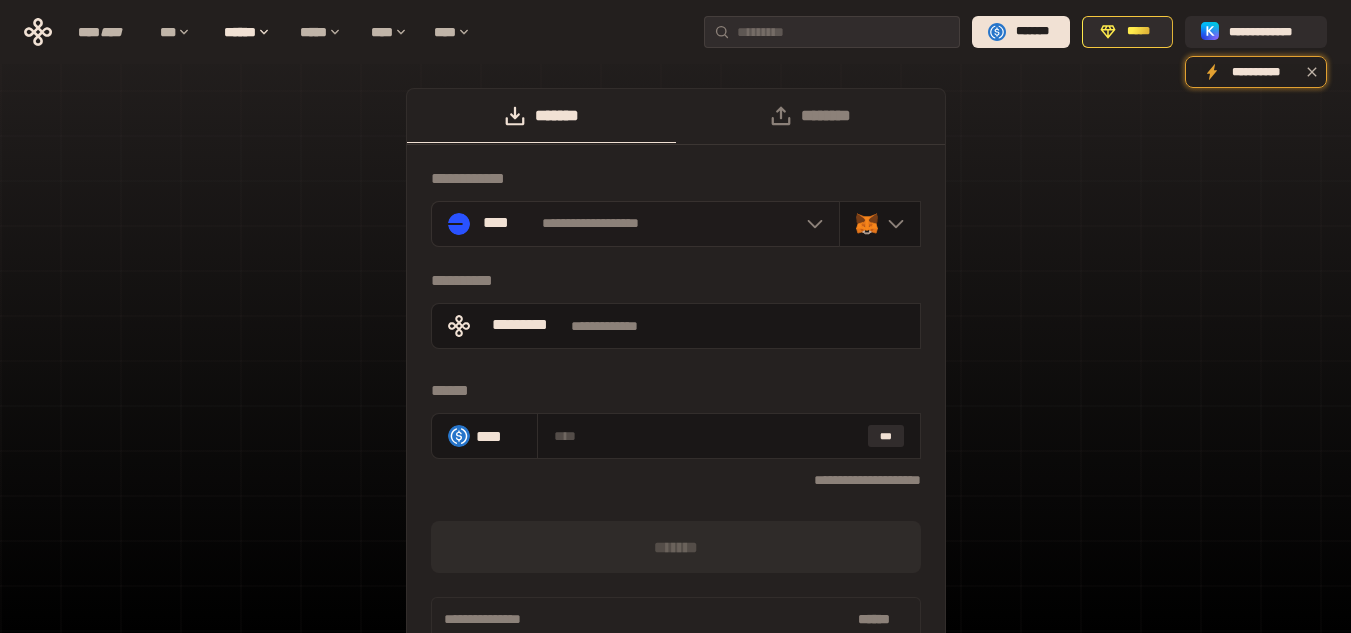 click on "****" at bounding box center [497, 224] 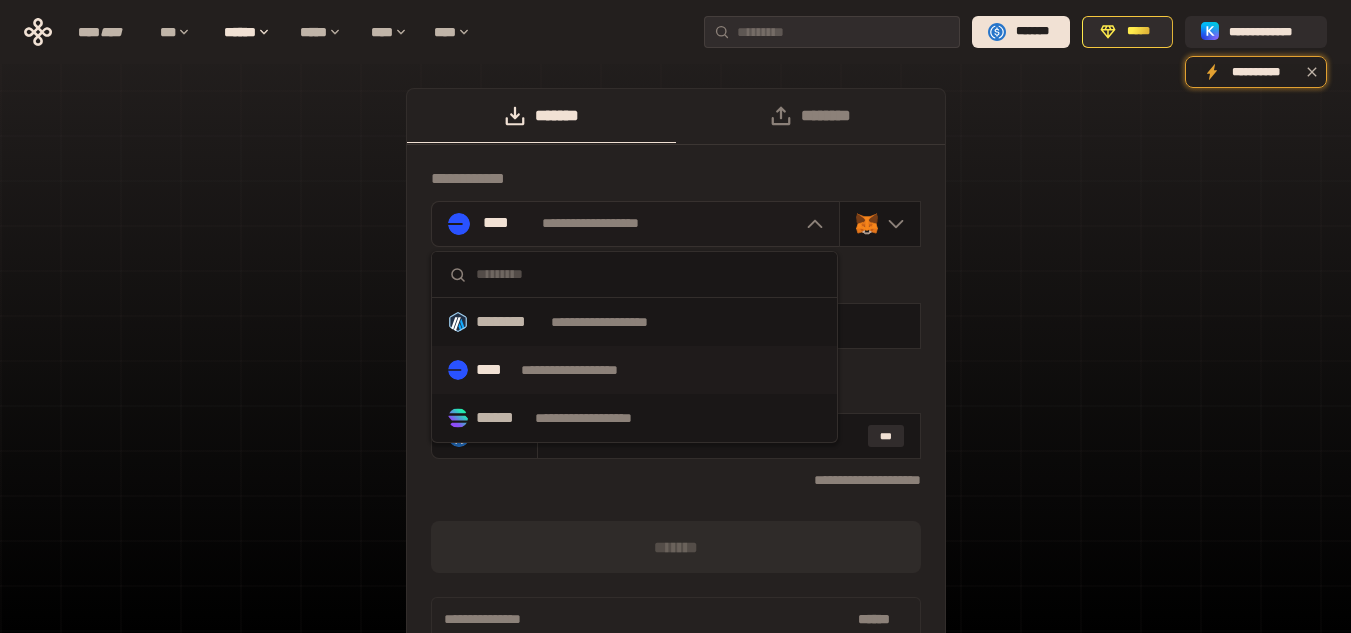 click on "****" at bounding box center [497, 224] 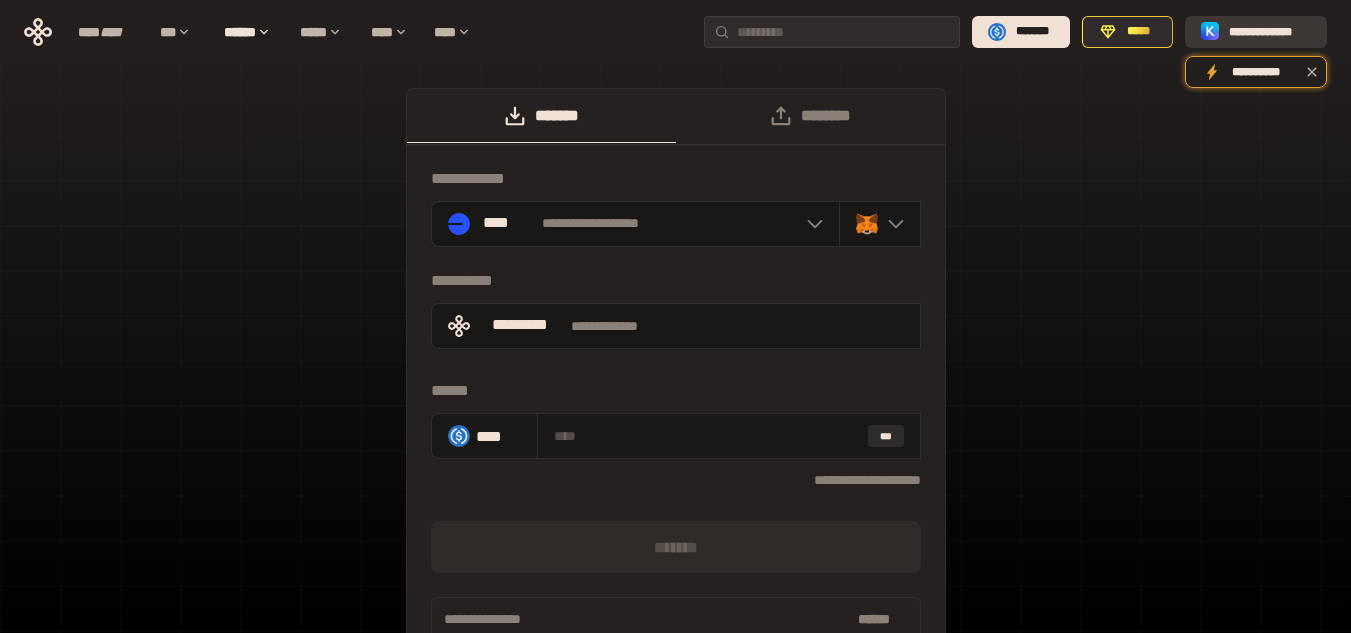 click on "**********" at bounding box center [1270, 32] 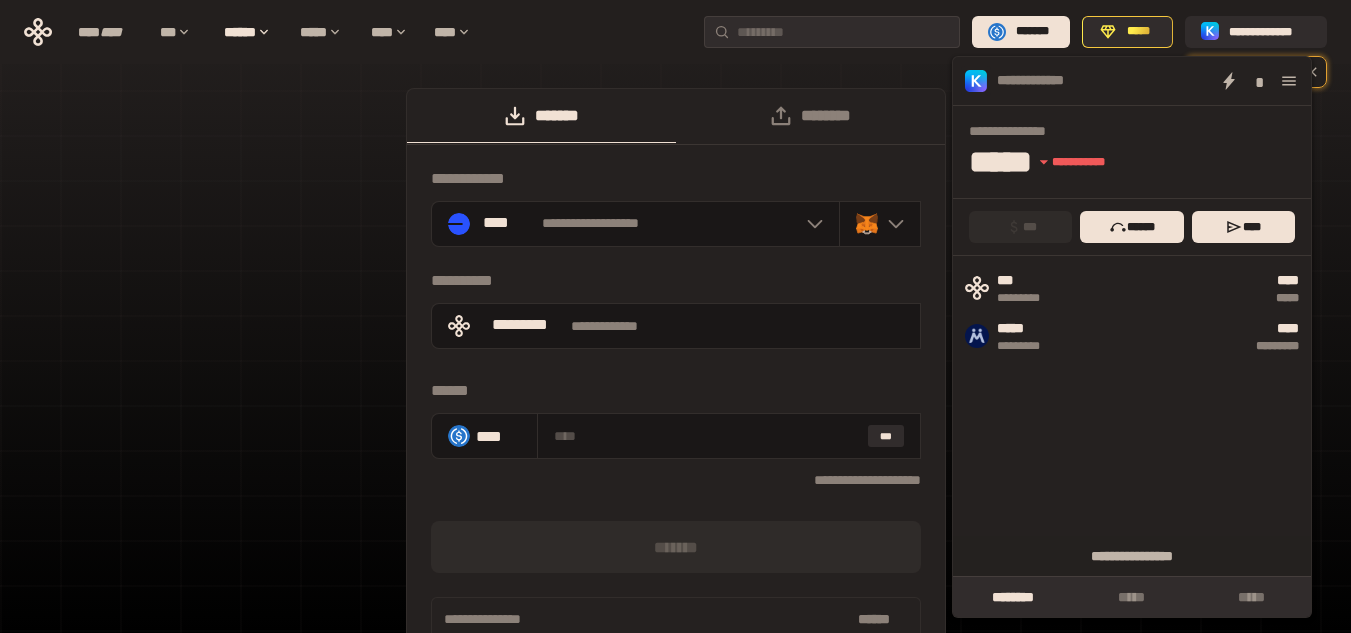 click 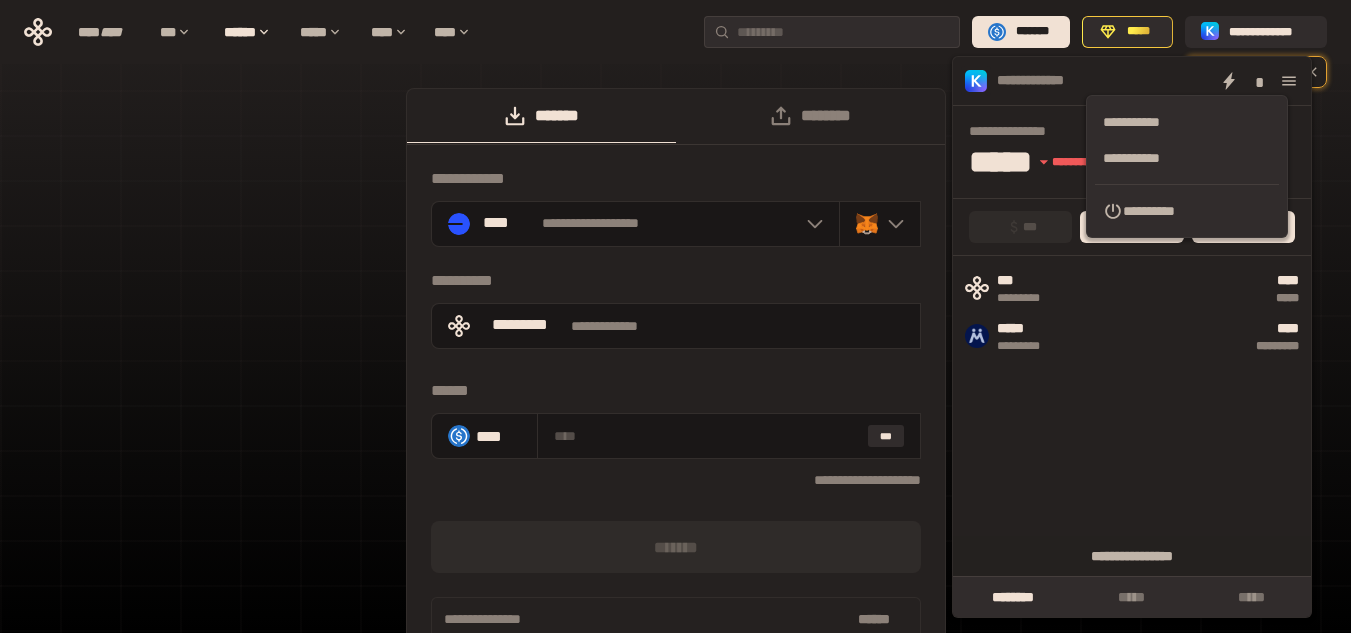 click 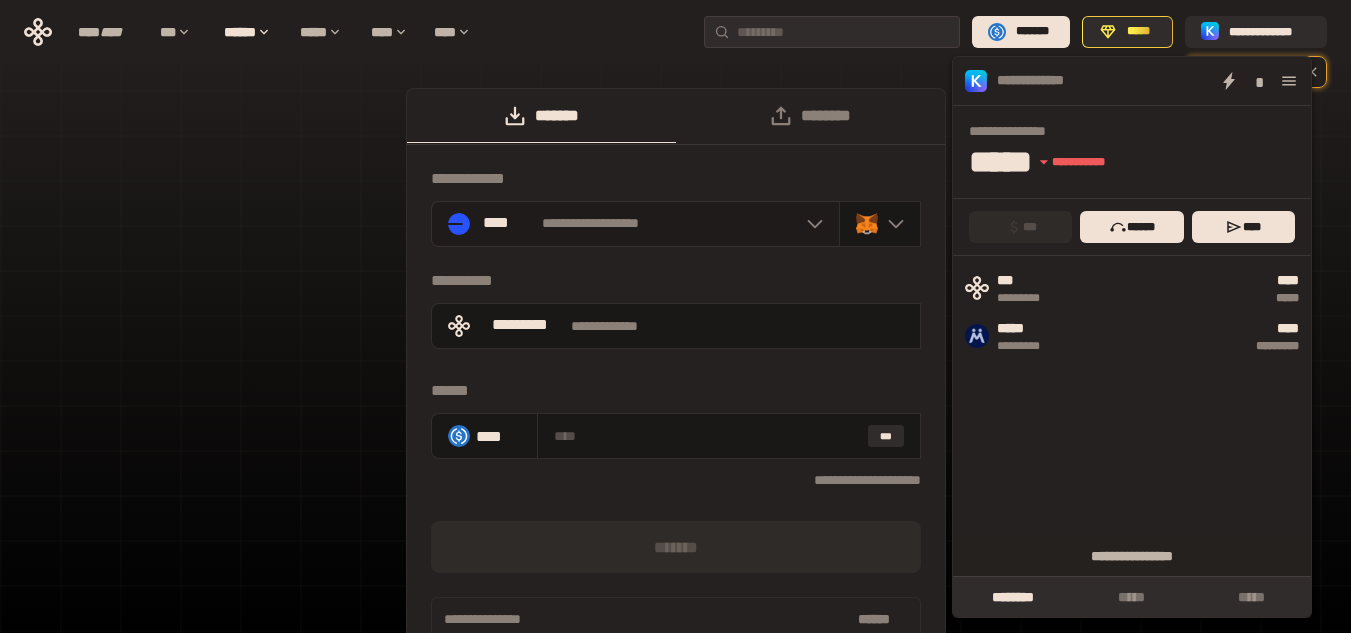 click on "**********" at bounding box center [635, 224] 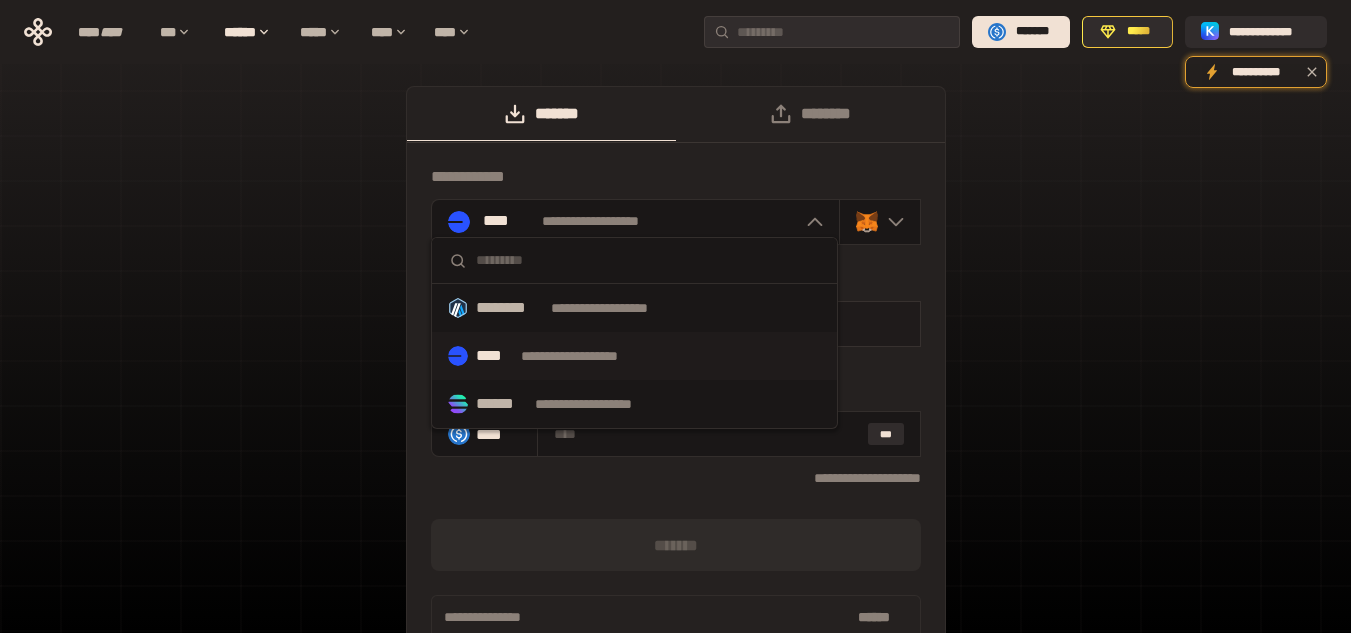scroll, scrollTop: 0, scrollLeft: 0, axis: both 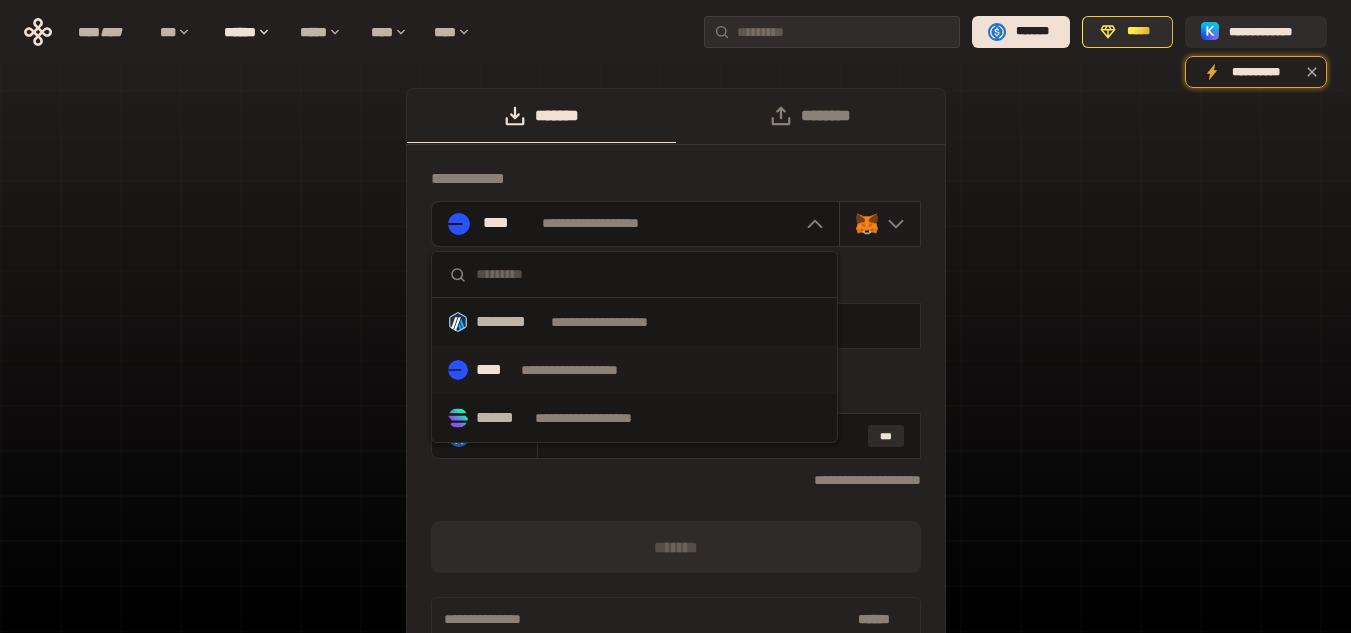 click at bounding box center (891, 224) 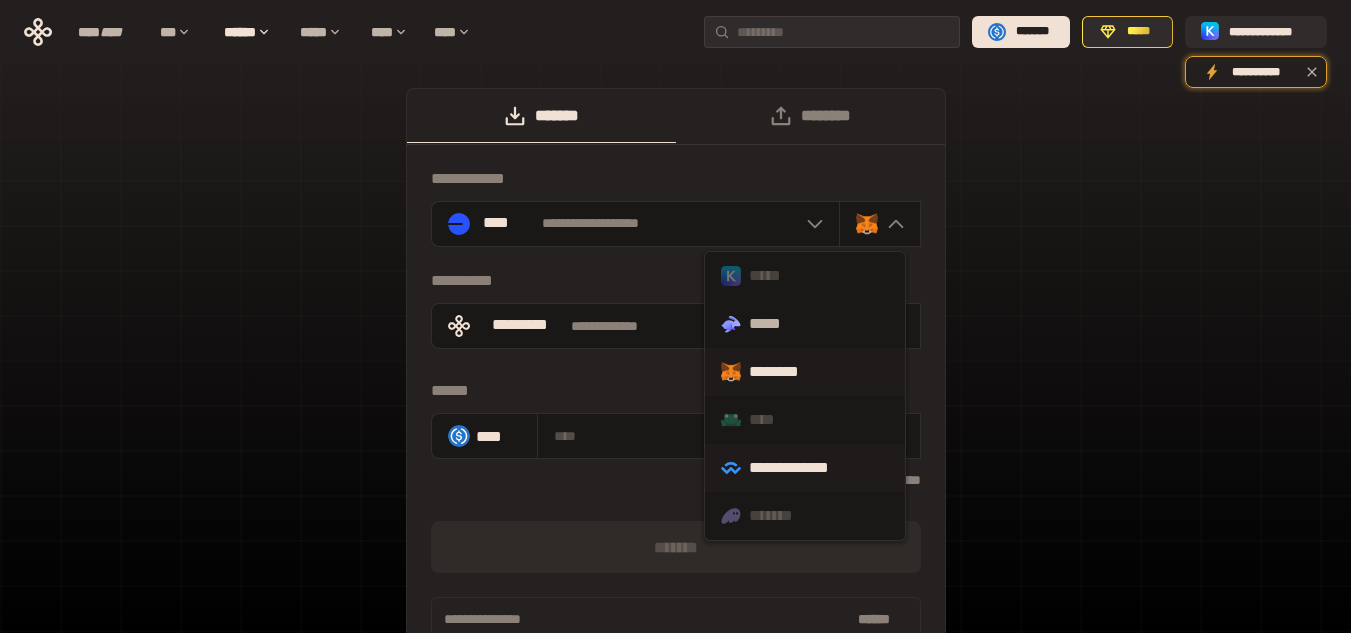 click on "**********" at bounding box center (805, 468) 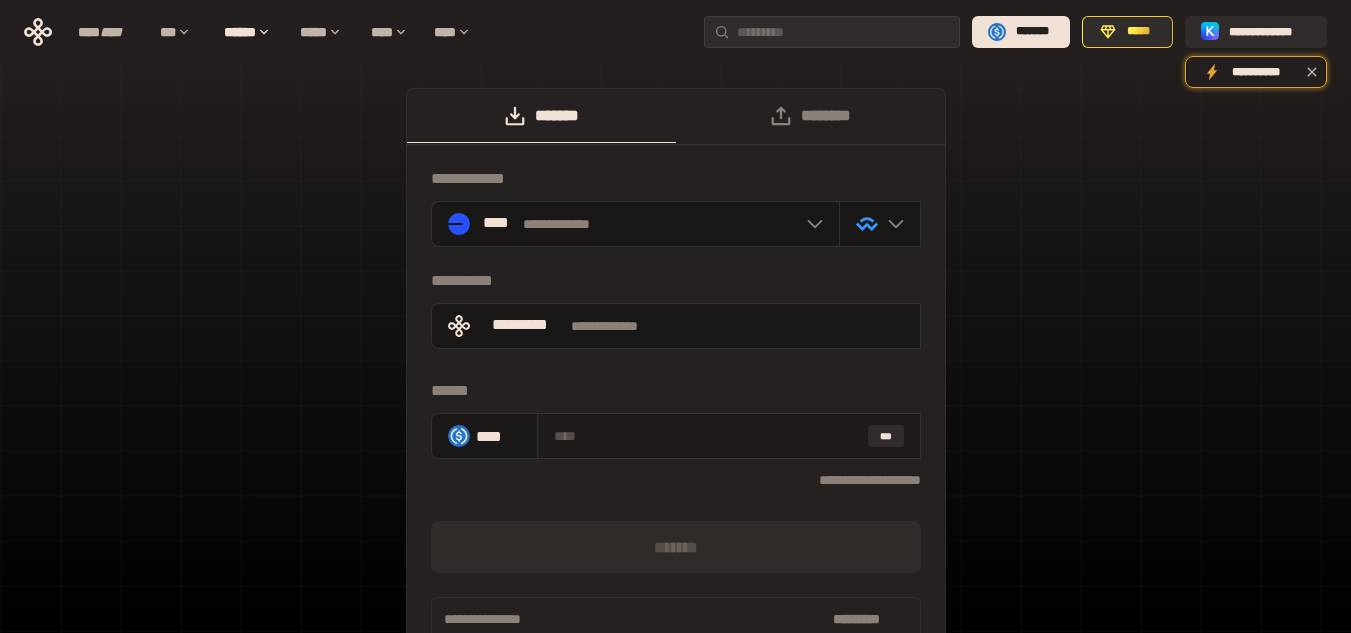 click at bounding box center [707, 436] 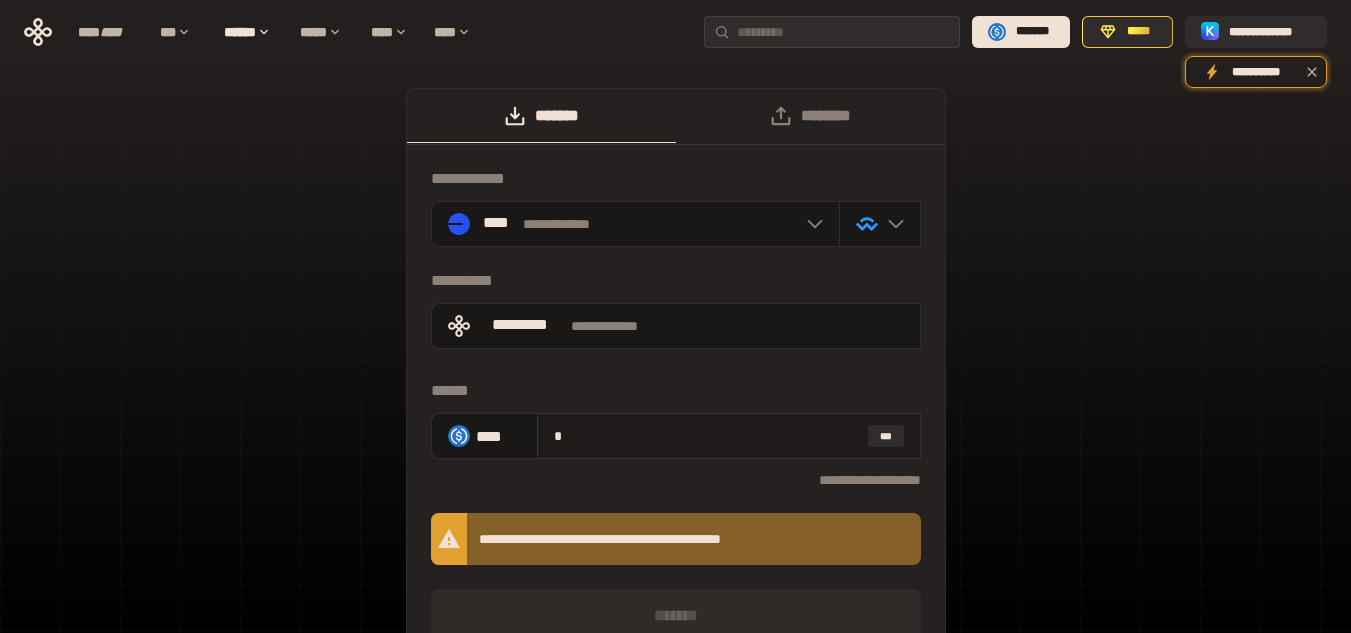 click on "* ***" at bounding box center (729, 436) 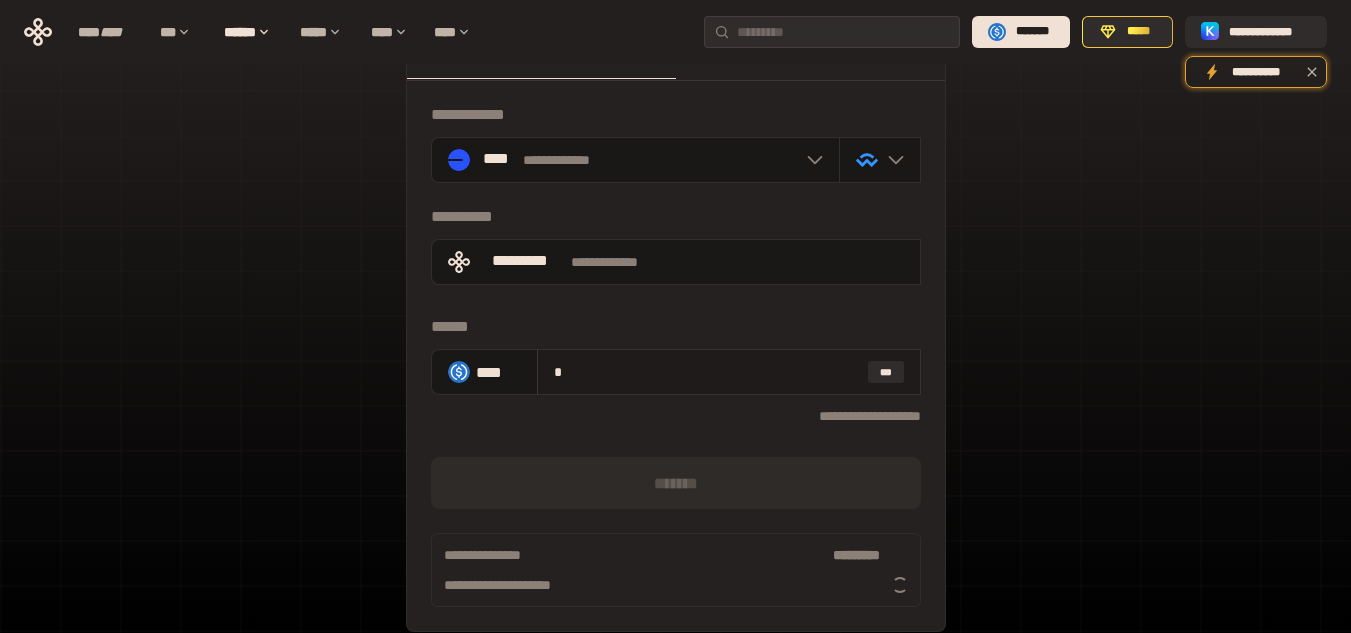 scroll, scrollTop: 100, scrollLeft: 0, axis: vertical 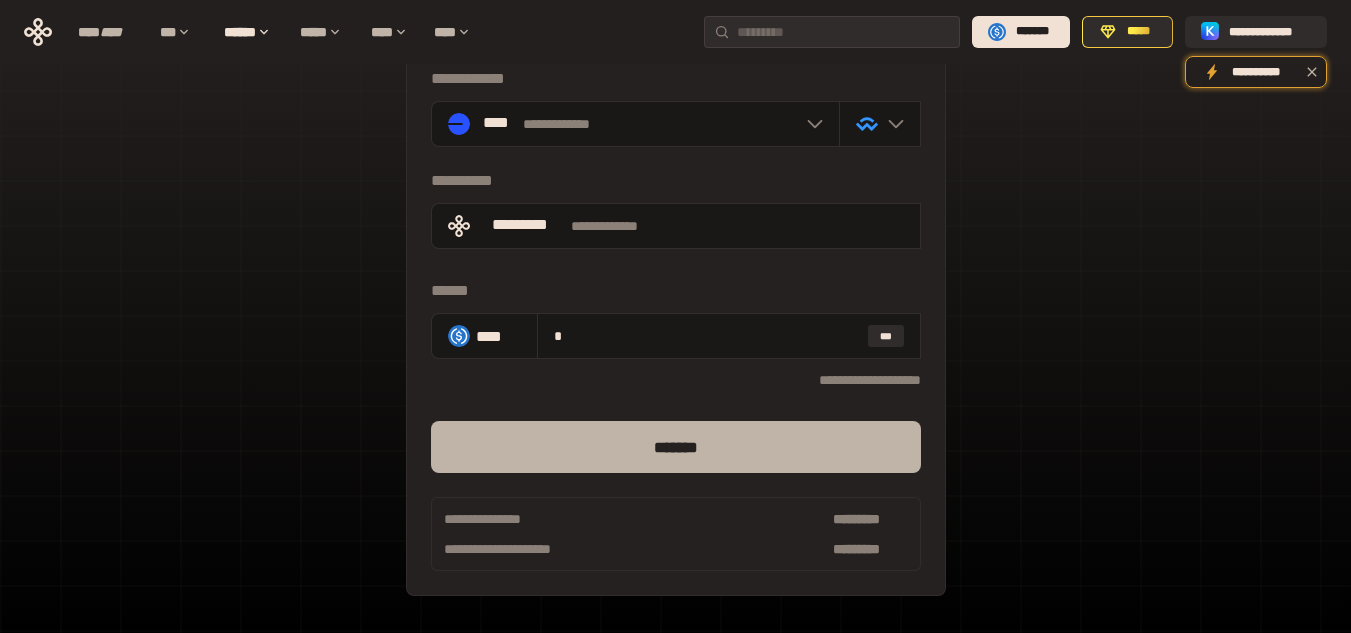 type on "*" 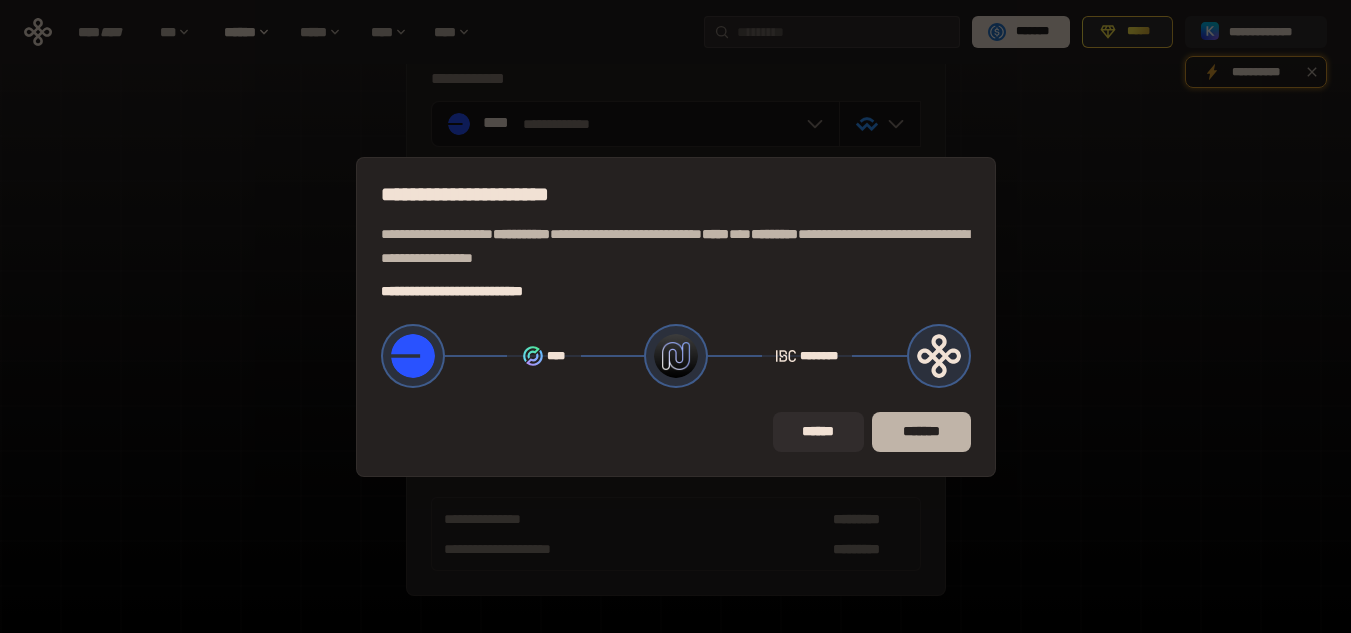 click on "*******" at bounding box center (921, 432) 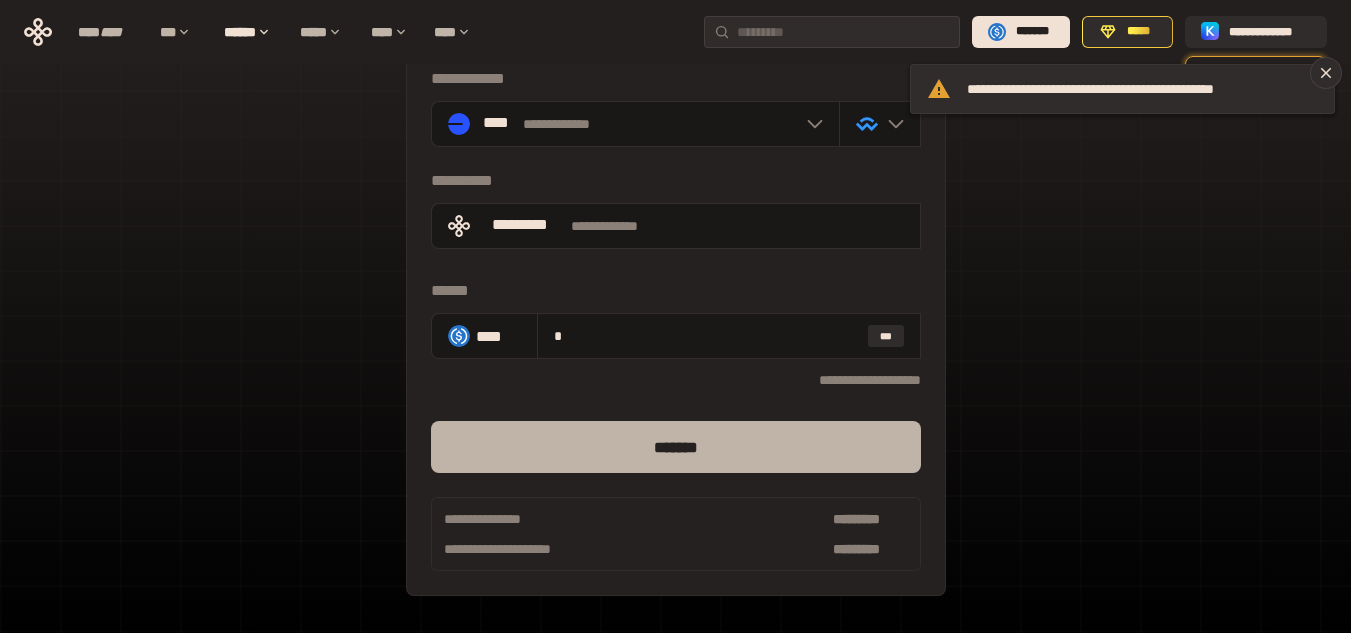 click on "*******" at bounding box center [676, 447] 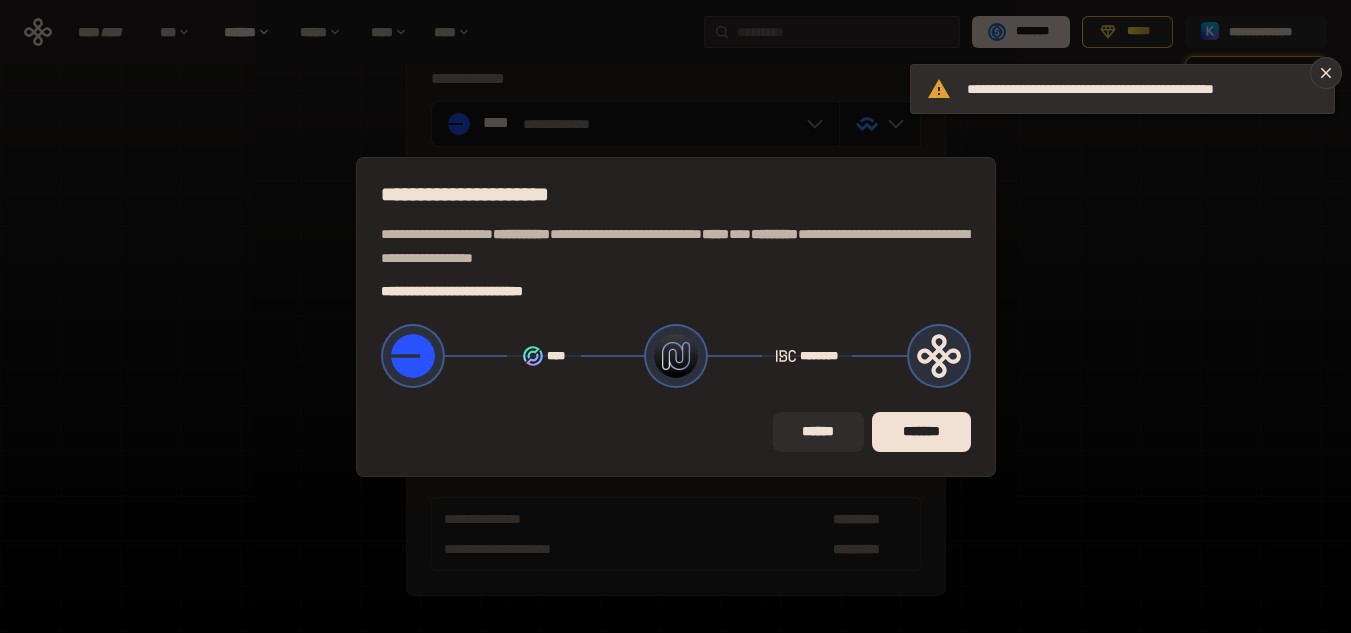 click on "*******" at bounding box center (921, 432) 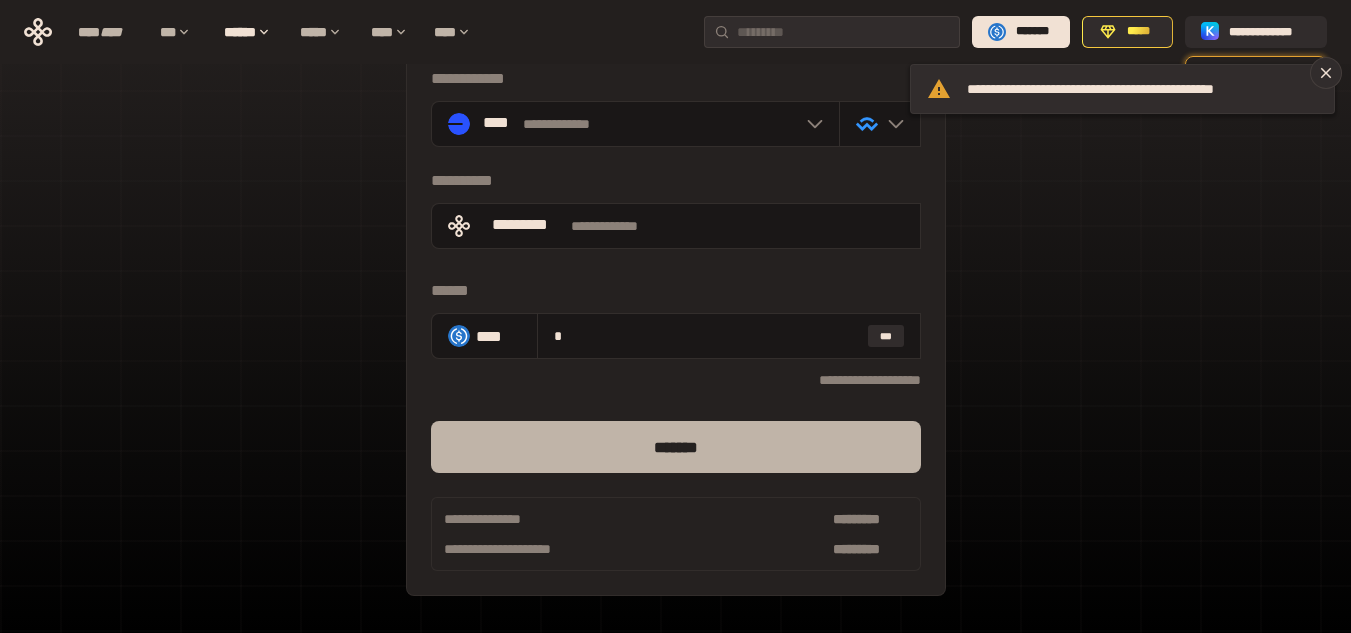 click on "*******" at bounding box center (676, 447) 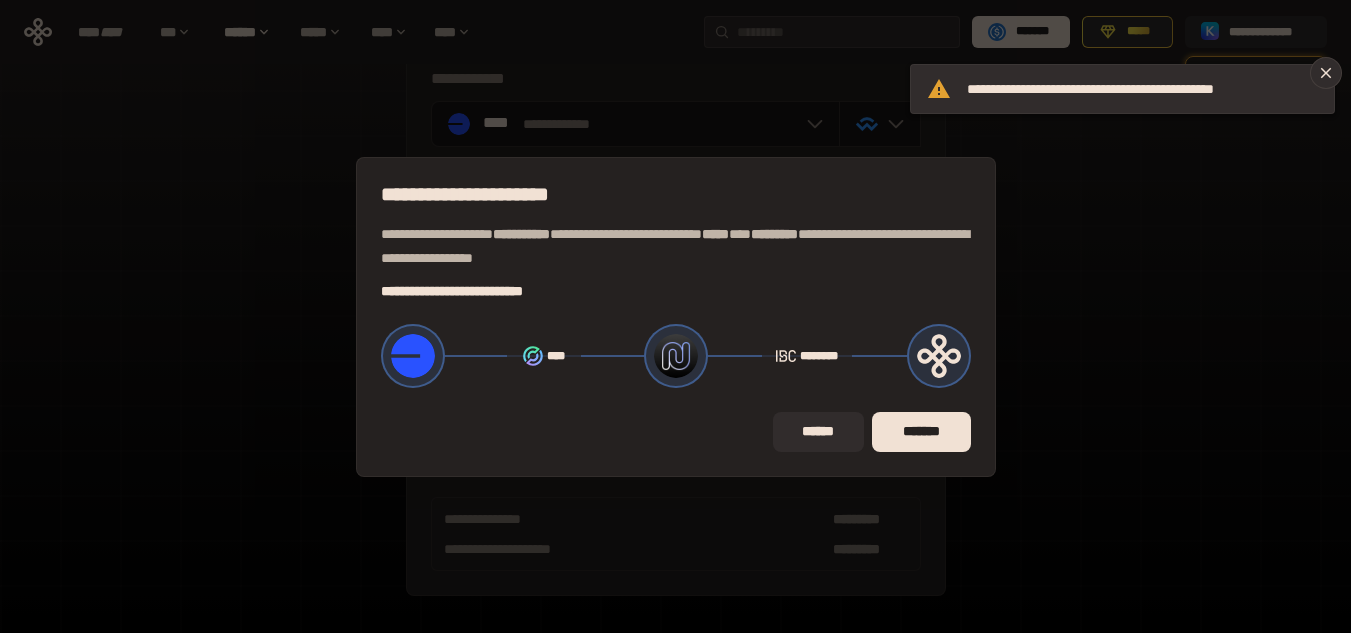 click on "*******" at bounding box center [921, 432] 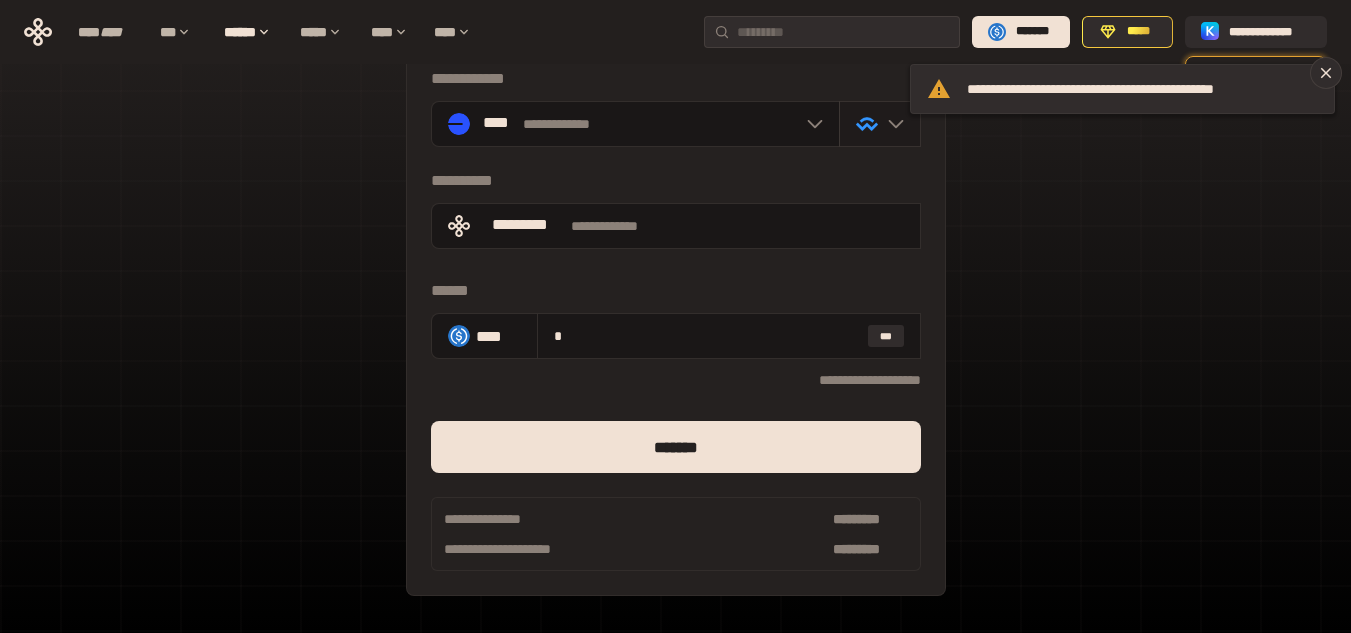 click at bounding box center (880, 124) 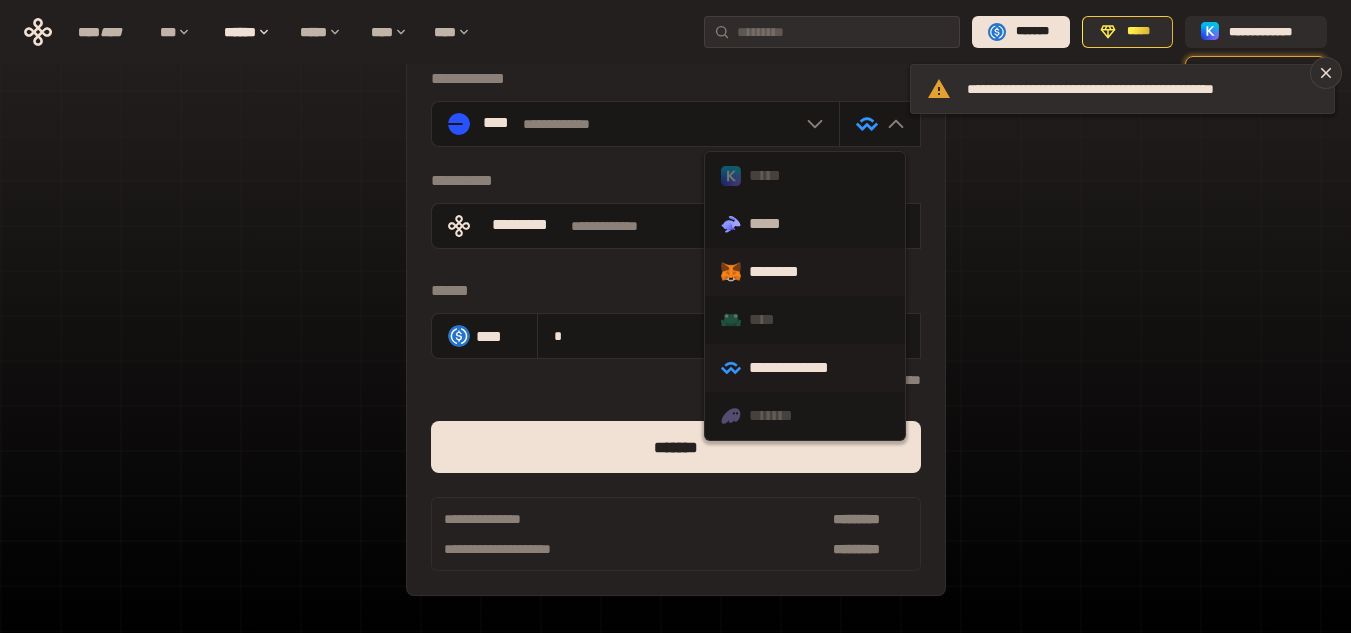 click on "********" at bounding box center [805, 272] 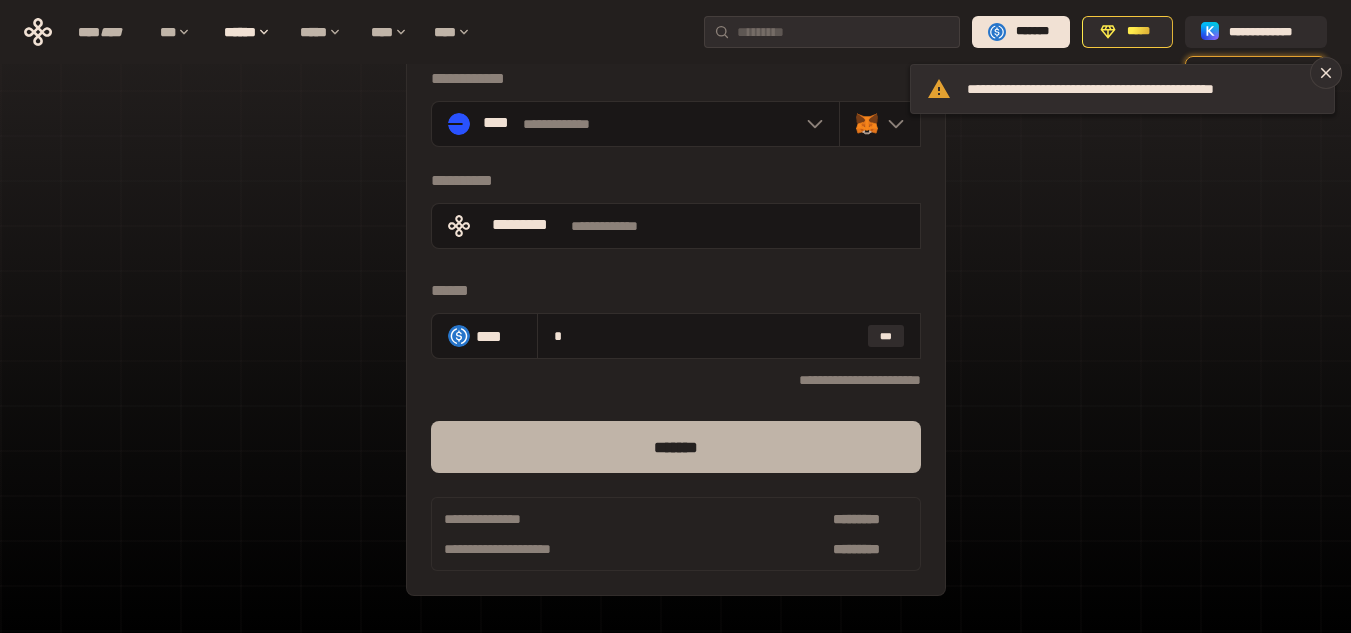 click on "*******" at bounding box center (676, 447) 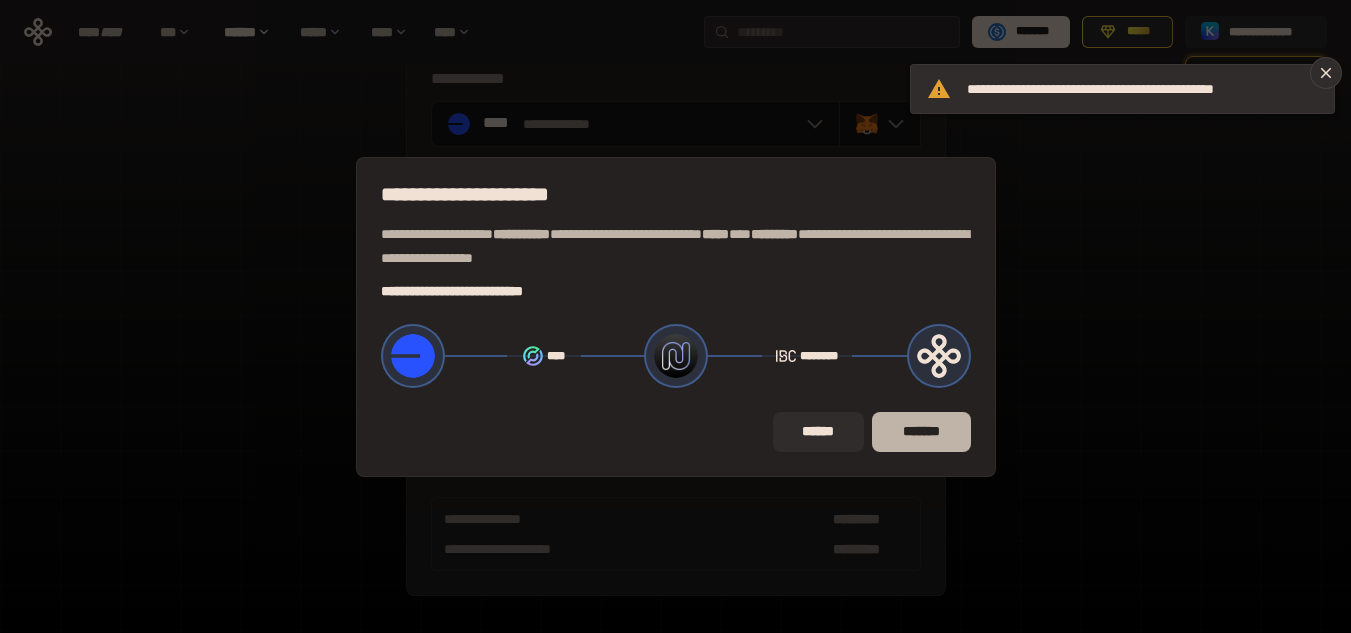 click on "*******" at bounding box center (921, 432) 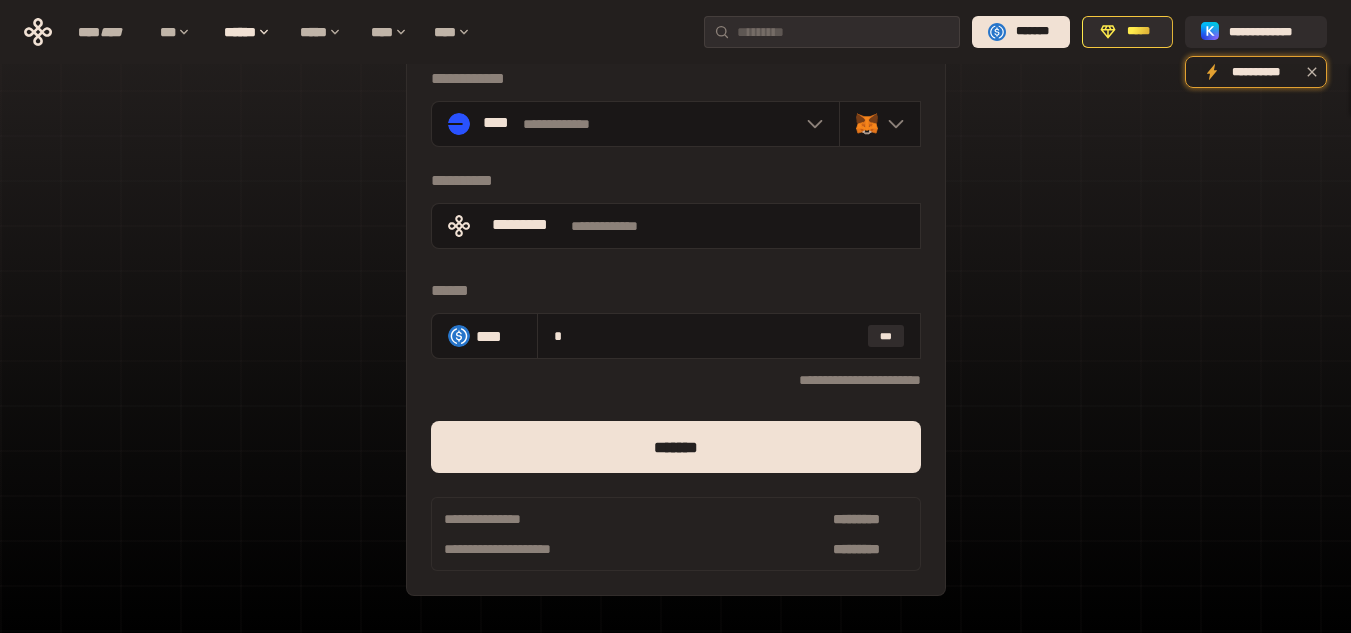 drag, startPoint x: 192, startPoint y: 3, endPoint x: 590, endPoint y: 92, distance: 407.82962 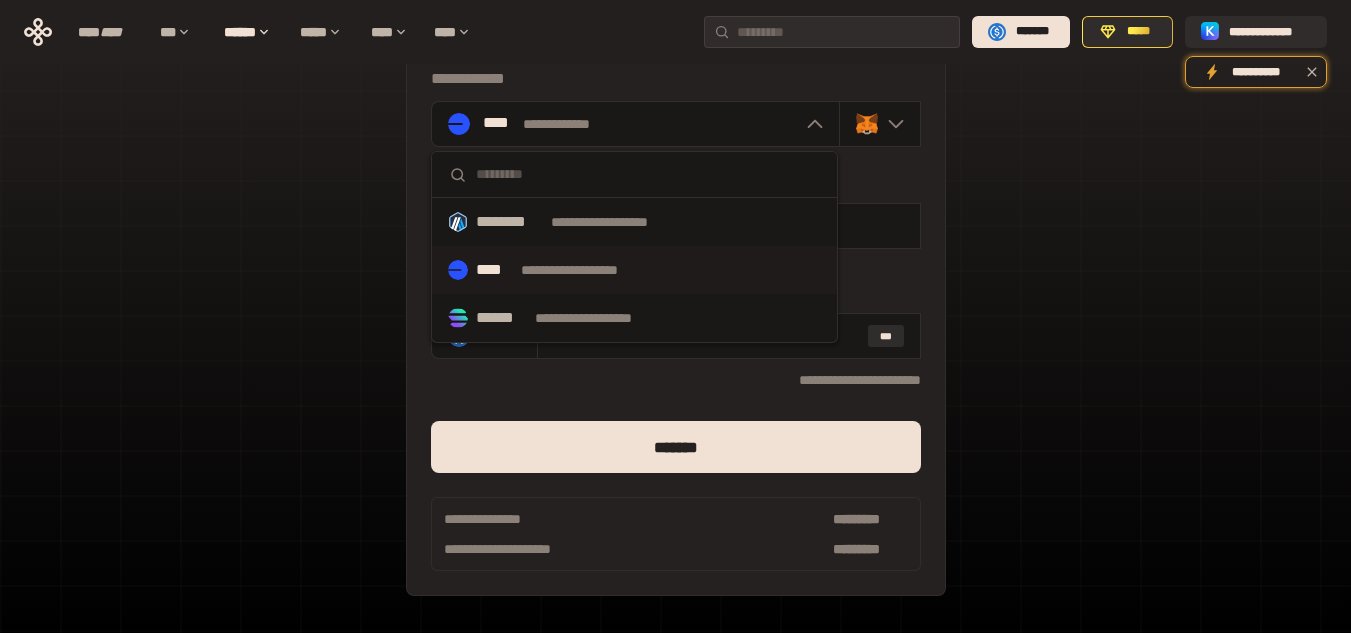 click on "**********" at bounding box center [675, 302] 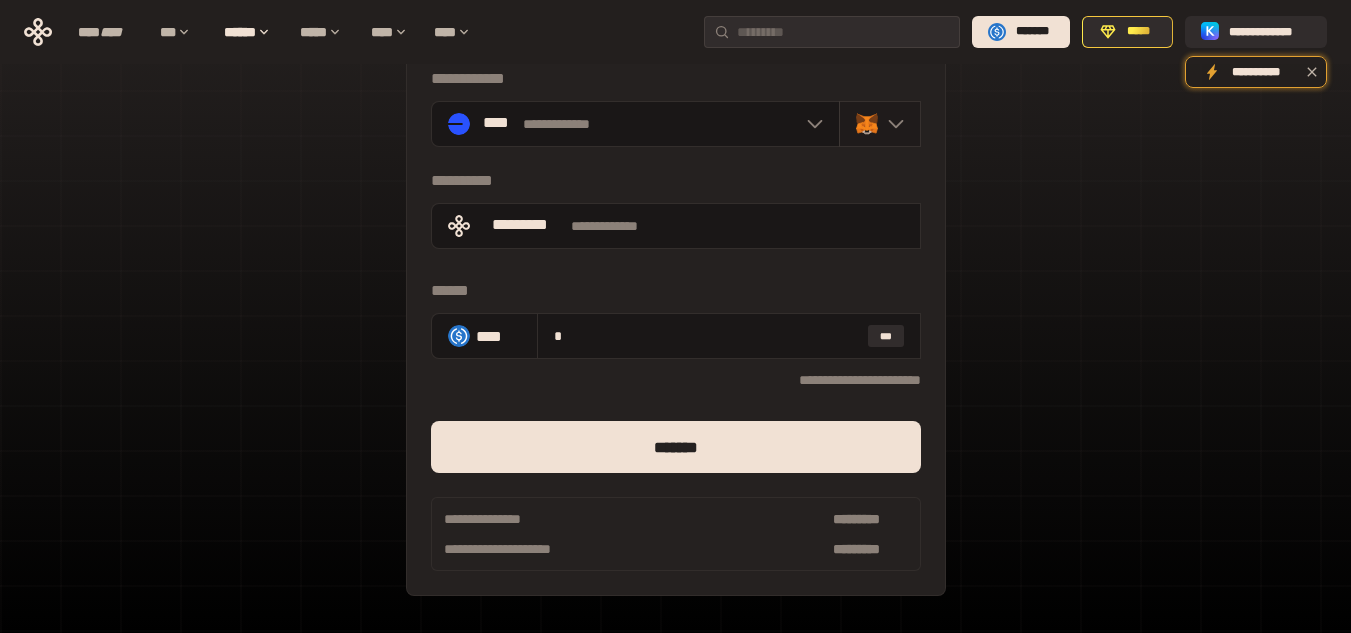 click 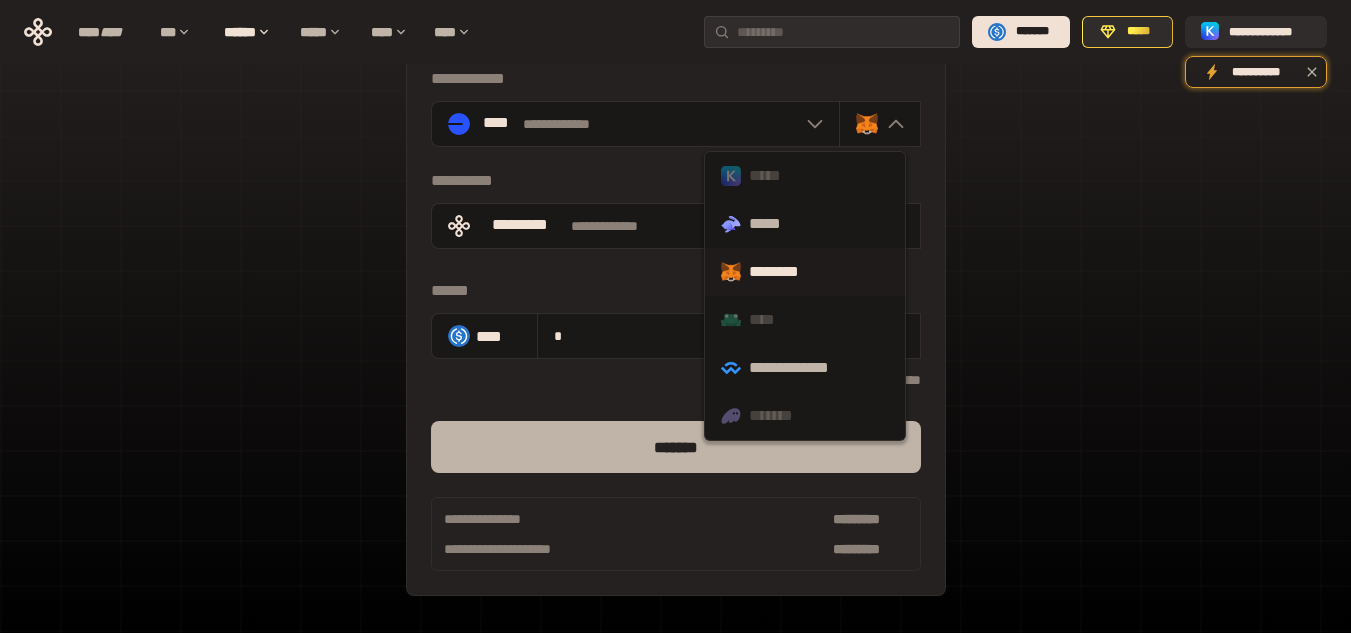 click on "*******" at bounding box center (676, 447) 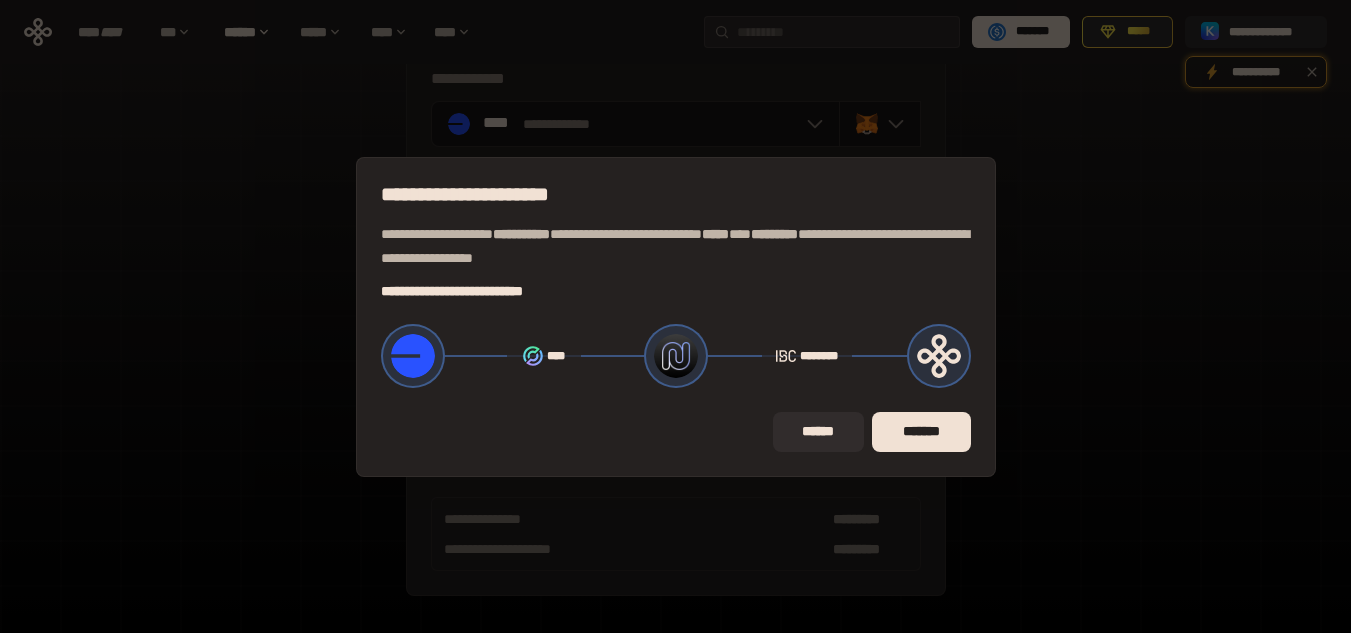 click at bounding box center (676, 356) 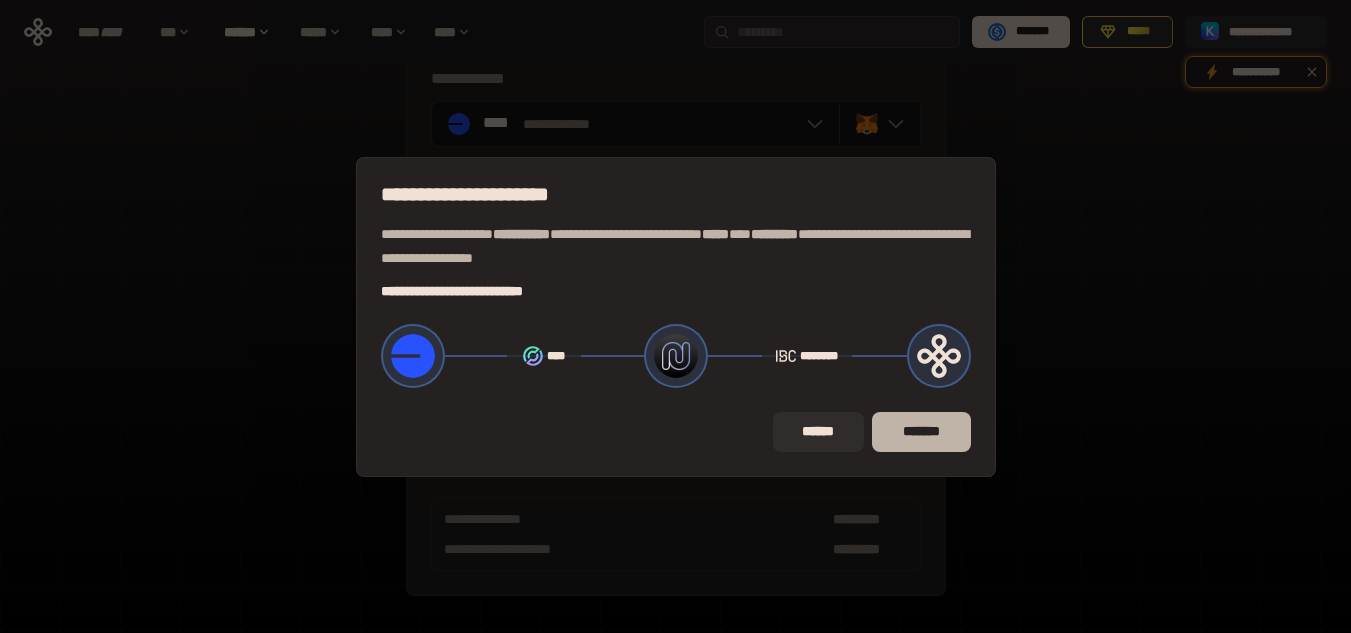 click on "*******" at bounding box center (921, 432) 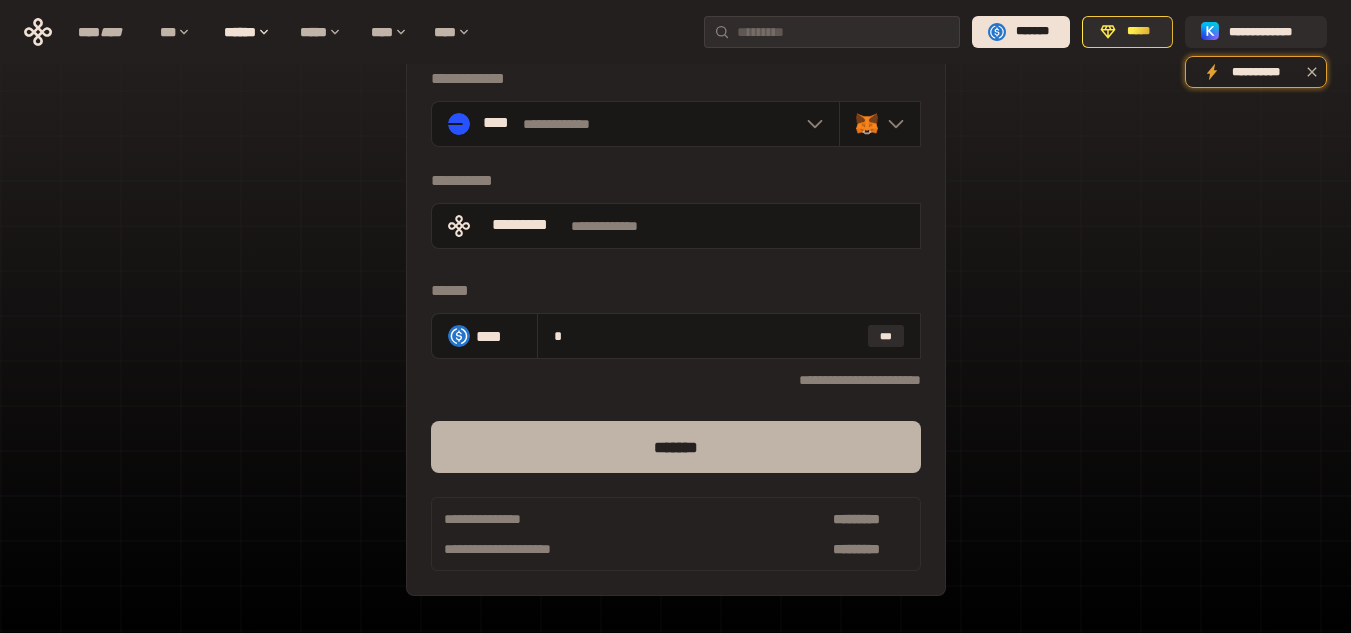 click on "*******" at bounding box center (676, 447) 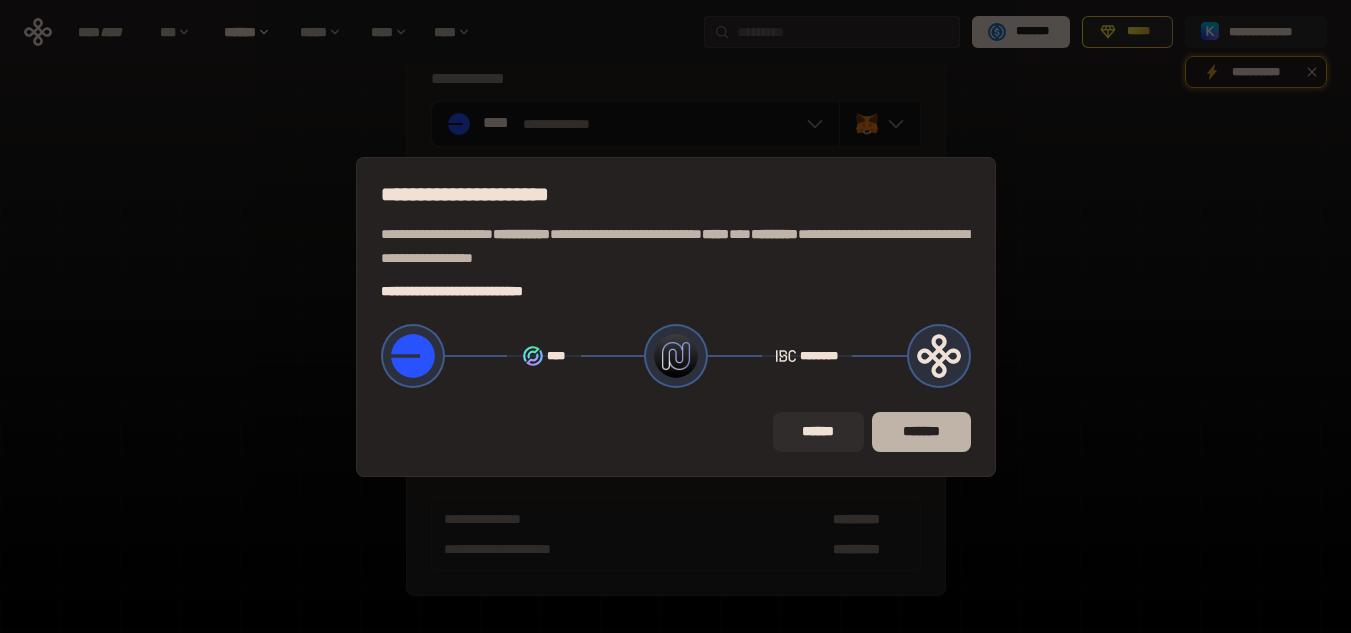 click on "*******" at bounding box center [921, 432] 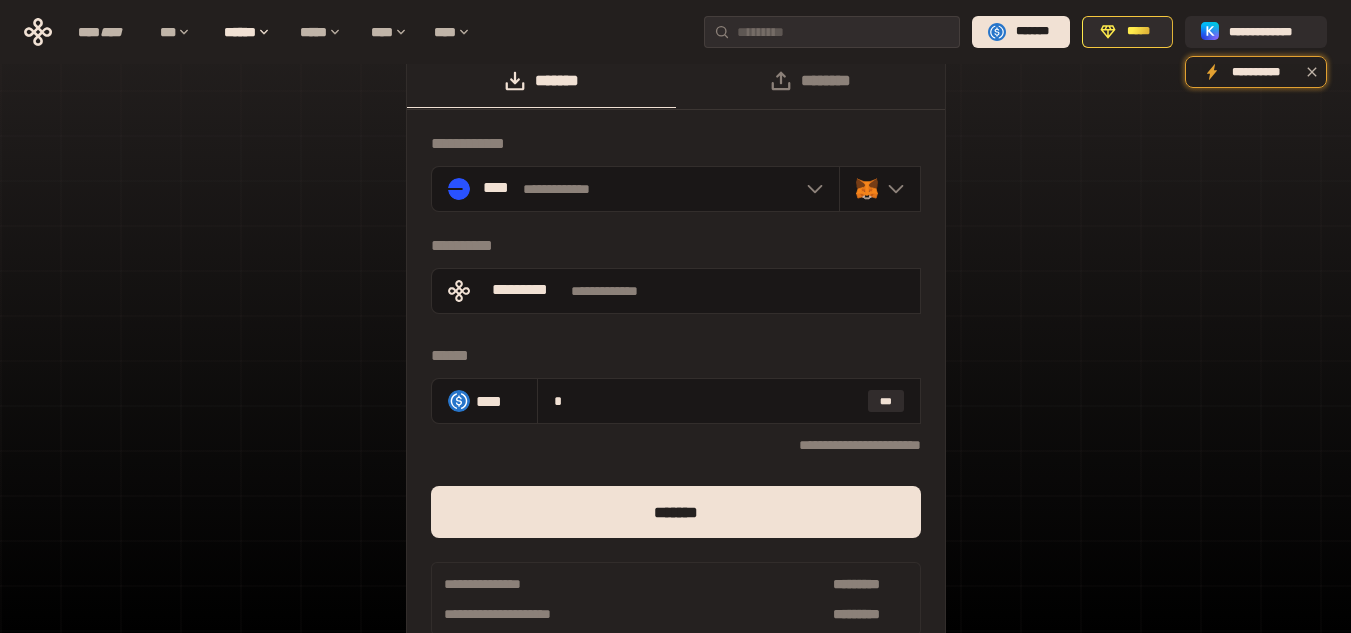 scroll, scrollTop: 0, scrollLeft: 0, axis: both 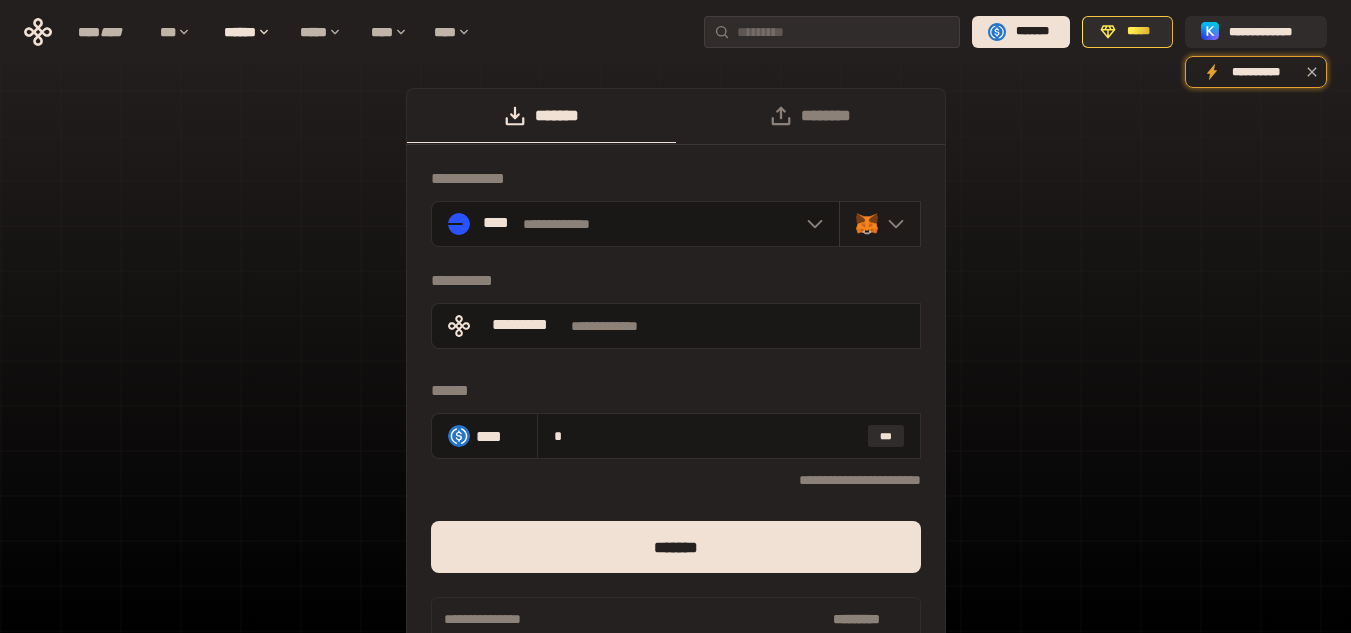 click at bounding box center (880, 224) 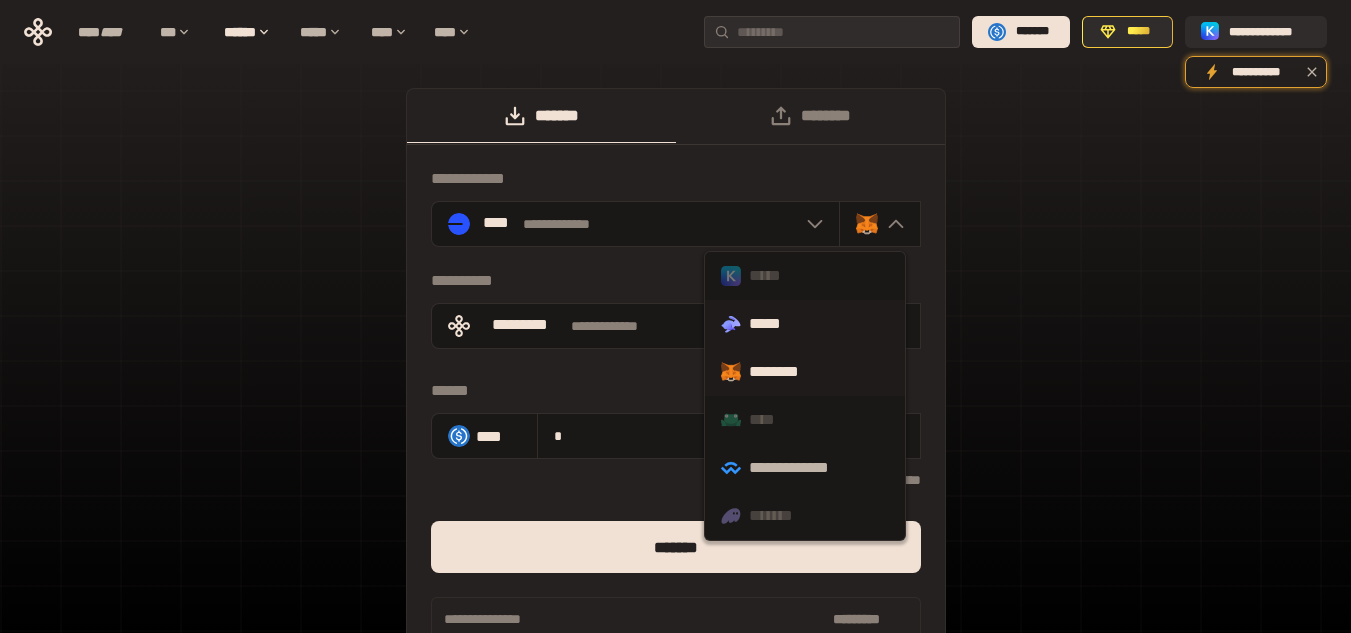 click on ".st0{fill:url(#SVGID_1_);}
.st1{fill-rule:evenodd;clip-rule:evenodd;fill:url(#SVGID_00000161597173617360504640000012432366591255278478_);}
.st2{fill-rule:evenodd;clip-rule:evenodd;fill:url(#SVGID_00000021803777515098205300000017382971856690286485_);}
.st3{fill:url(#SVGID_00000031192219548086493050000012287181694732331425_);}
*****" at bounding box center (805, 324) 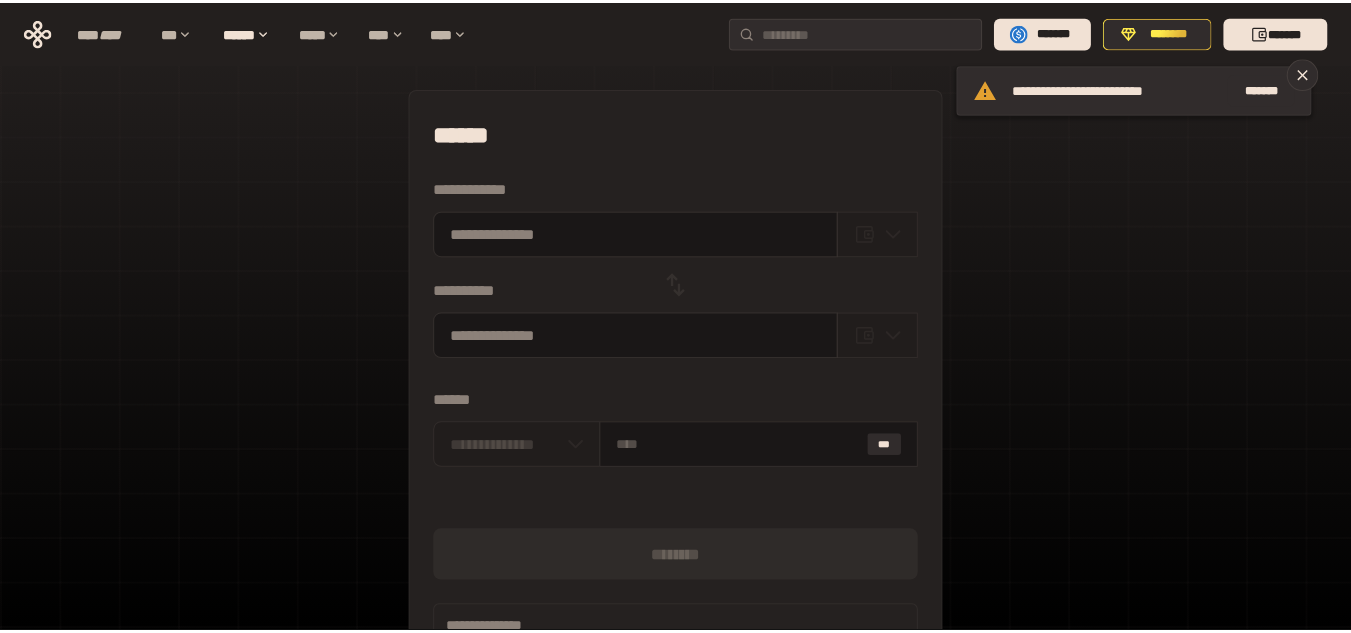 scroll, scrollTop: 0, scrollLeft: 0, axis: both 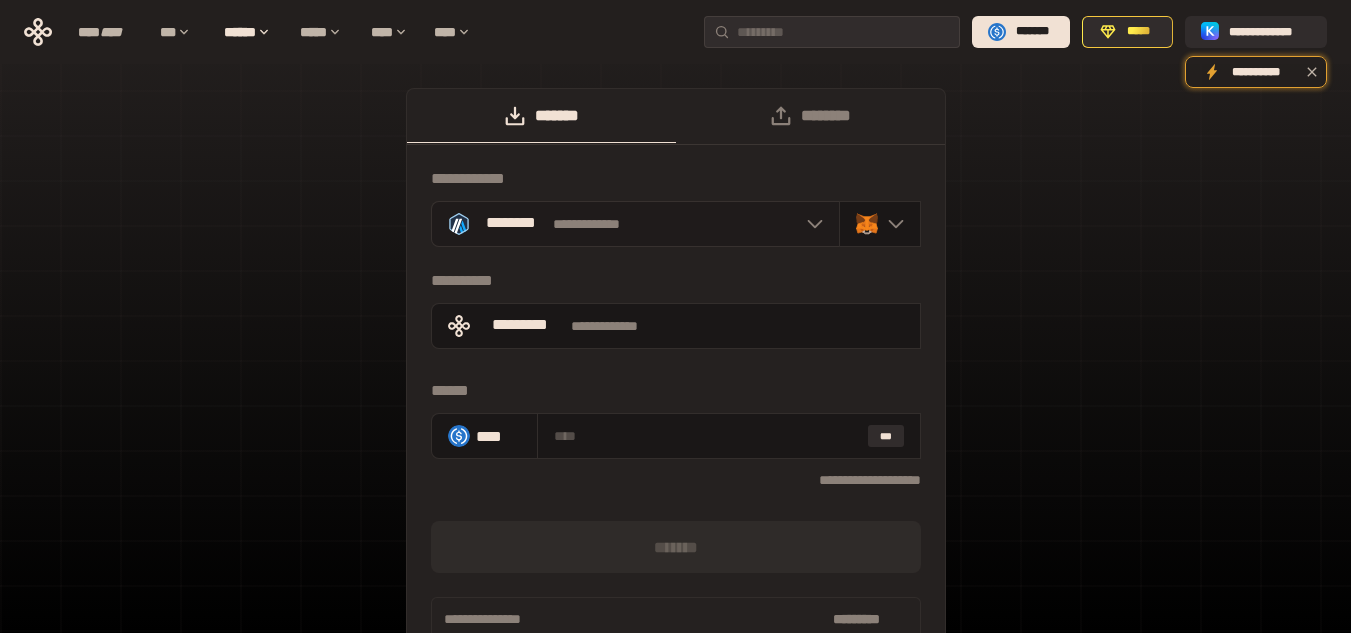 click on "**********" at bounding box center [635, 224] 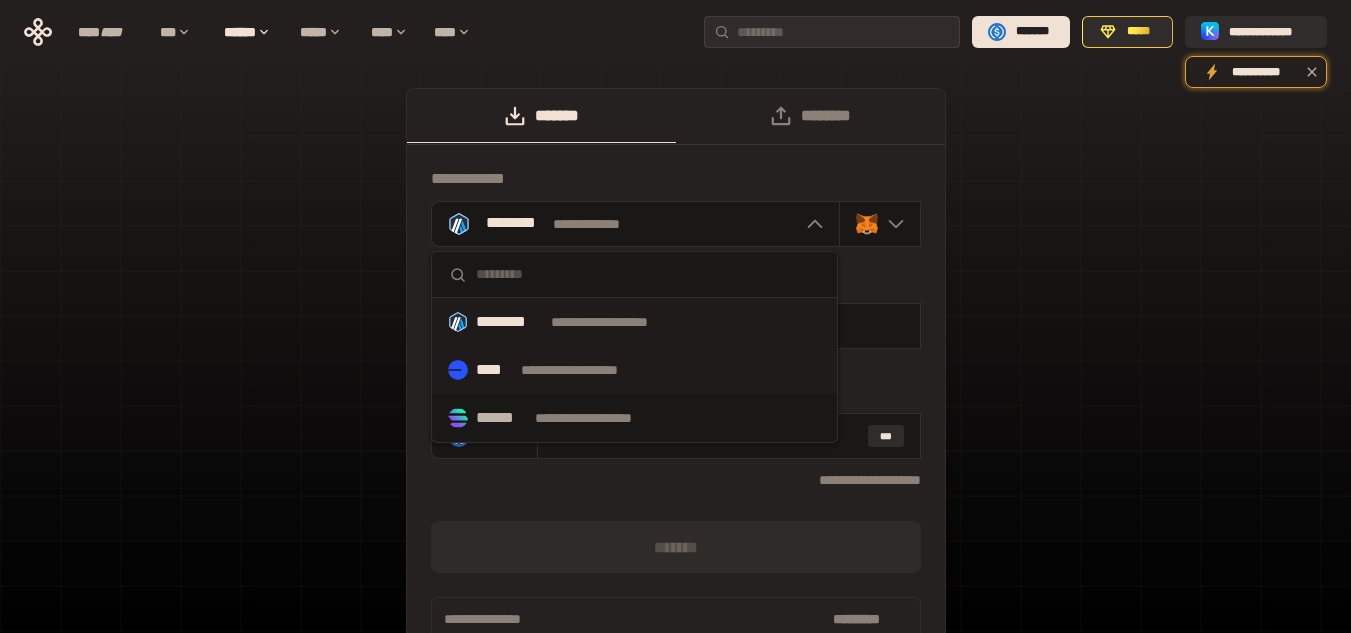 click on "**********" at bounding box center (588, 370) 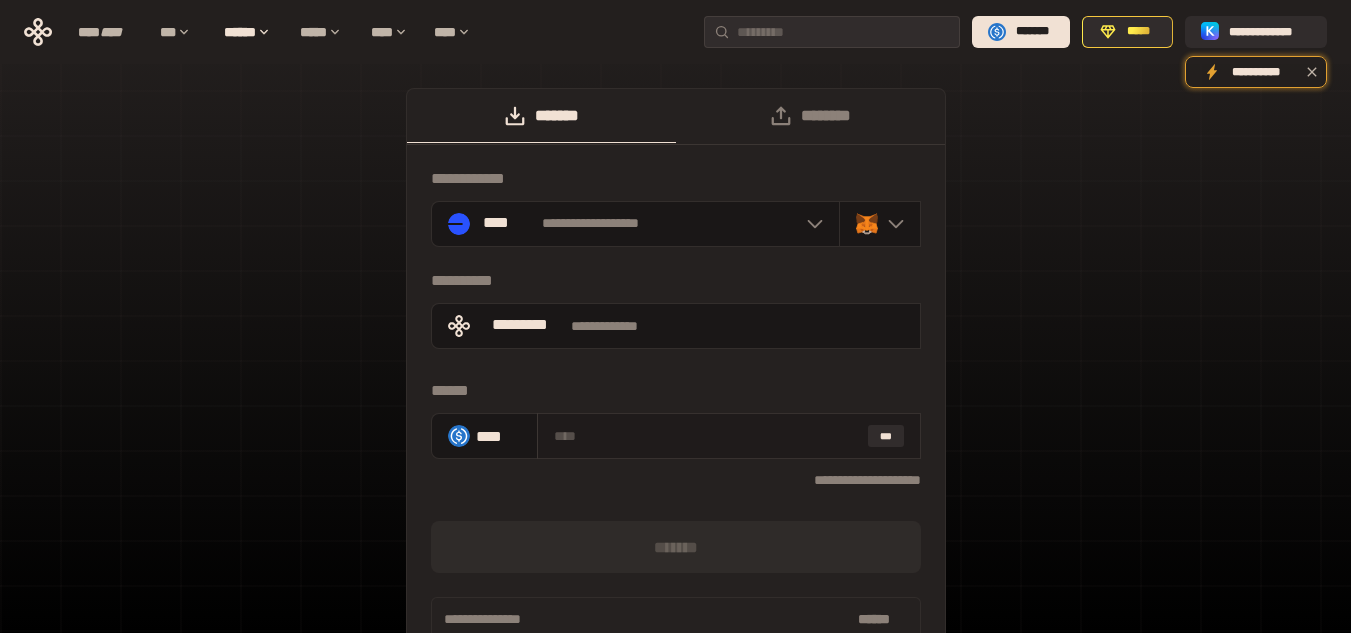 click at bounding box center (707, 436) 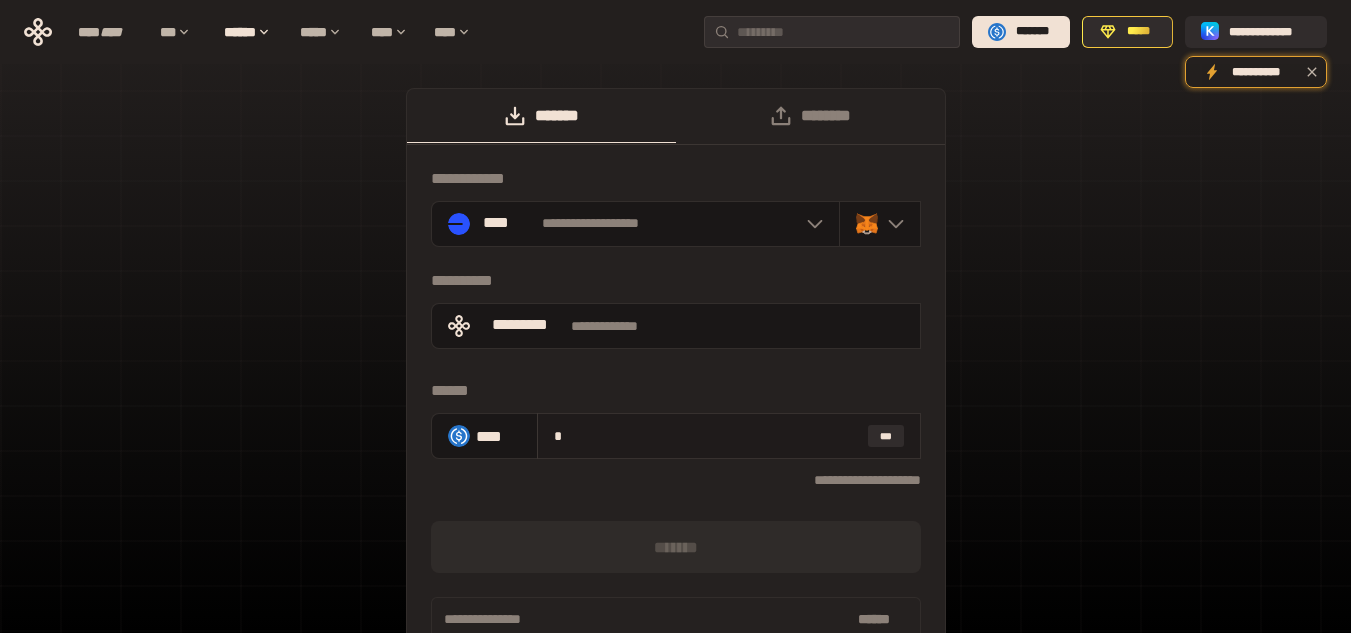 click on "* ***" at bounding box center [729, 436] 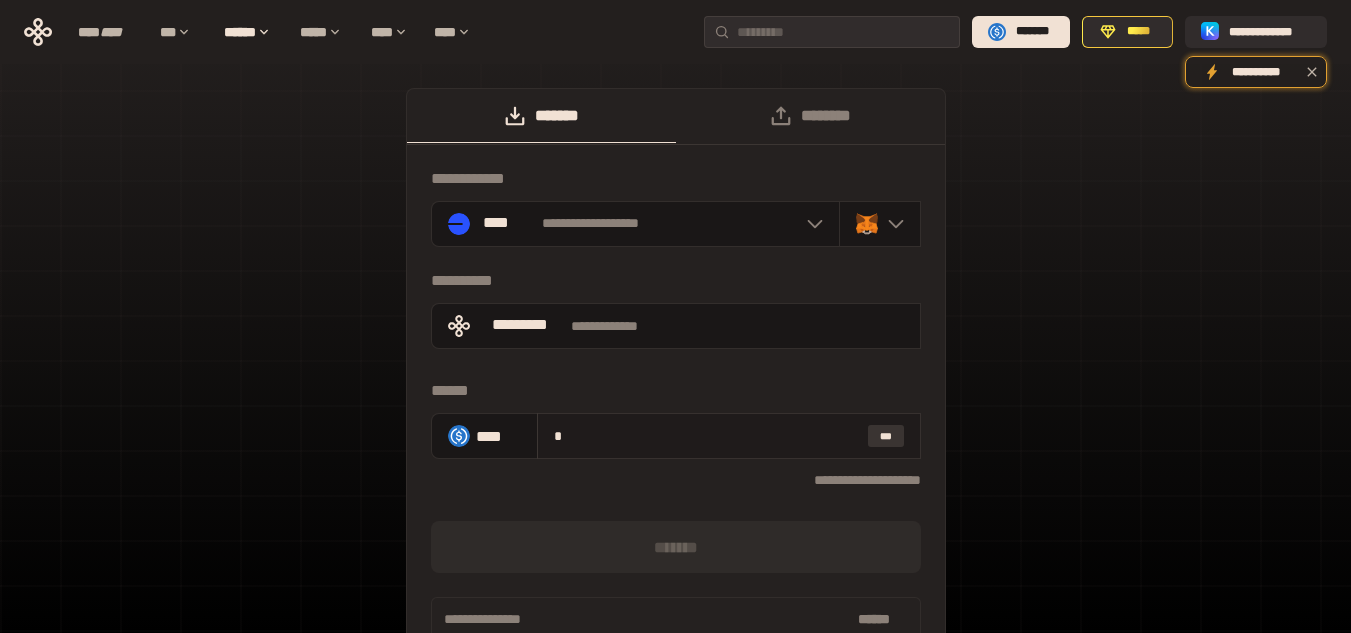 click on "***" at bounding box center [886, 436] 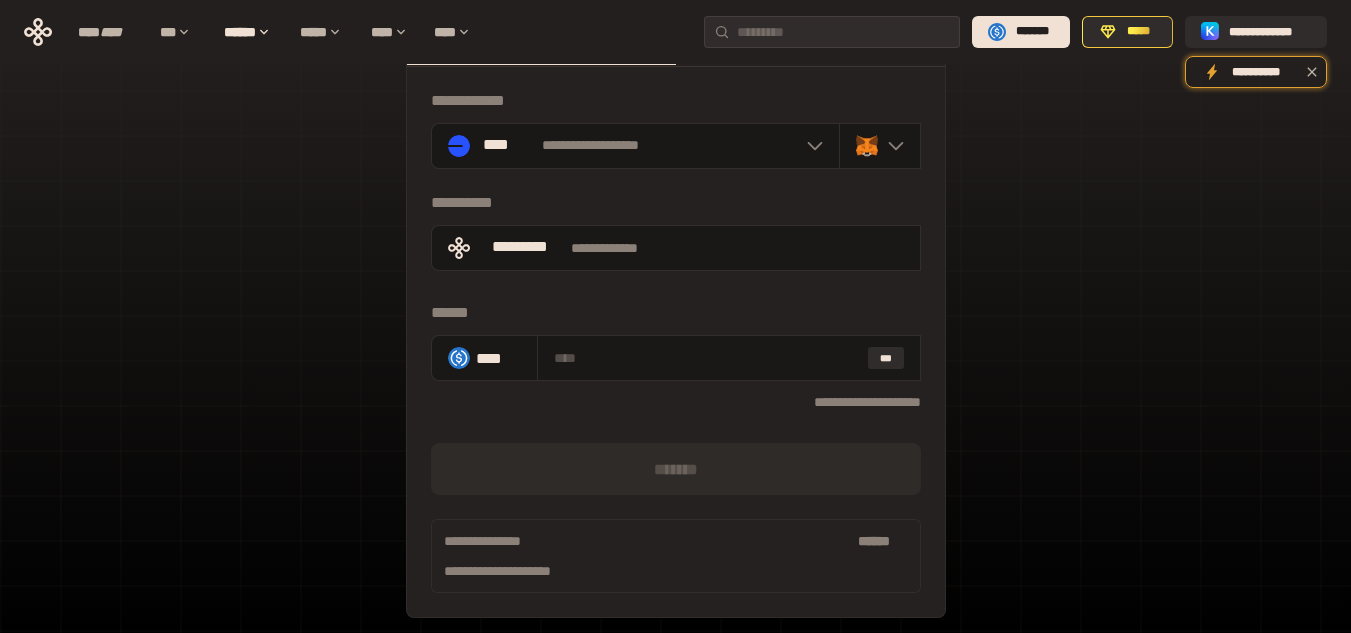 scroll, scrollTop: 100, scrollLeft: 0, axis: vertical 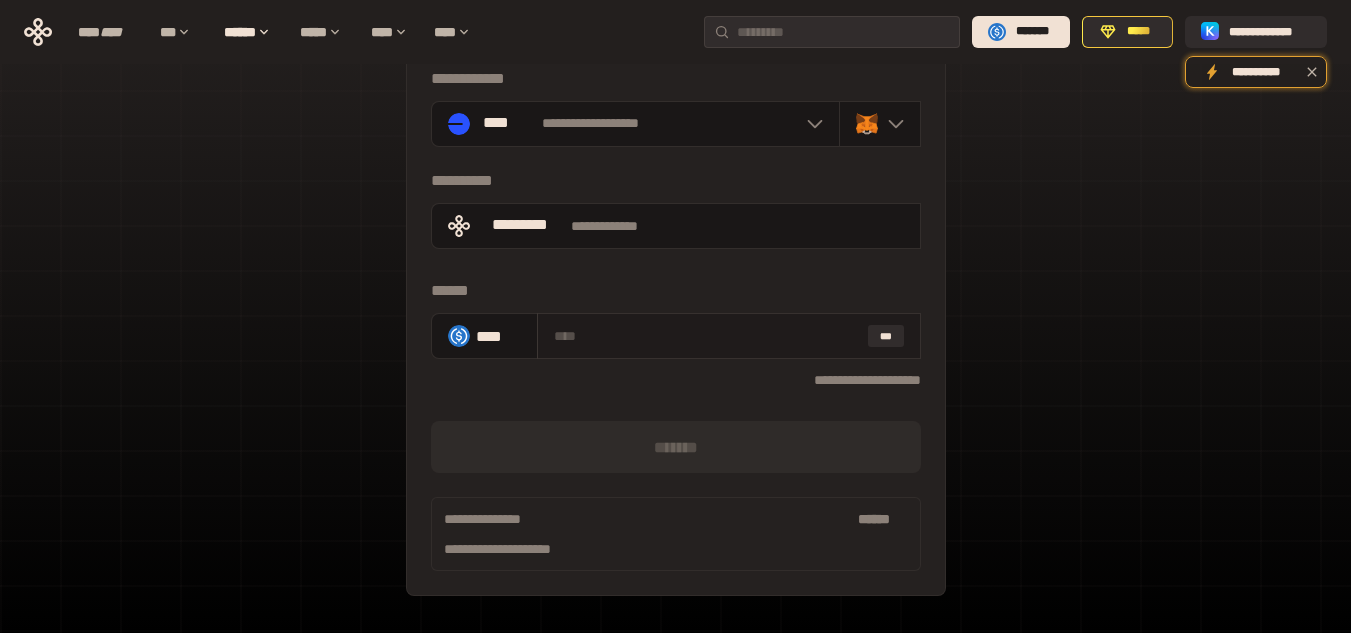 click at bounding box center (707, 336) 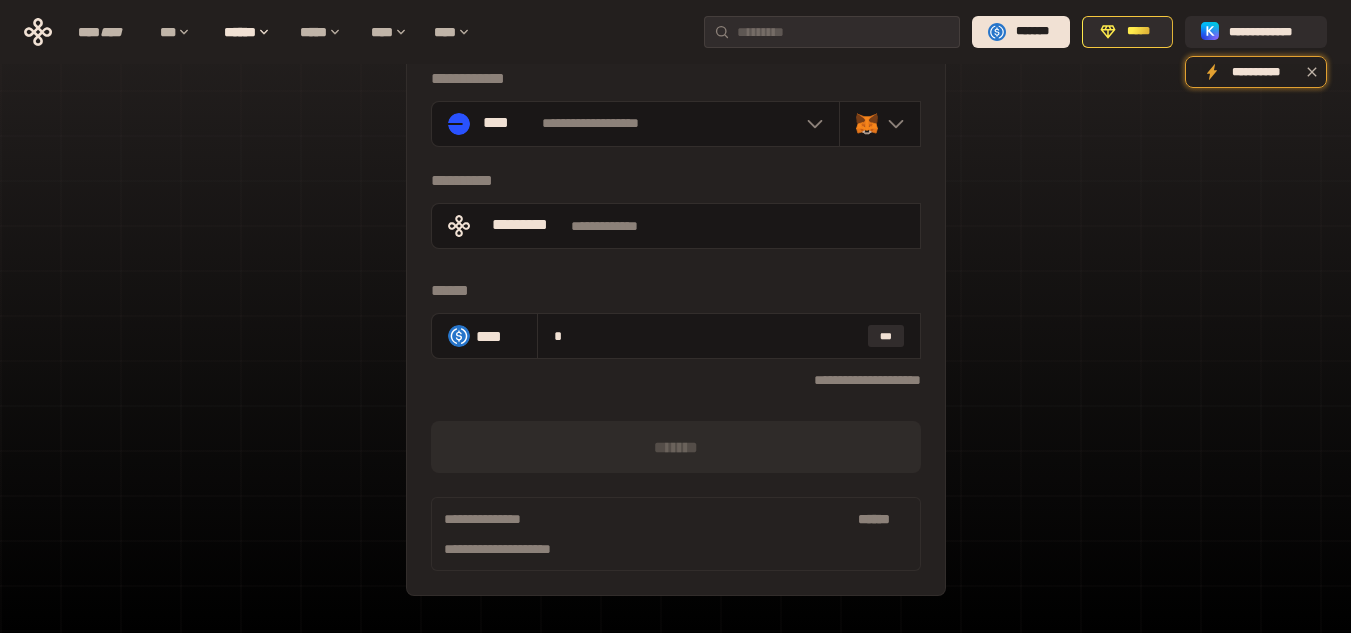 type on "*" 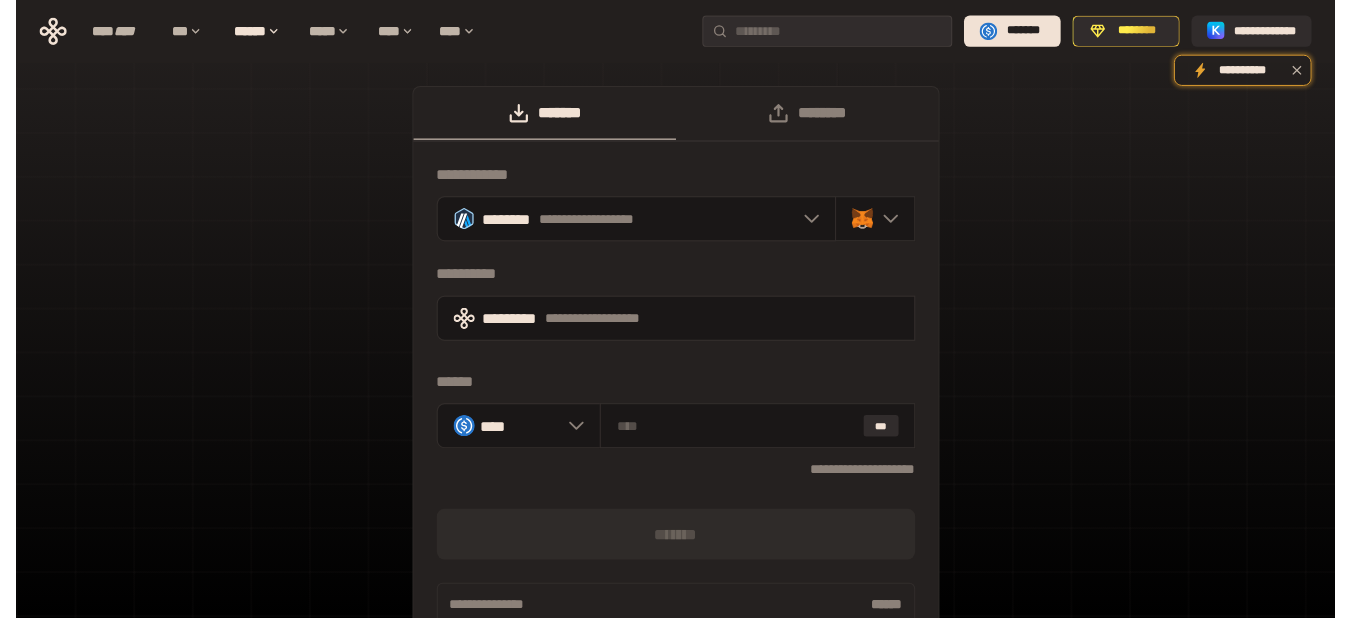 scroll, scrollTop: 100, scrollLeft: 0, axis: vertical 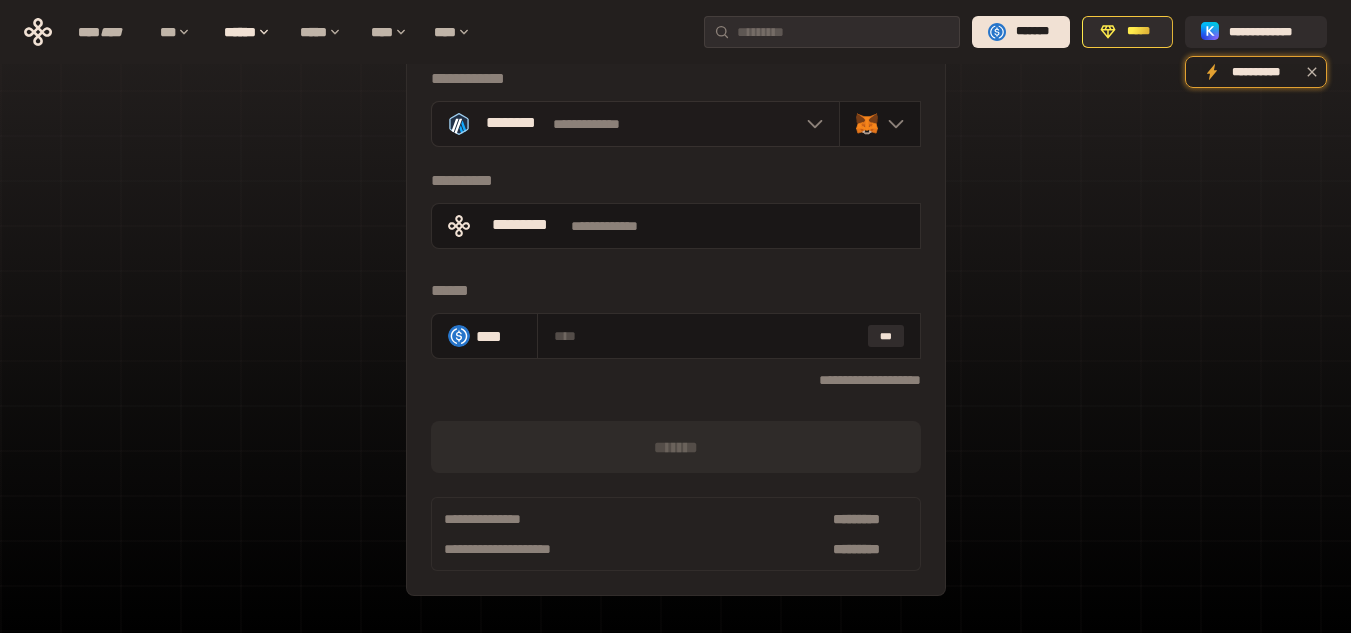 click on "**********" at bounding box center [635, 124] 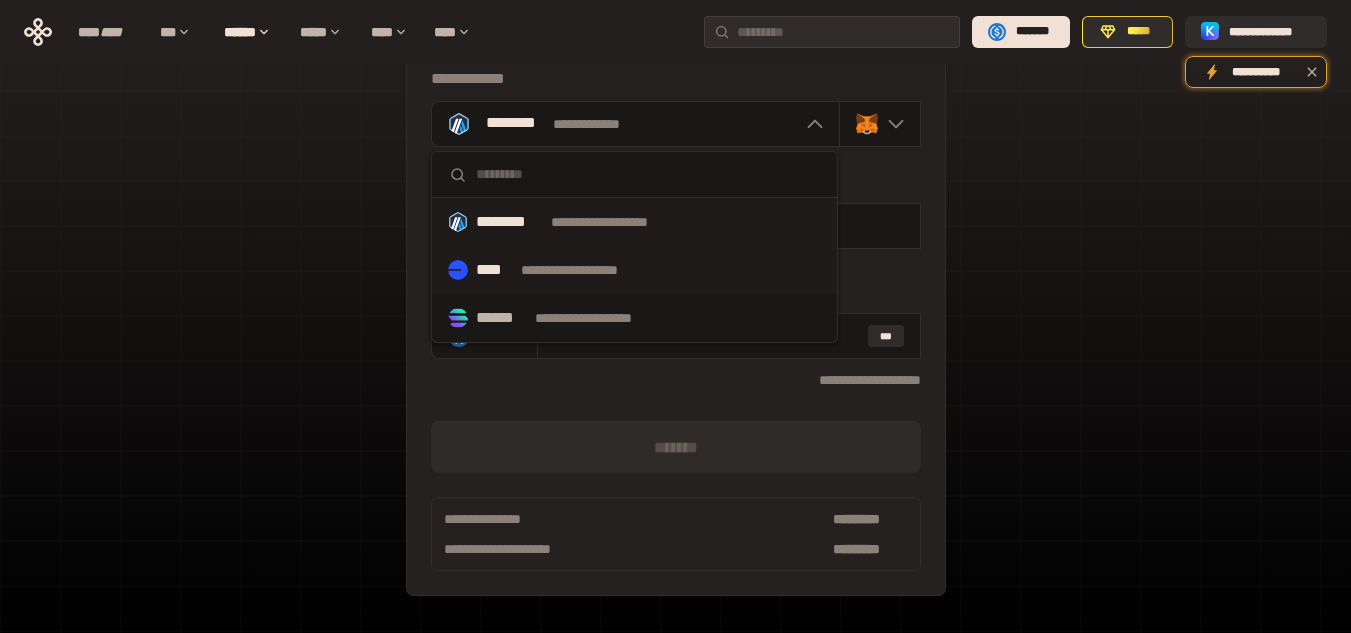 click on "**********" at bounding box center [634, 270] 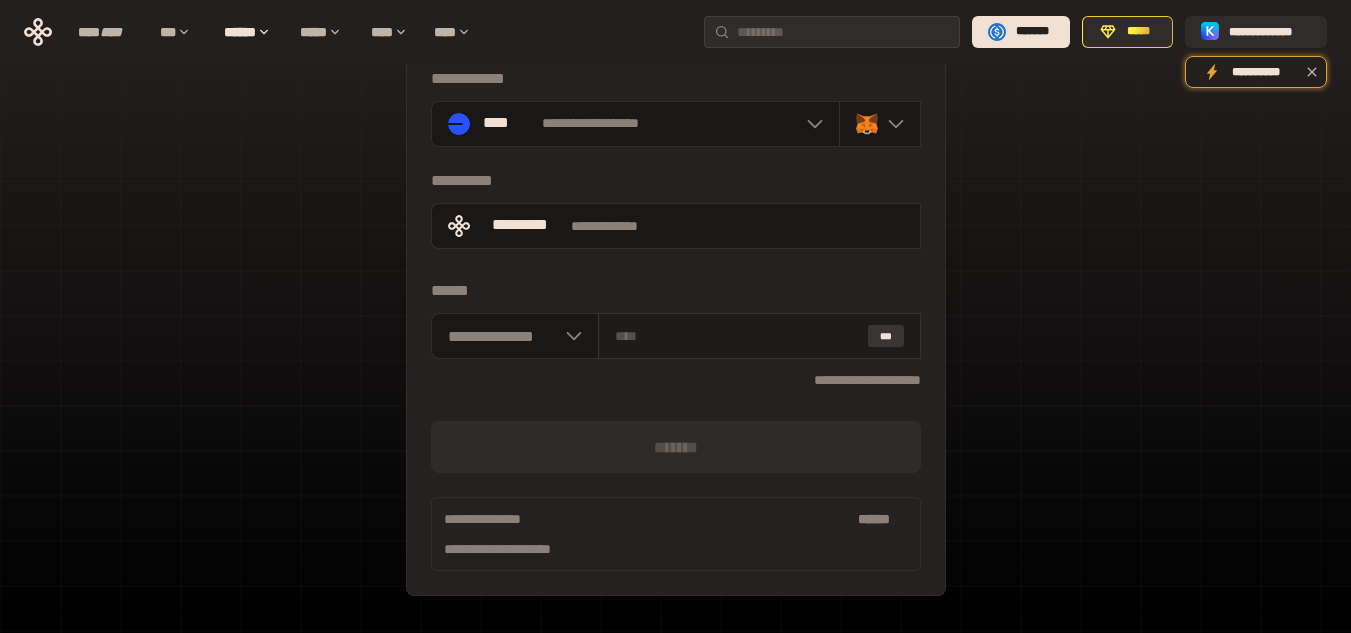 click on "***" at bounding box center [886, 336] 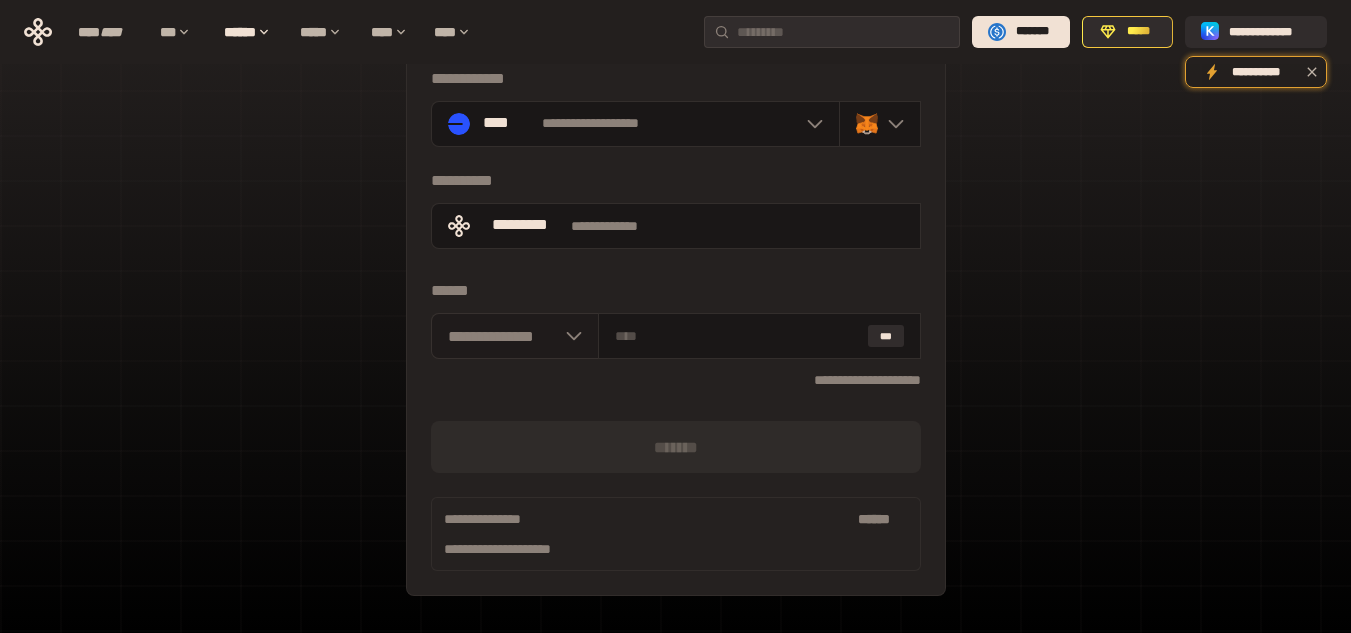 click on "**********" at bounding box center [515, 336] 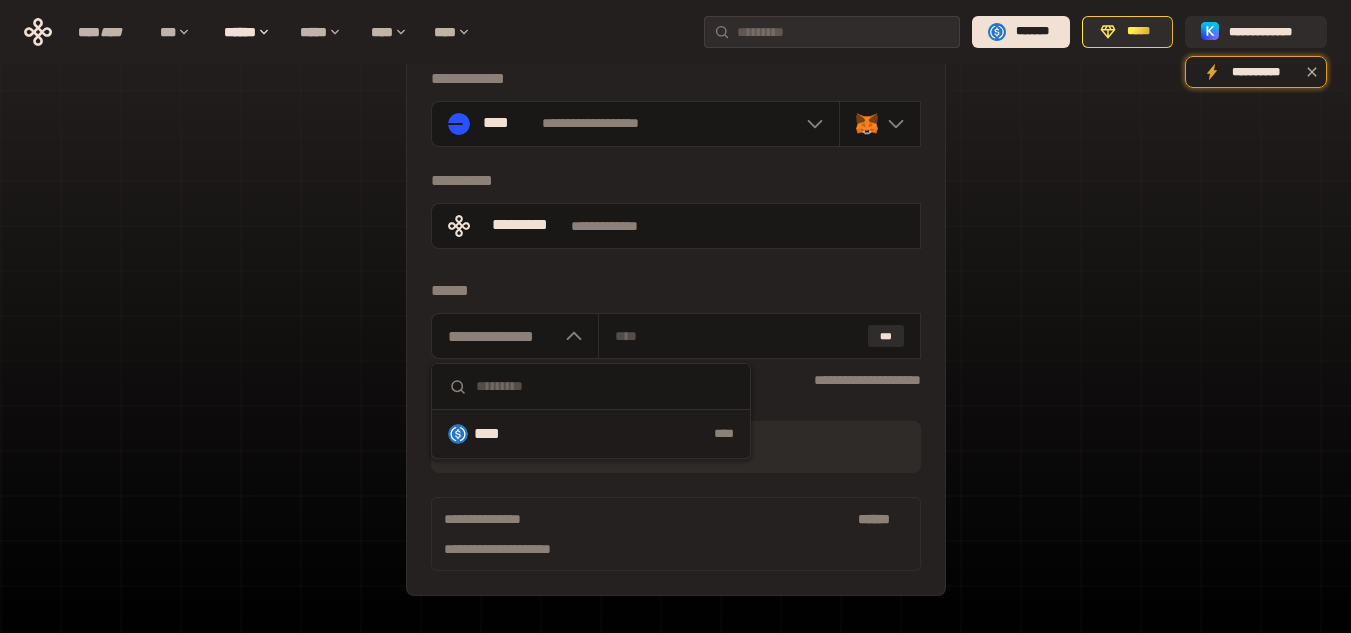 click on "****" at bounding box center [638, 434] 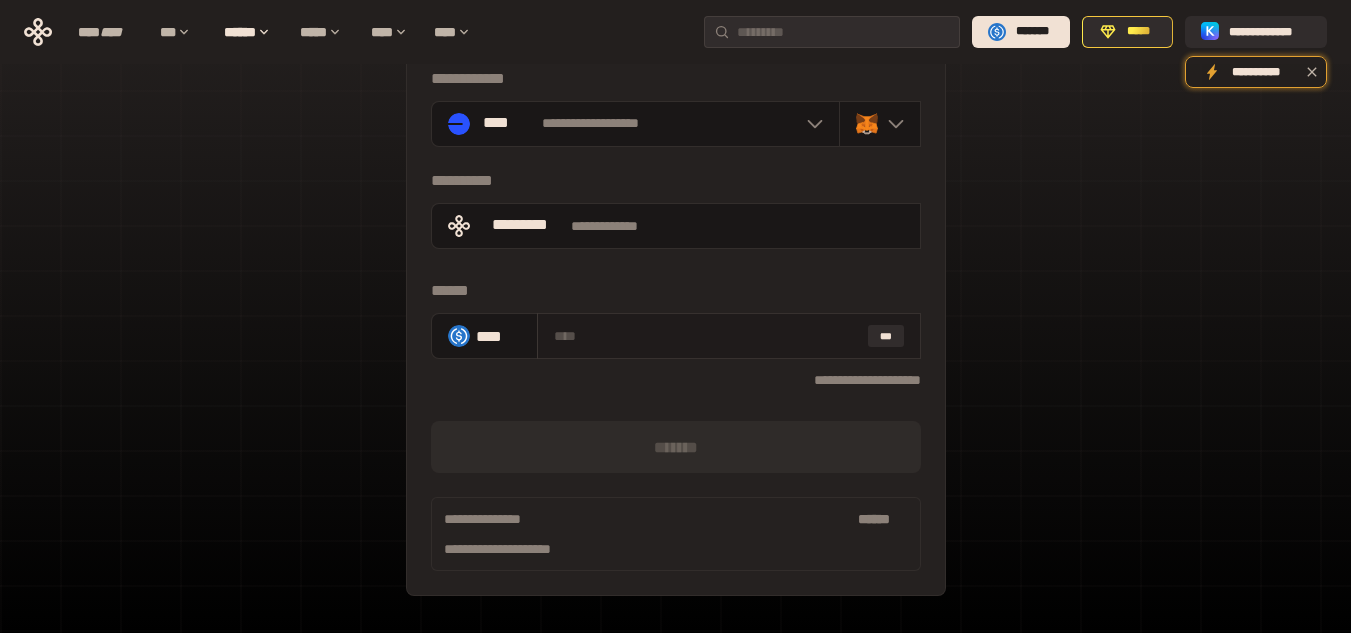 click on "***" at bounding box center [729, 336] 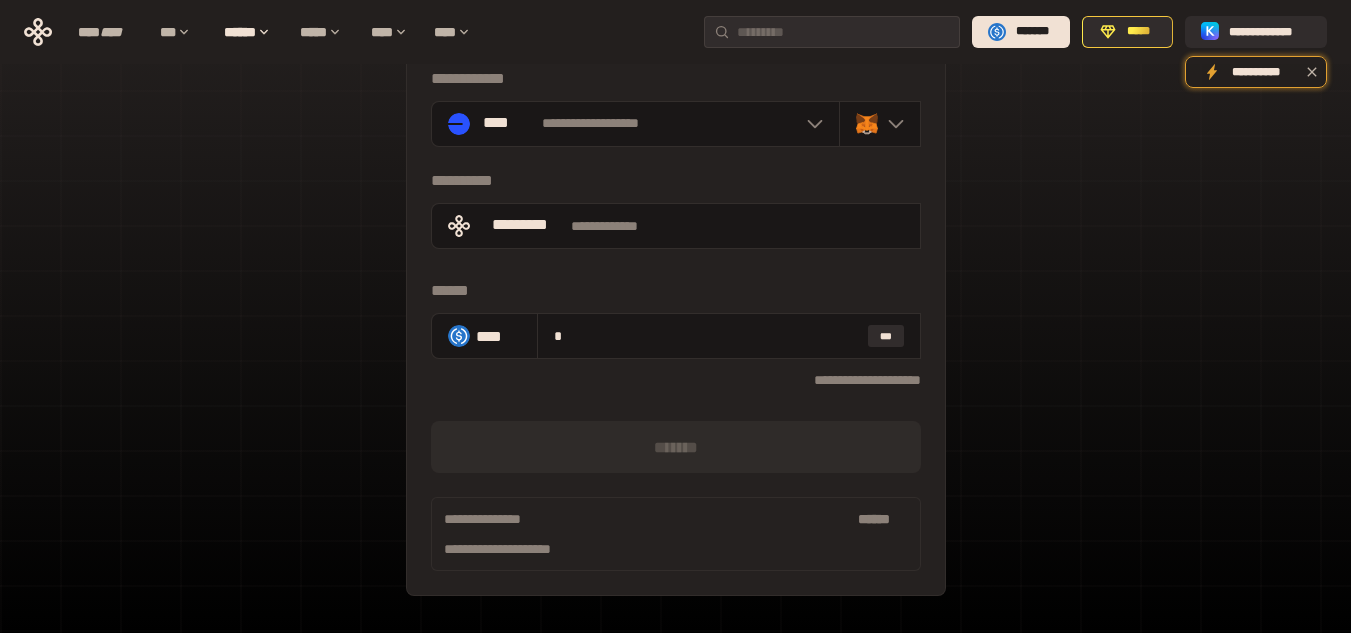 type on "*" 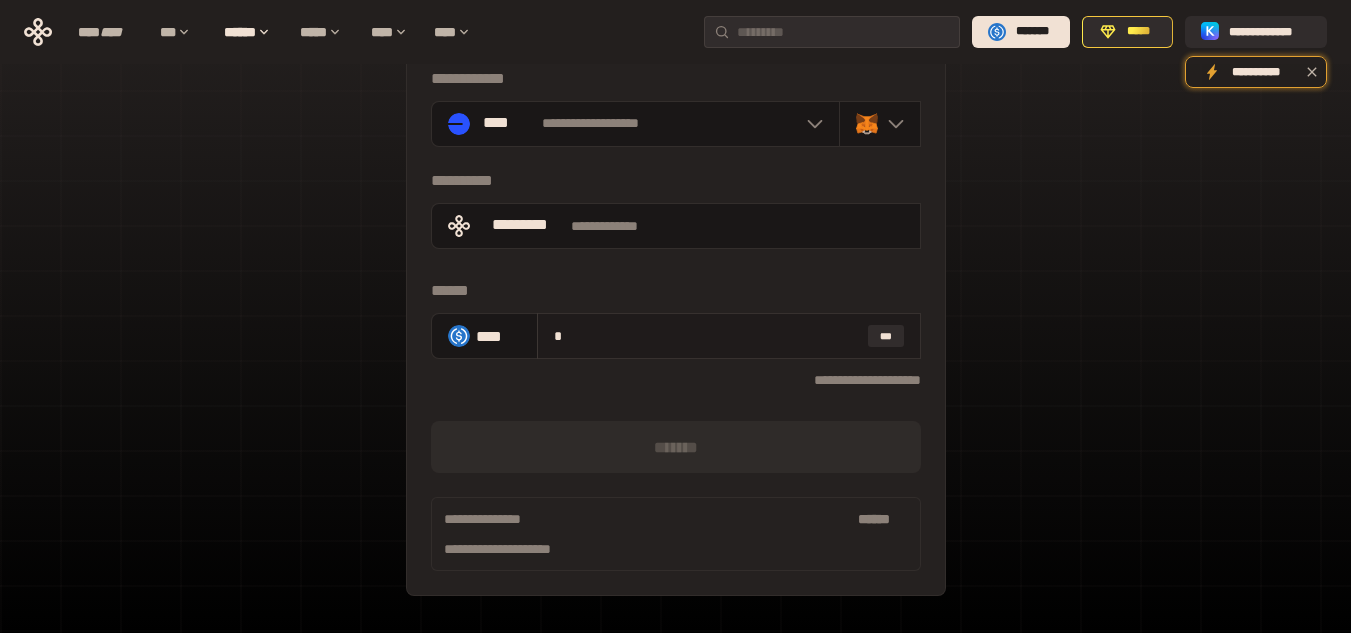click on "*" at bounding box center (707, 336) 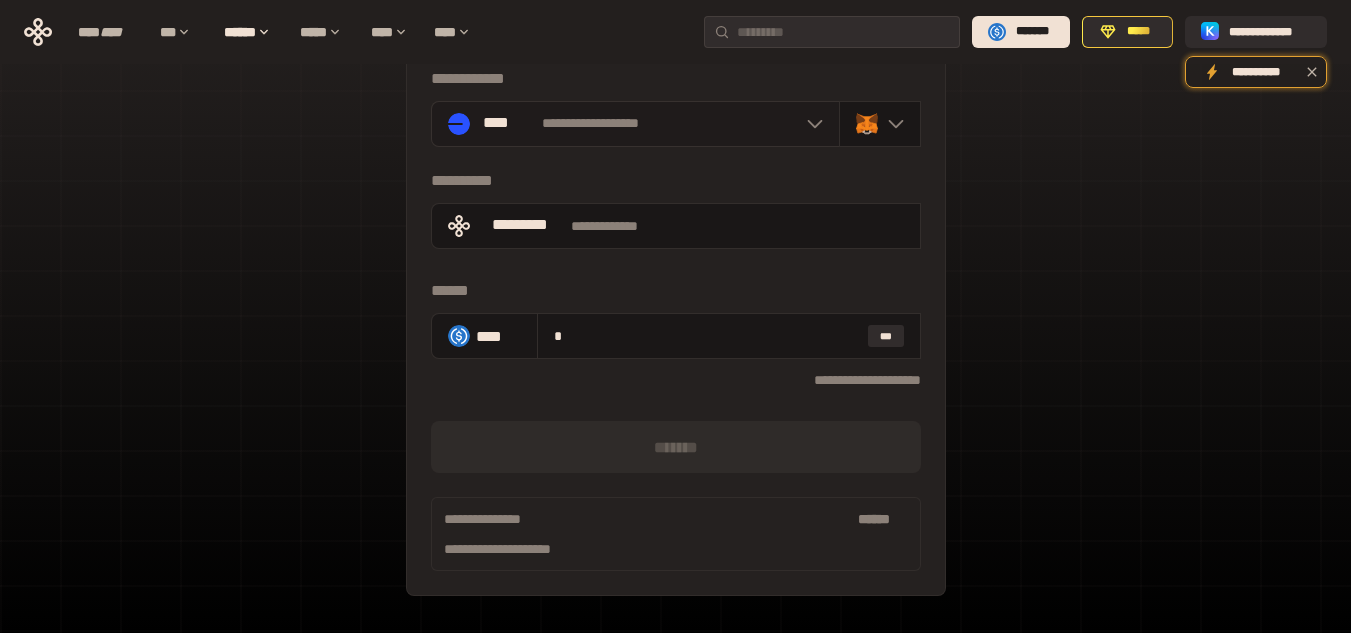 click on "**********" at bounding box center [635, 124] 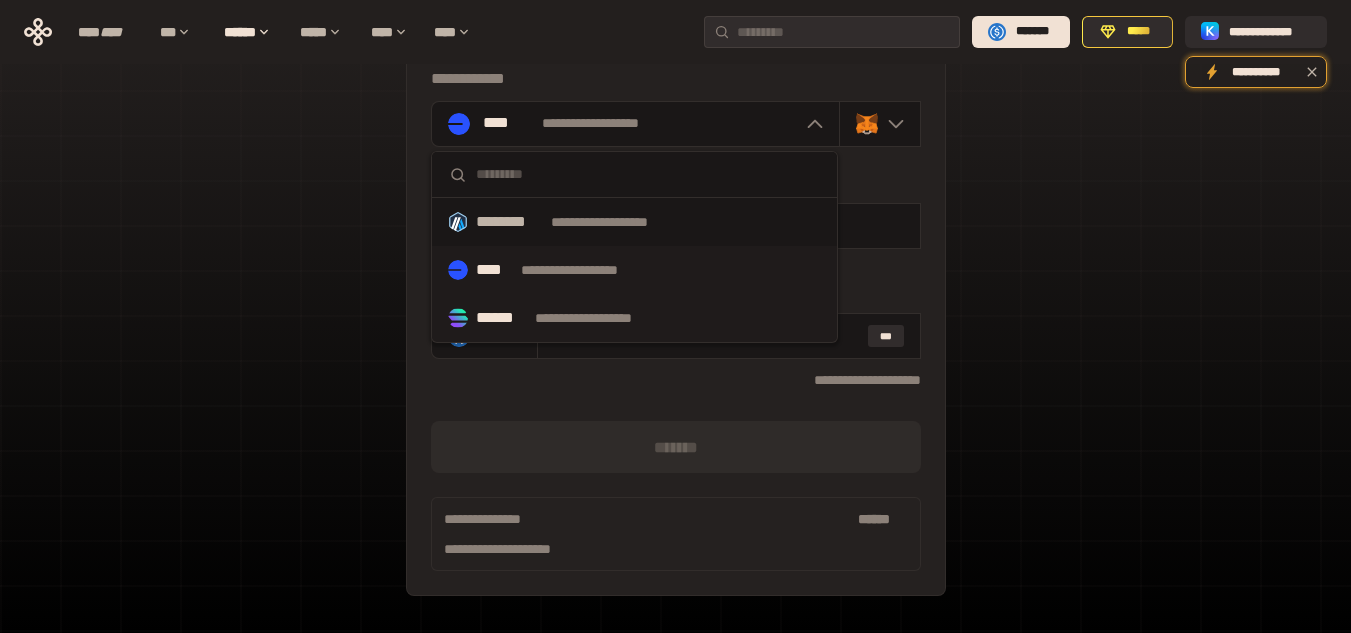 click on "******" at bounding box center [502, 318] 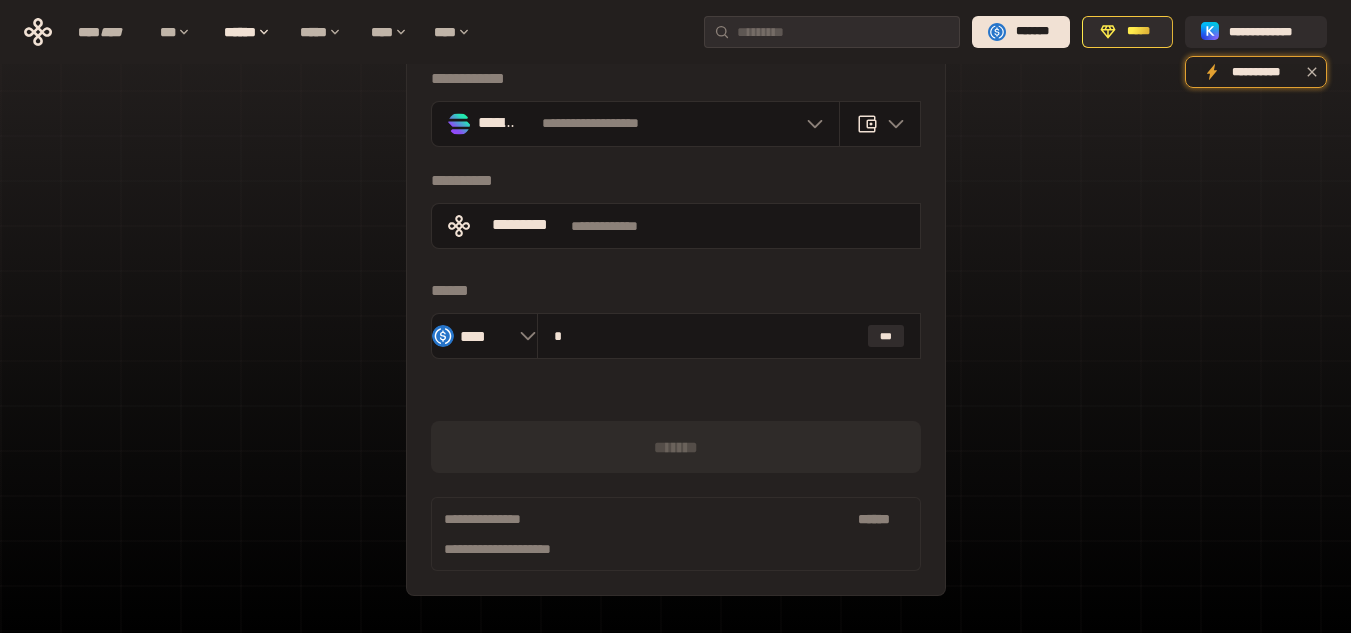 type 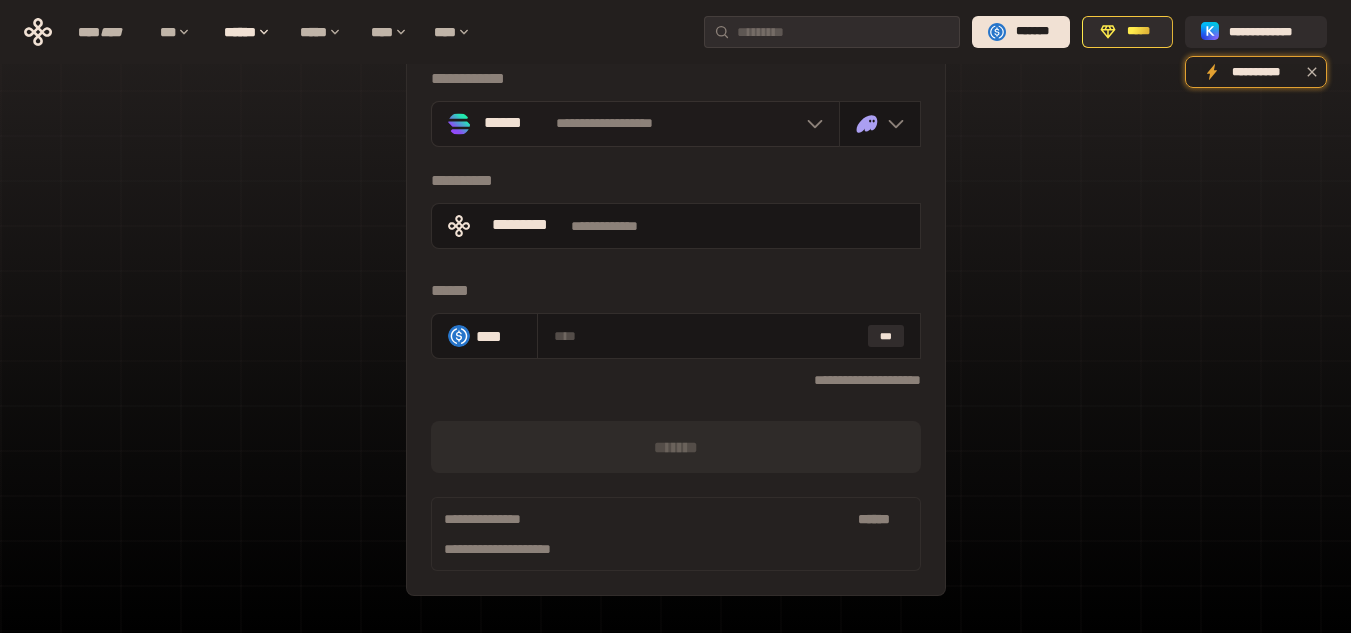 click on "**********" at bounding box center (635, 124) 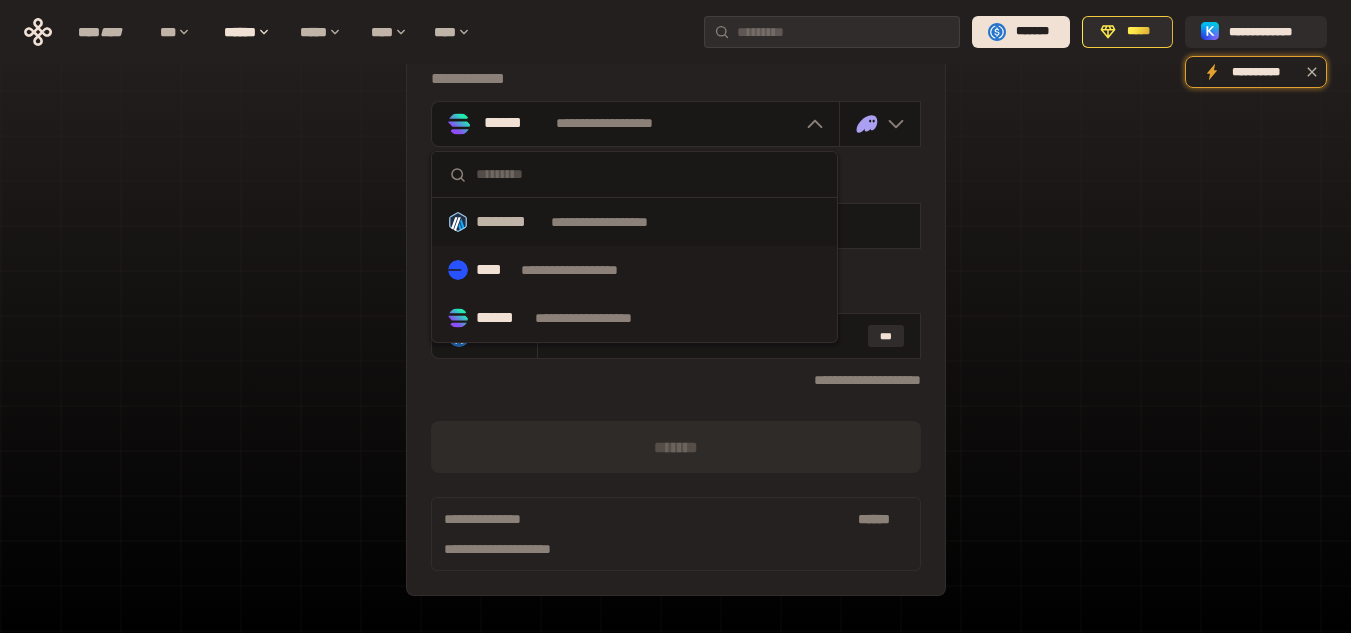 click on "**********" at bounding box center [634, 270] 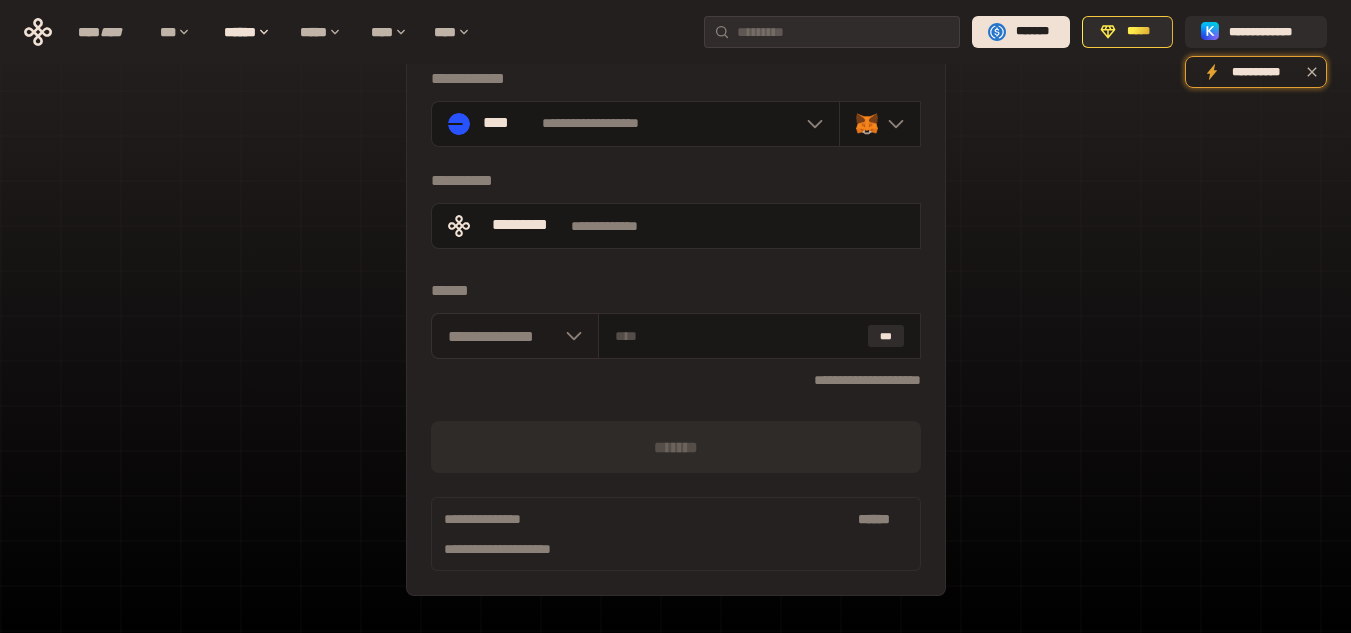 click on "**********" at bounding box center [515, 336] 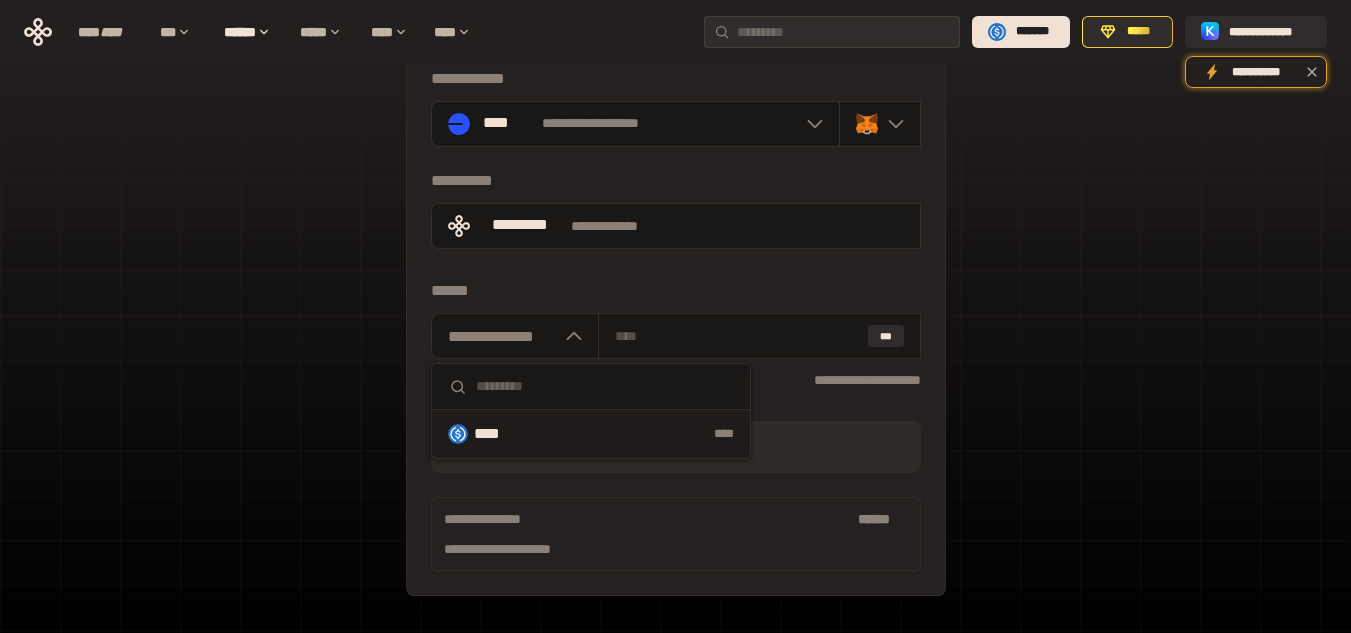click on "****" at bounding box center [638, 434] 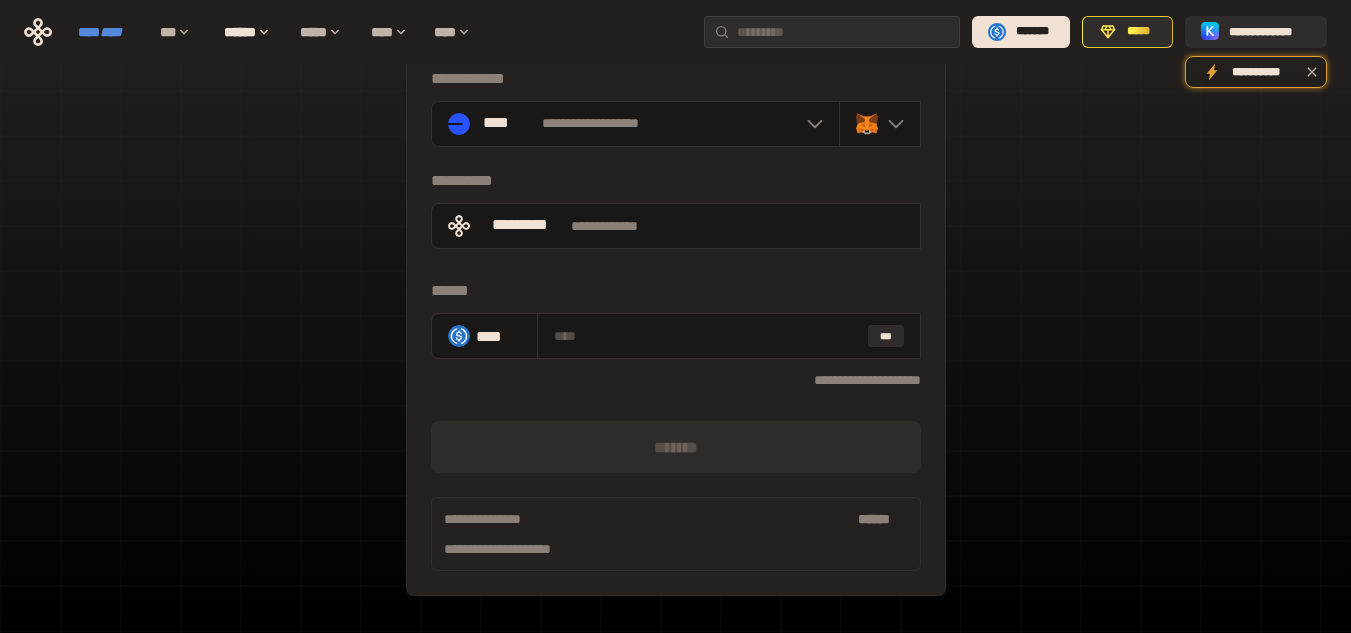 click on "****" at bounding box center (111, 32) 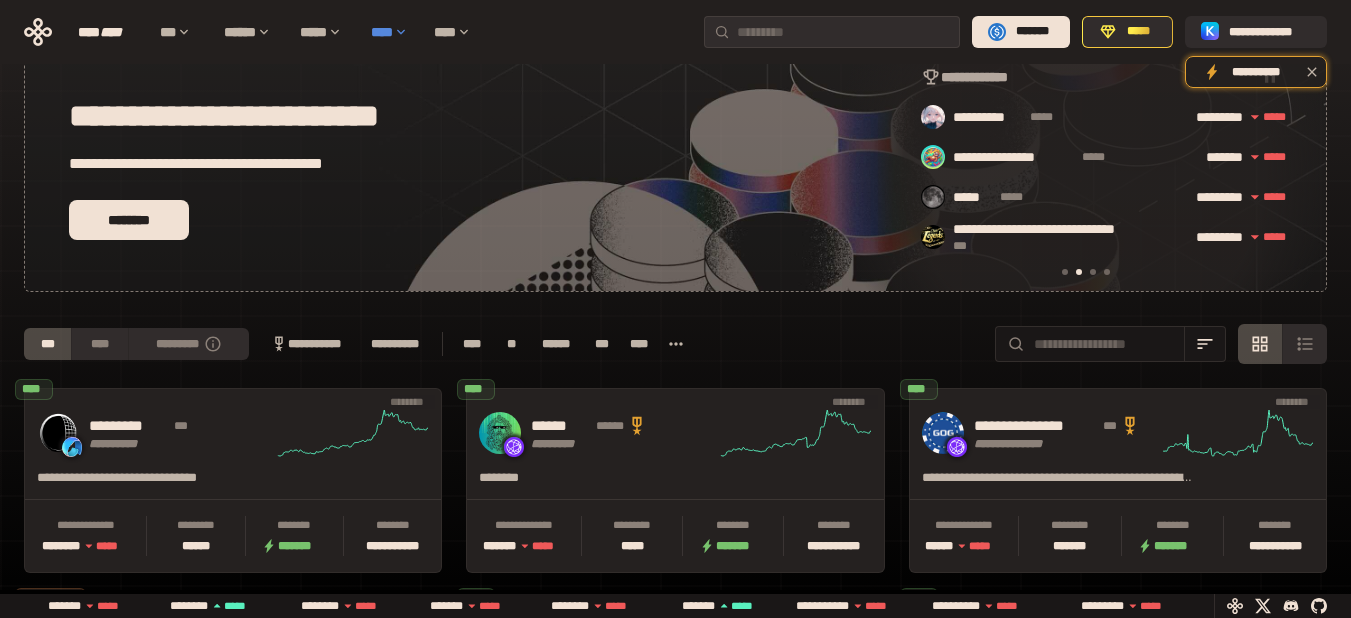 scroll, scrollTop: 0, scrollLeft: 436, axis: horizontal 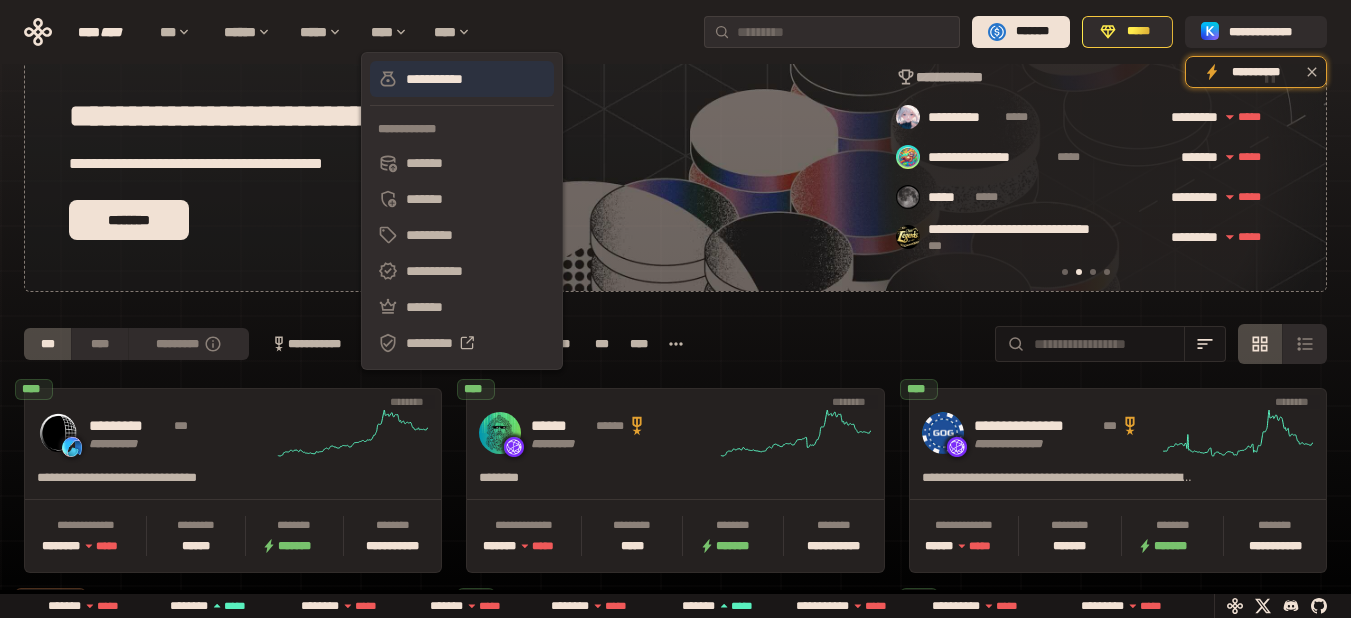 click on "**********" at bounding box center (462, 79) 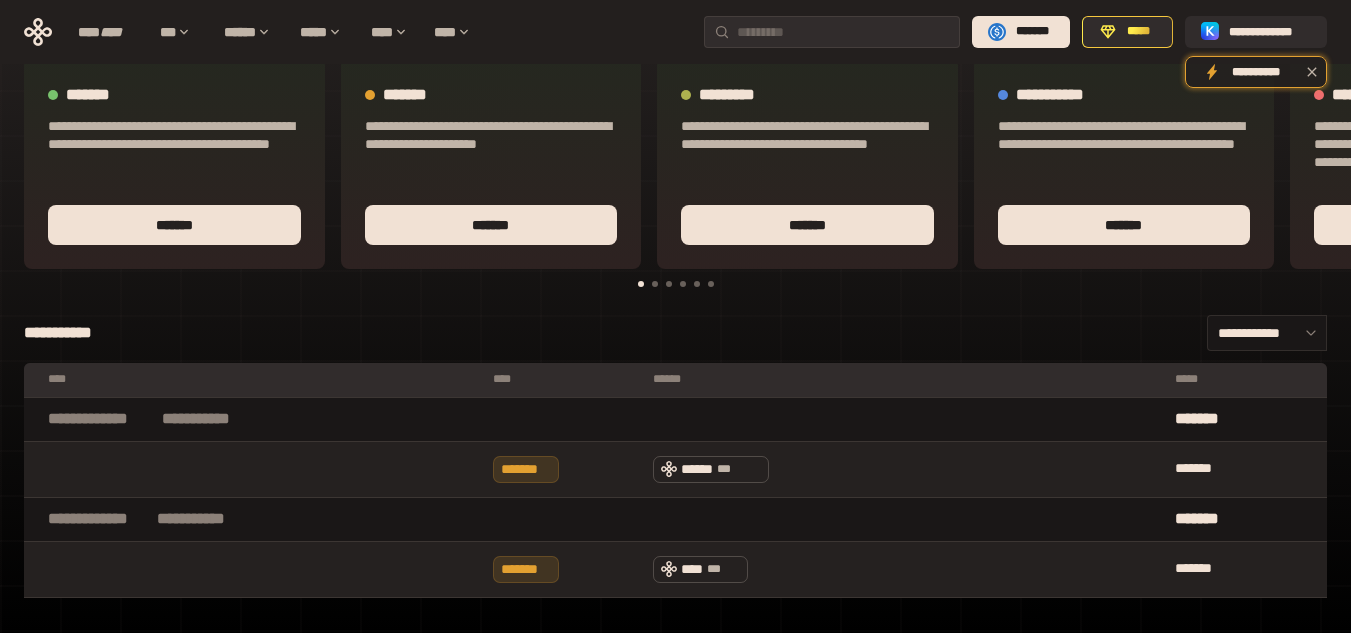 scroll, scrollTop: 0, scrollLeft: 0, axis: both 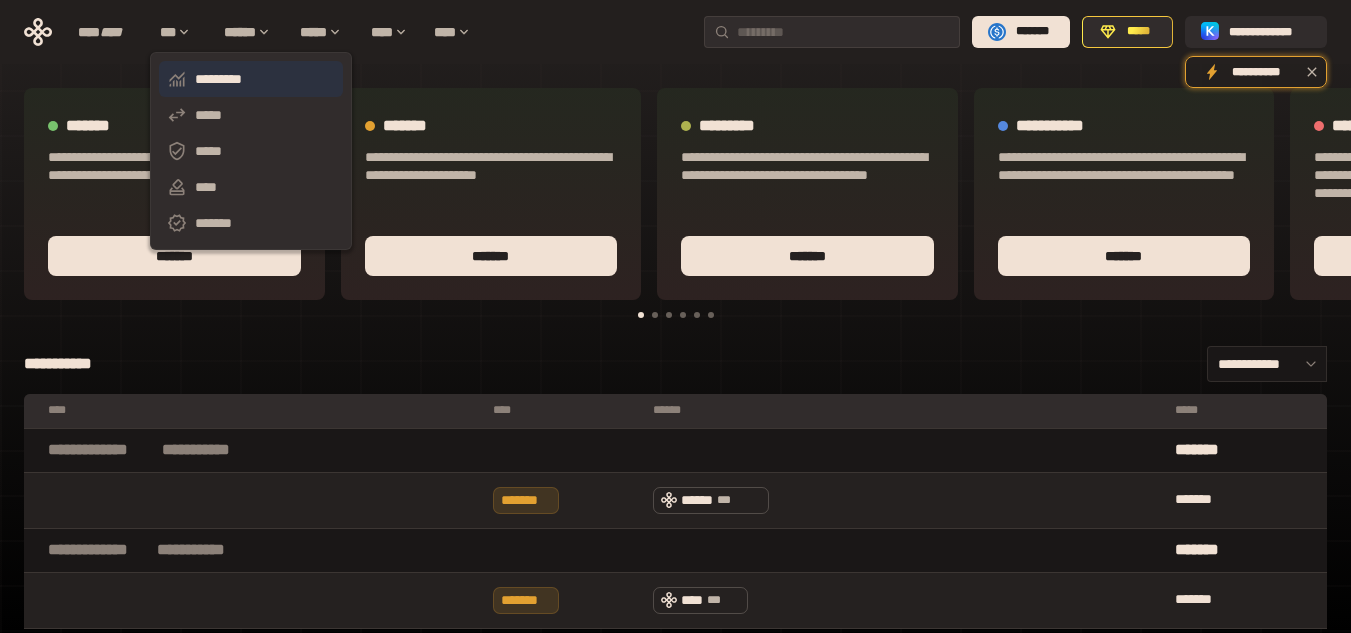 click on "*********" at bounding box center (251, 79) 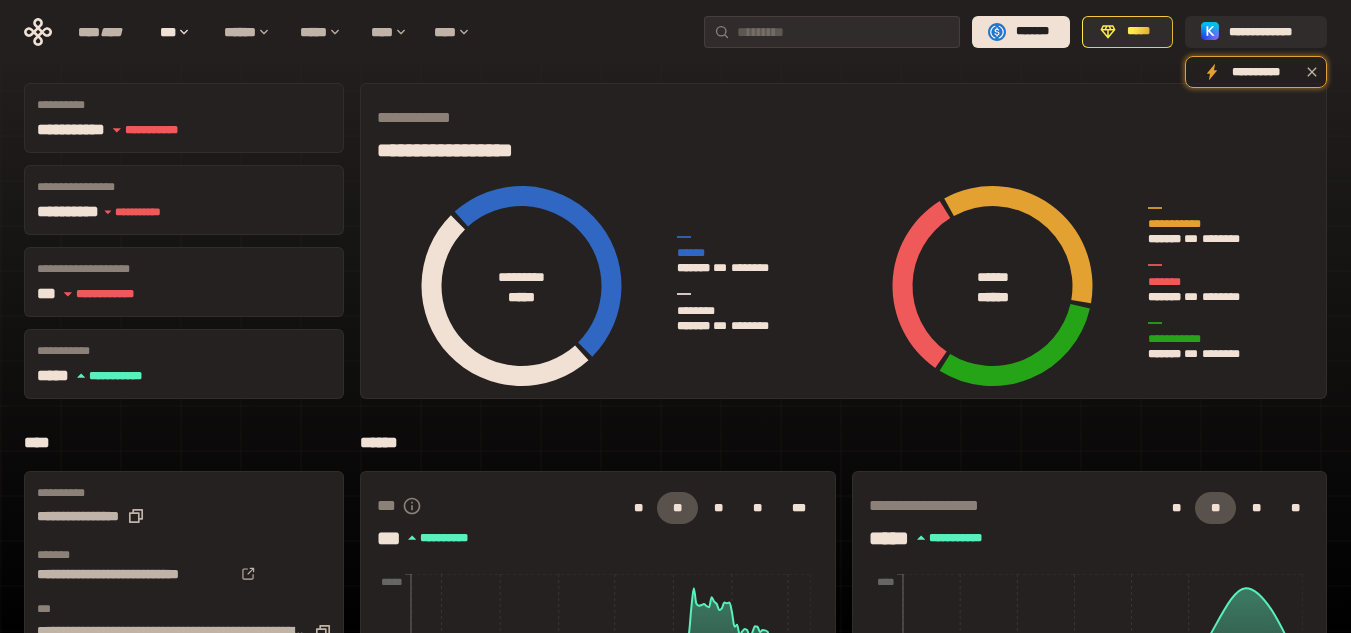 scroll, scrollTop: 0, scrollLeft: 0, axis: both 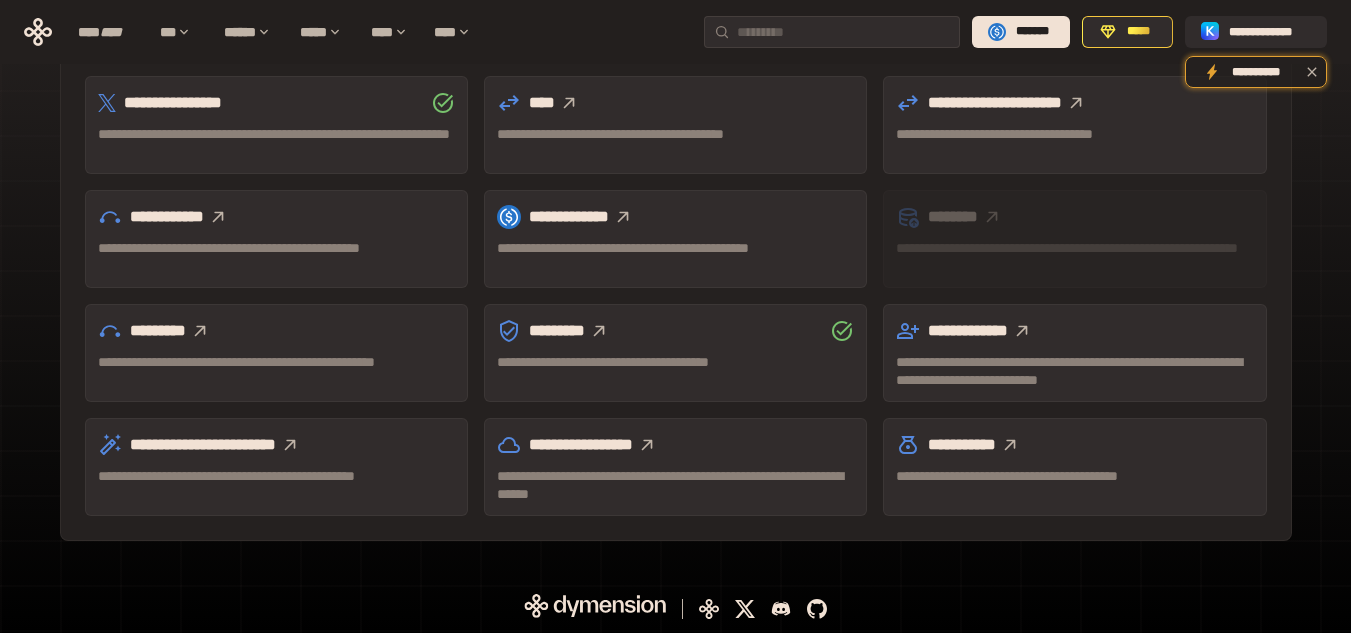 click at bounding box center [569, 103] 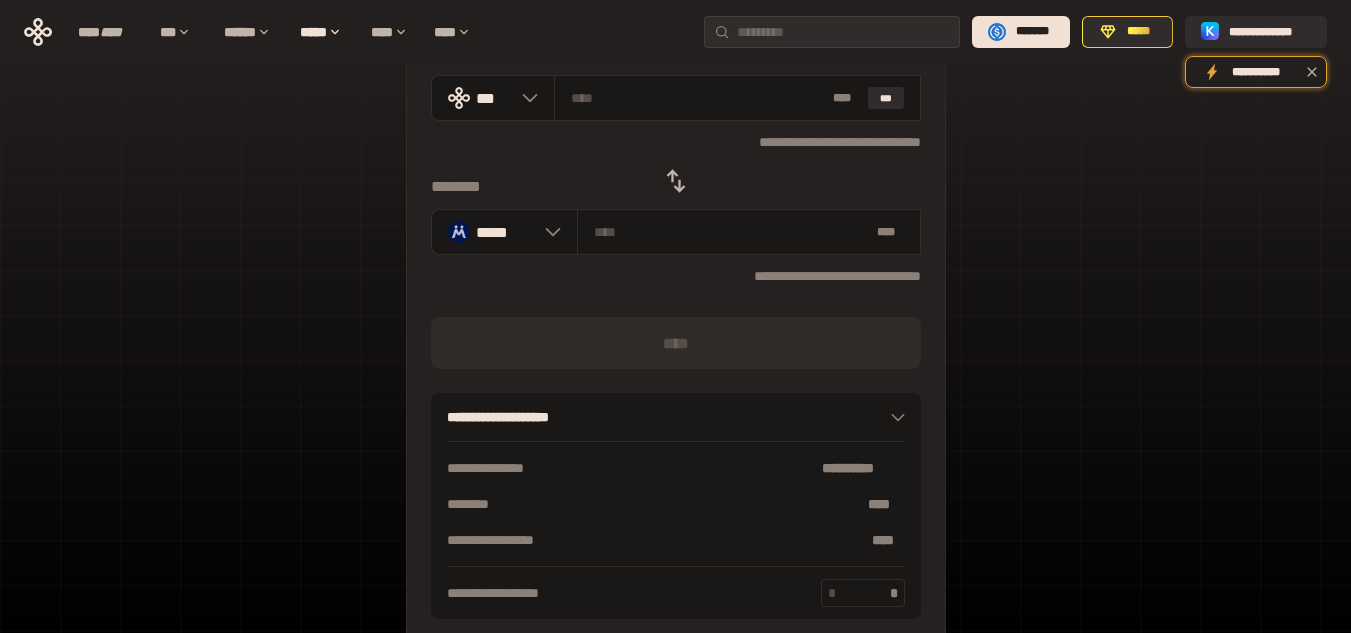 scroll, scrollTop: 0, scrollLeft: 0, axis: both 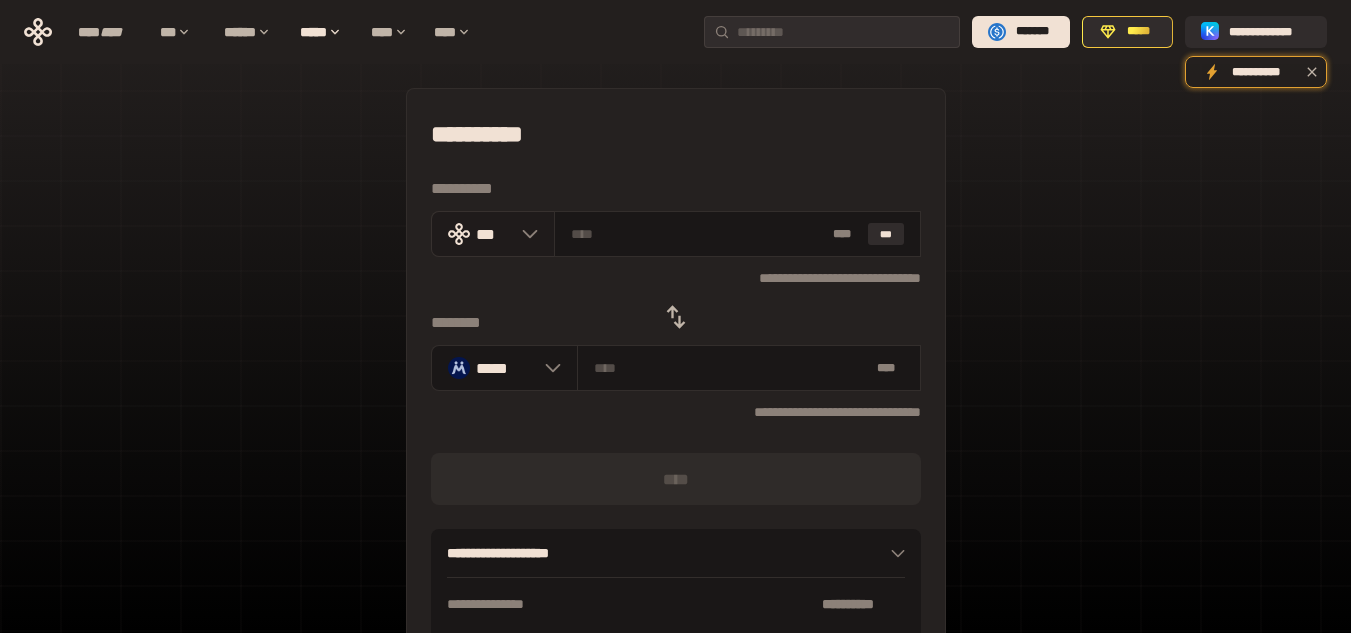 click at bounding box center [525, 234] 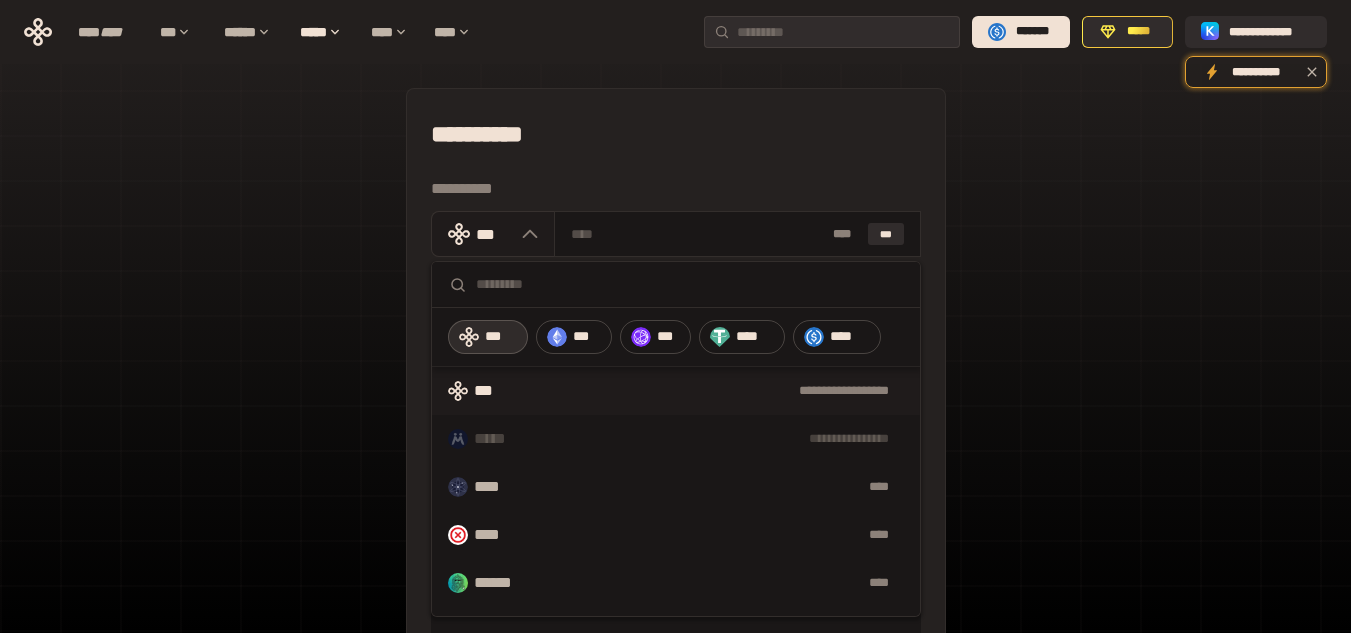 click at bounding box center (525, 234) 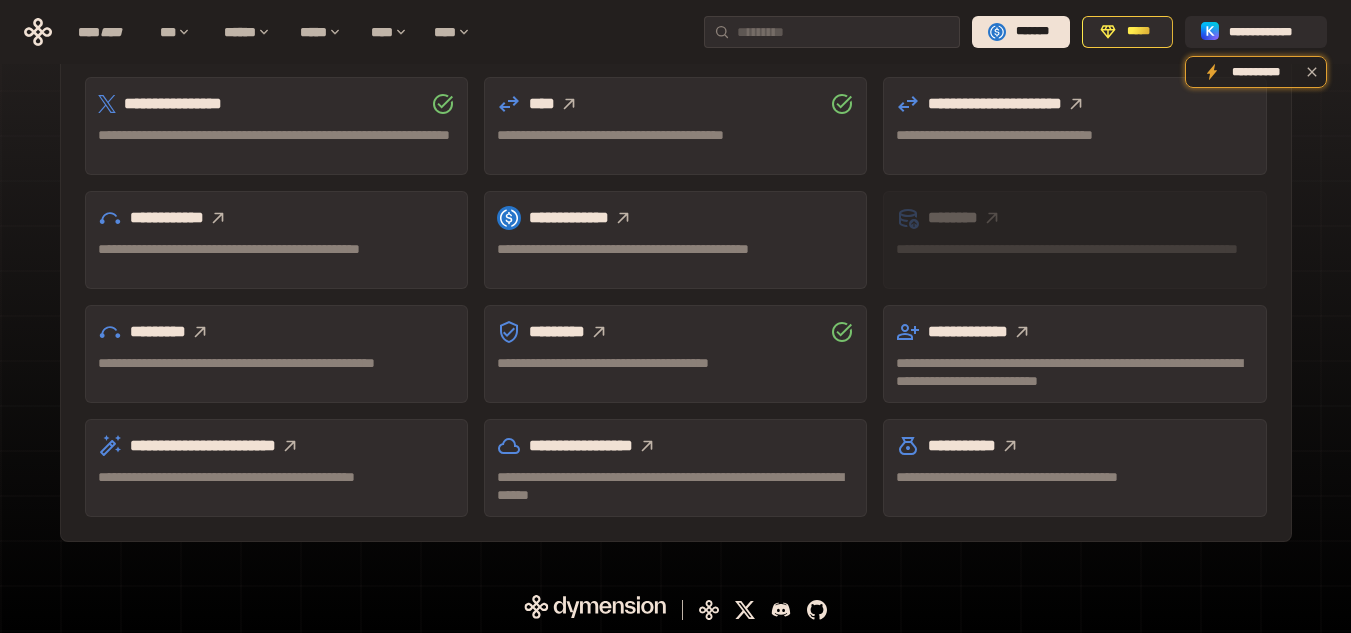 scroll, scrollTop: 655, scrollLeft: 0, axis: vertical 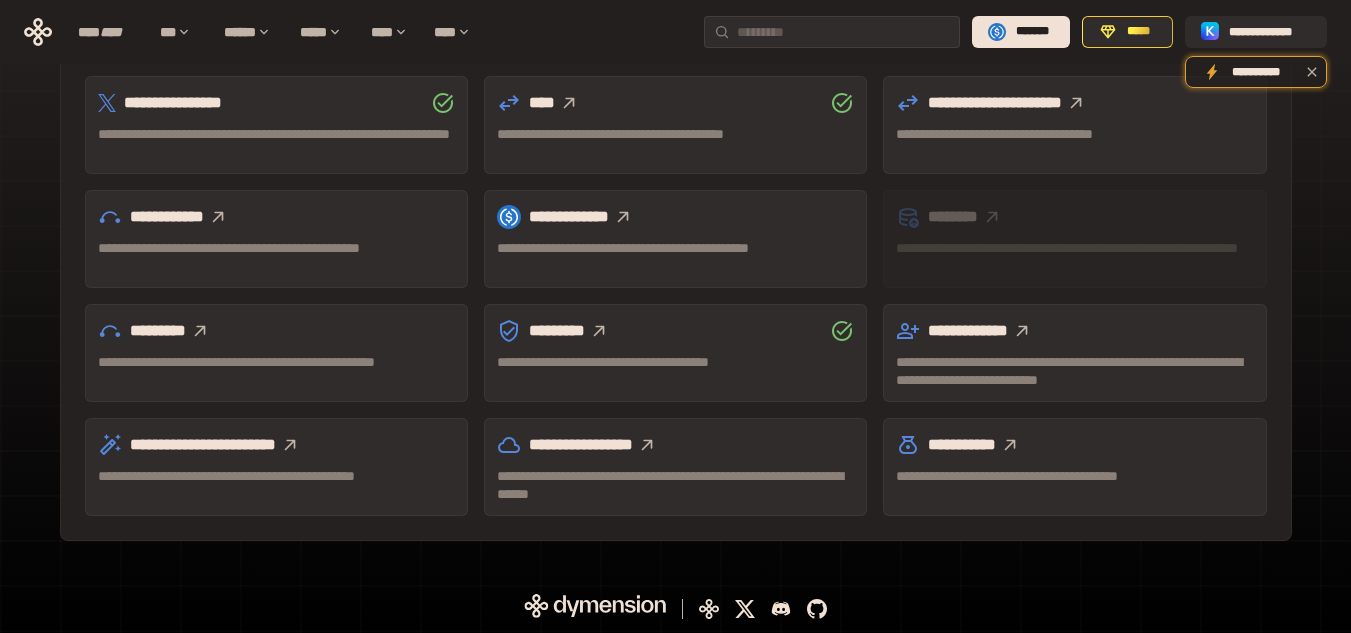 click at bounding box center (623, 217) 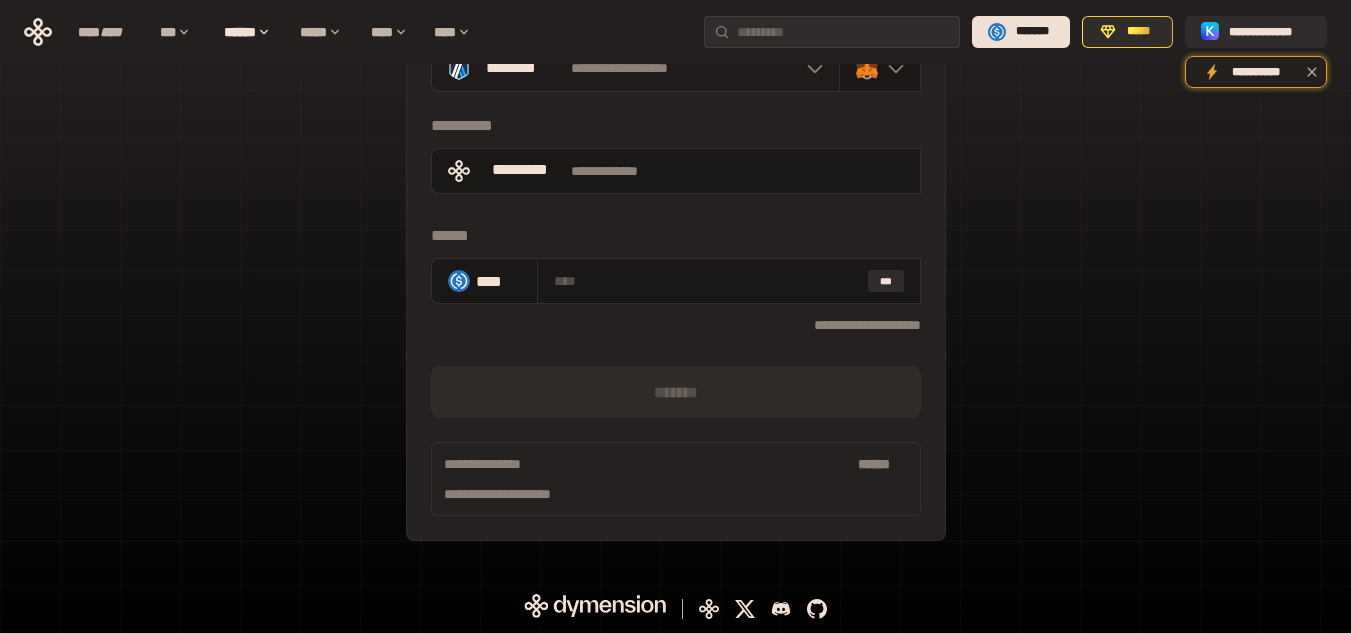 click on "********" at bounding box center (511, 69) 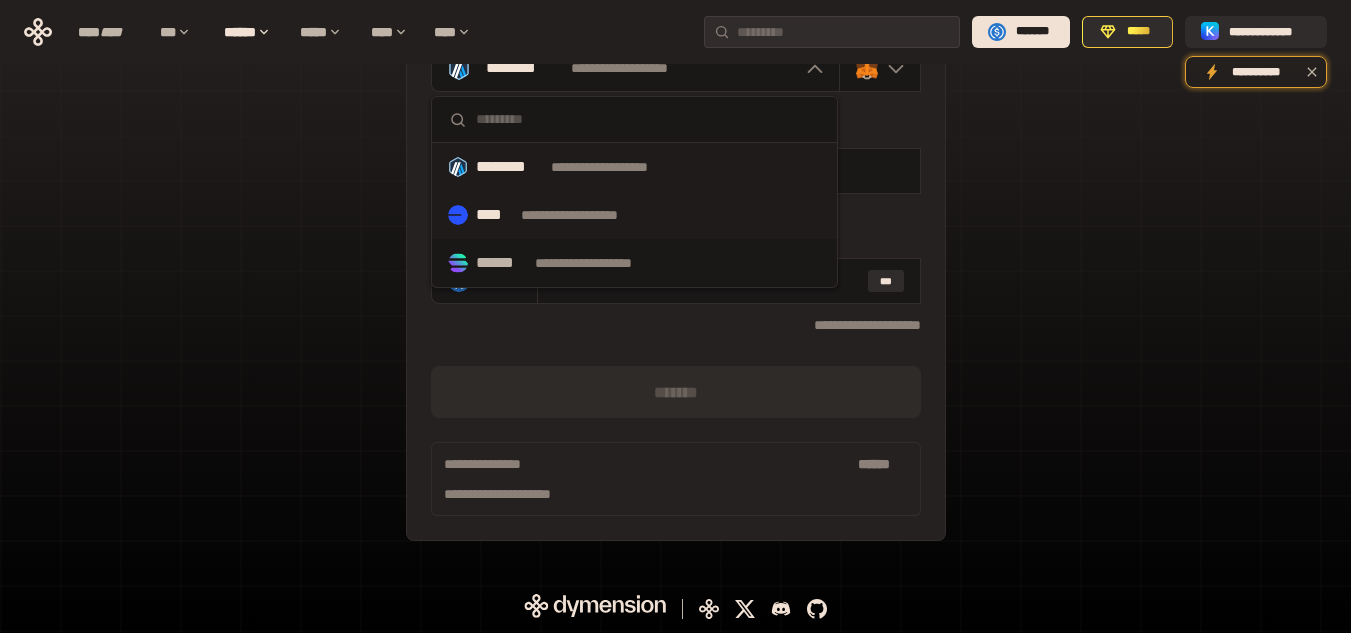 click on "**********" at bounding box center (588, 215) 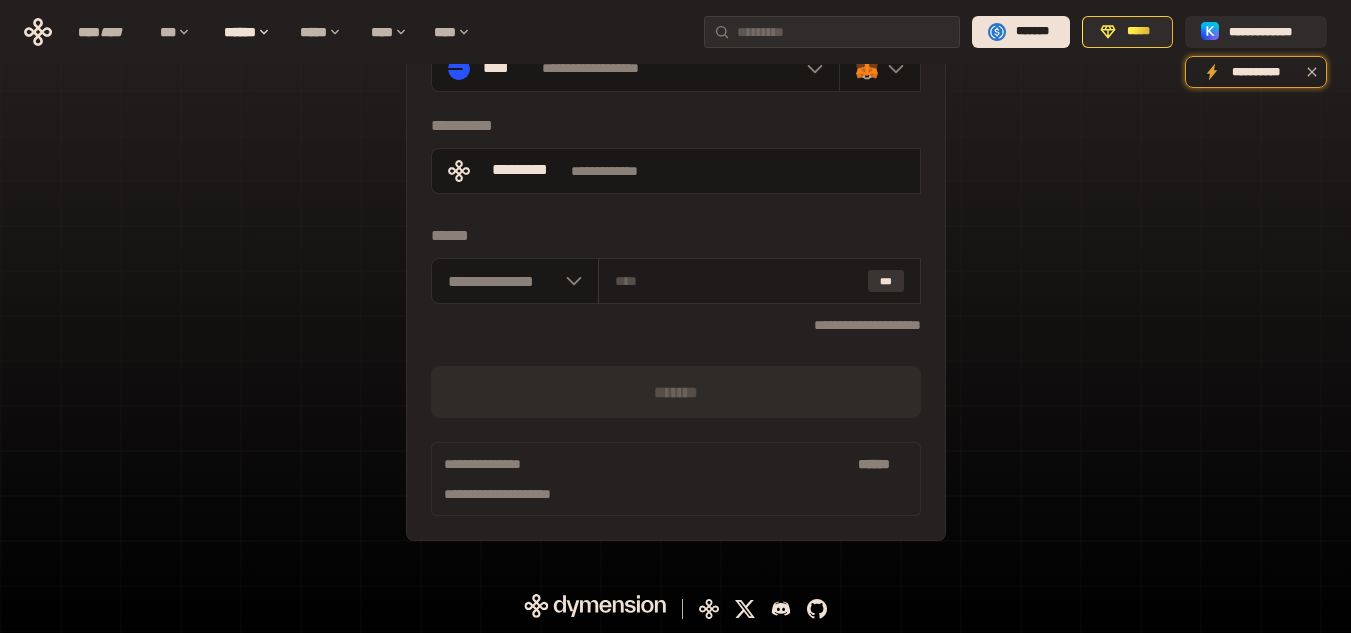 click on "***" at bounding box center [886, 281] 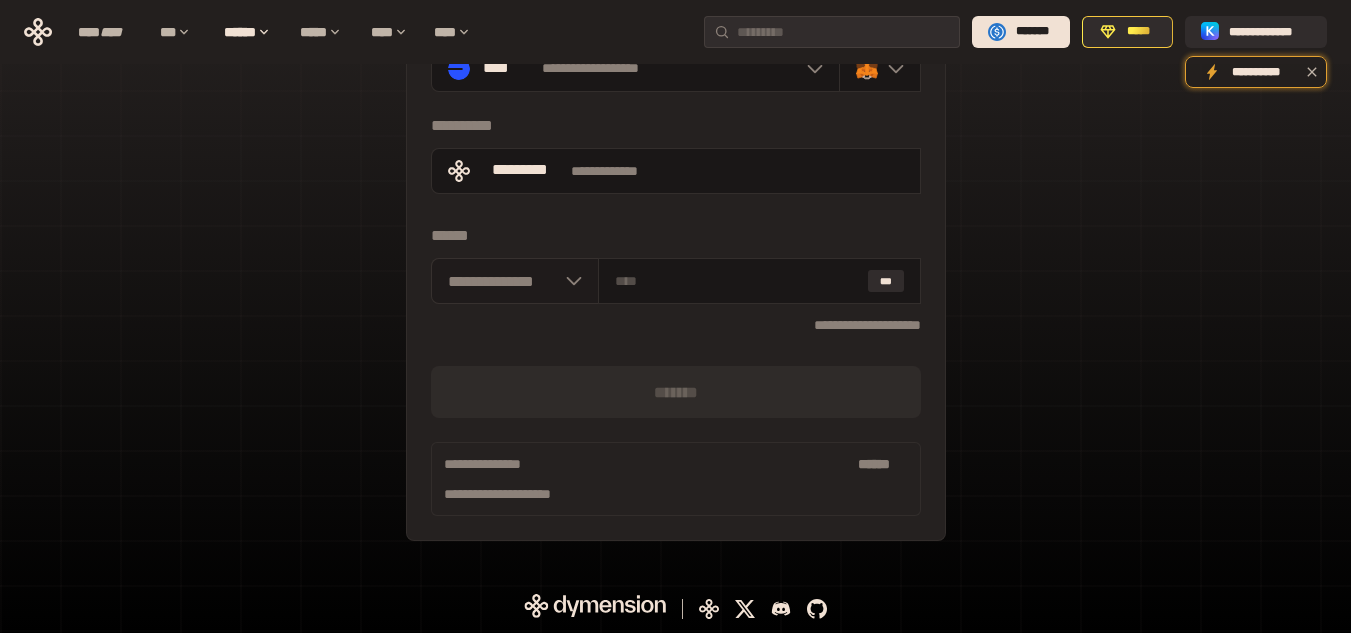 click on "**********" at bounding box center (515, 281) 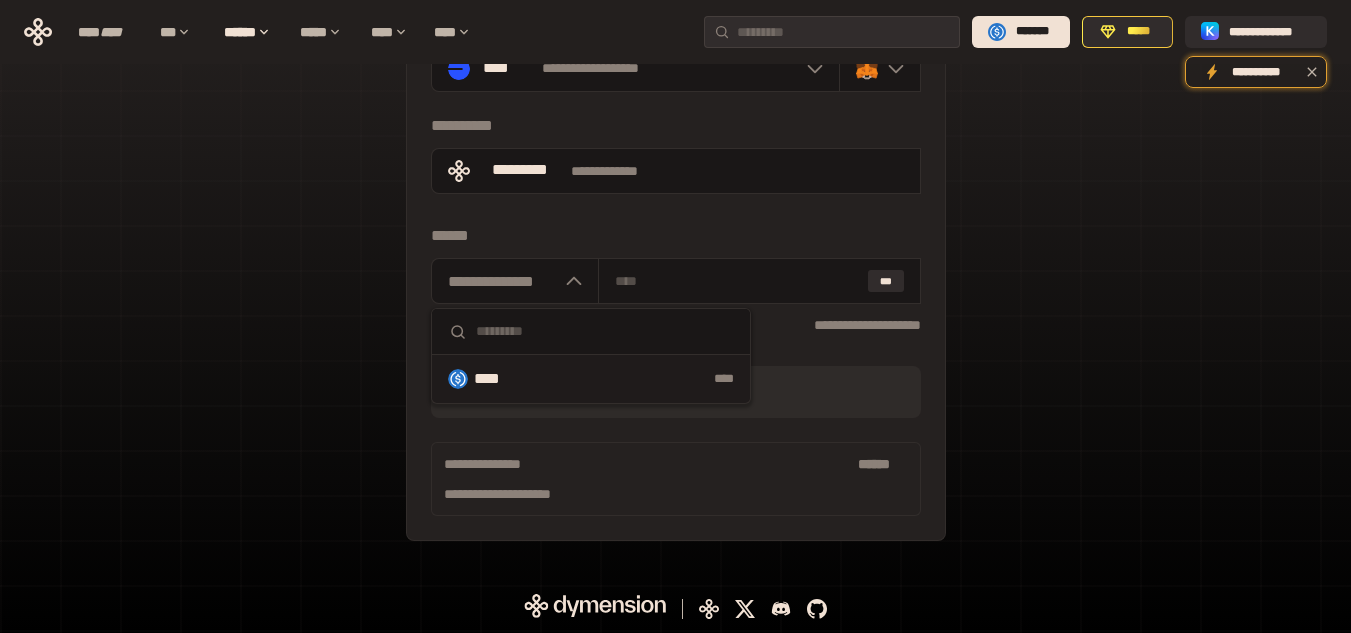 click on "****" at bounding box center (638, 379) 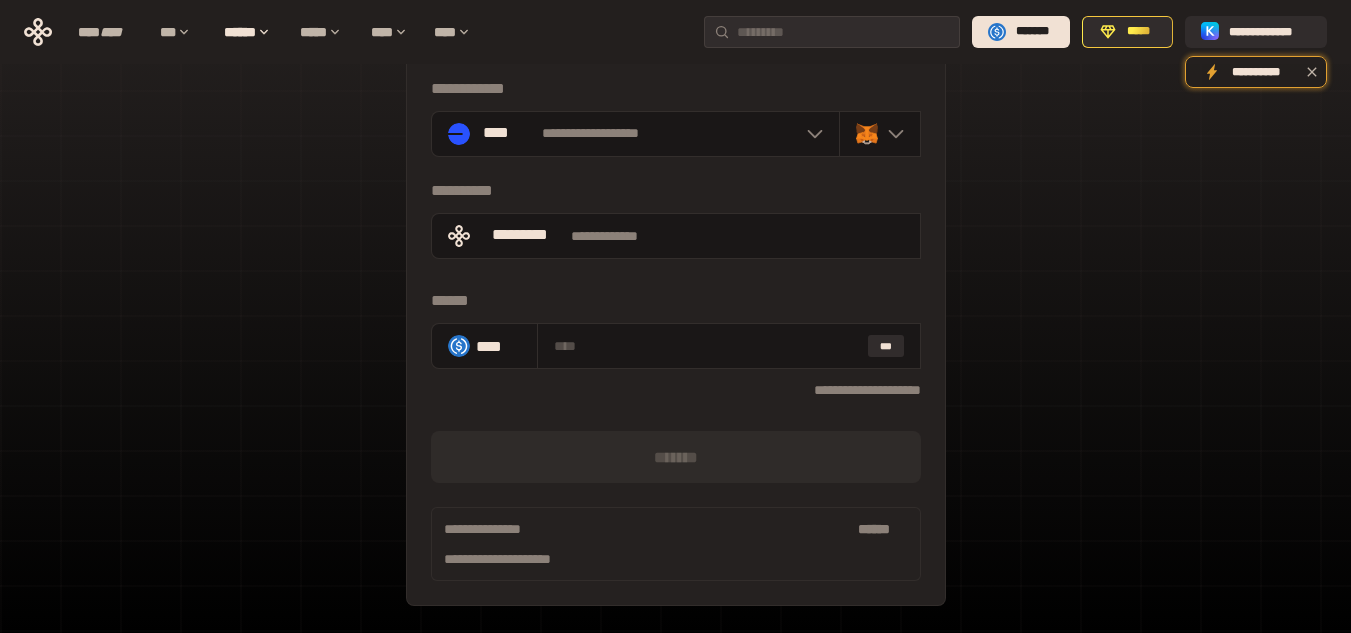 scroll, scrollTop: 55, scrollLeft: 0, axis: vertical 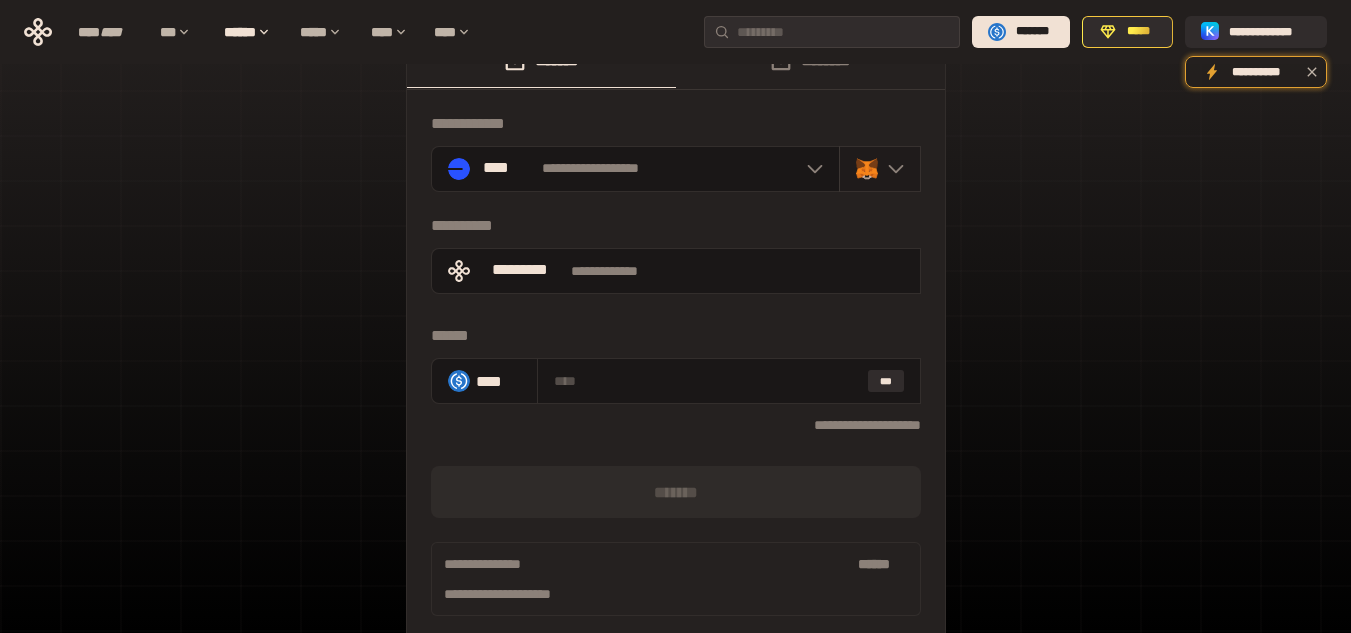 click at bounding box center [880, 169] 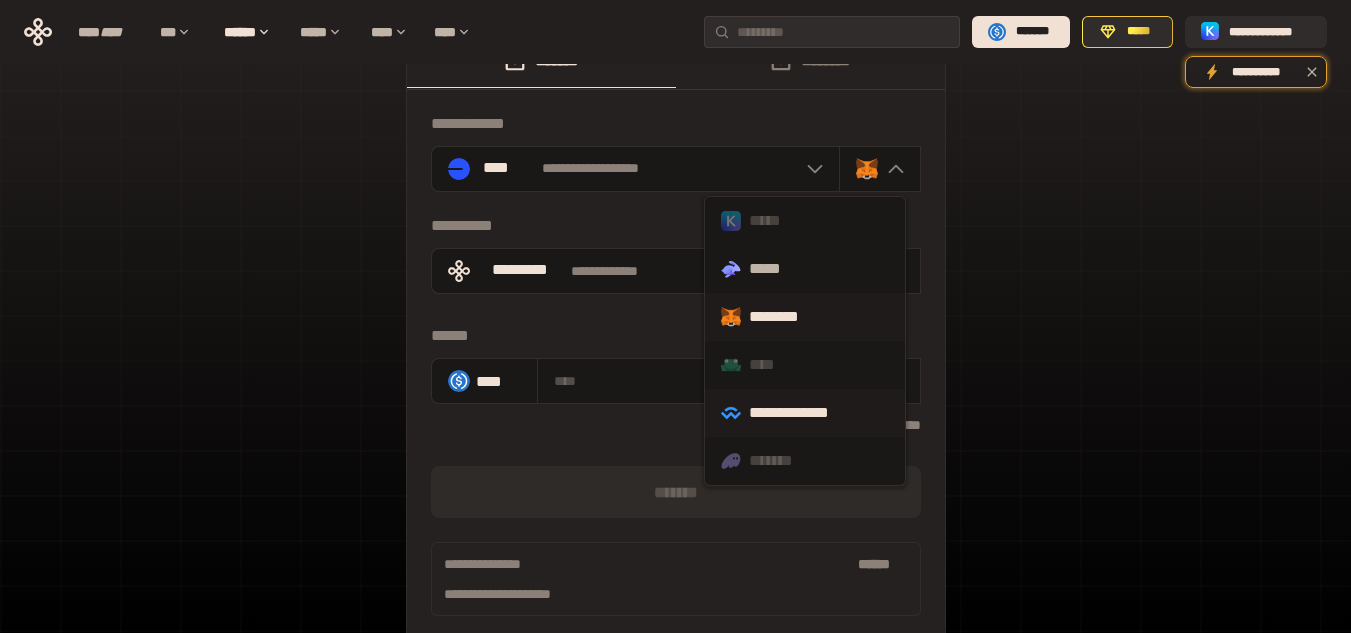 click on "**********" at bounding box center [805, 413] 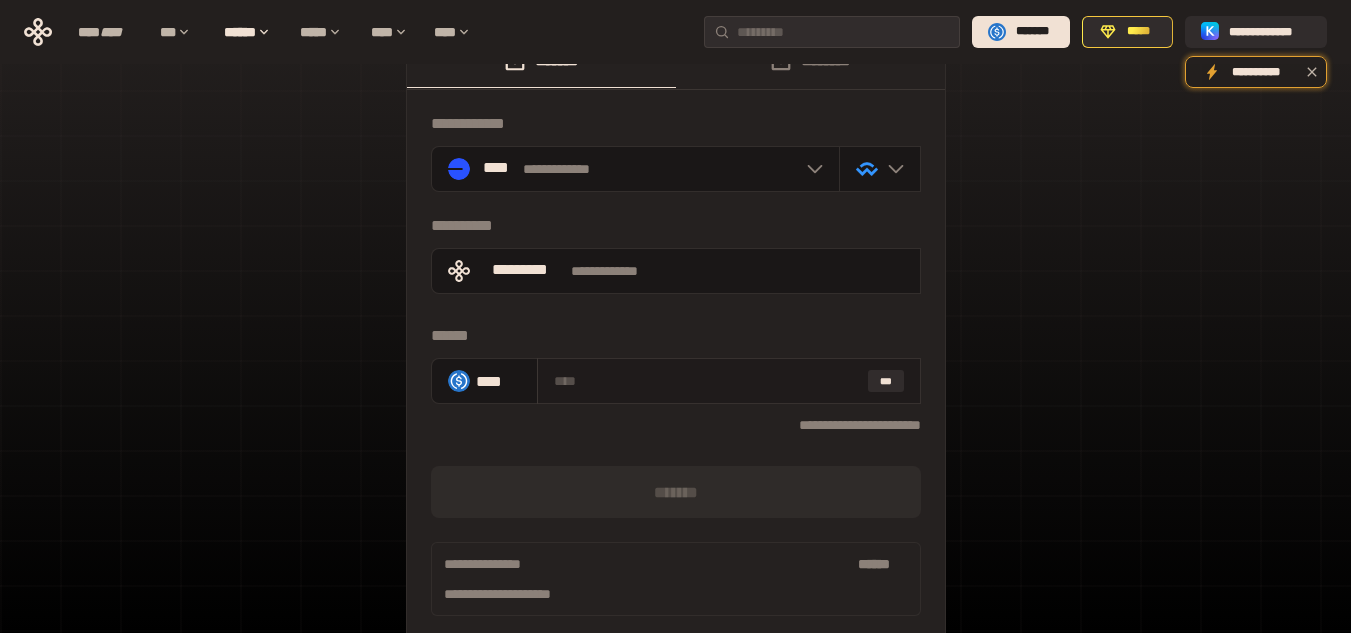click at bounding box center (707, 381) 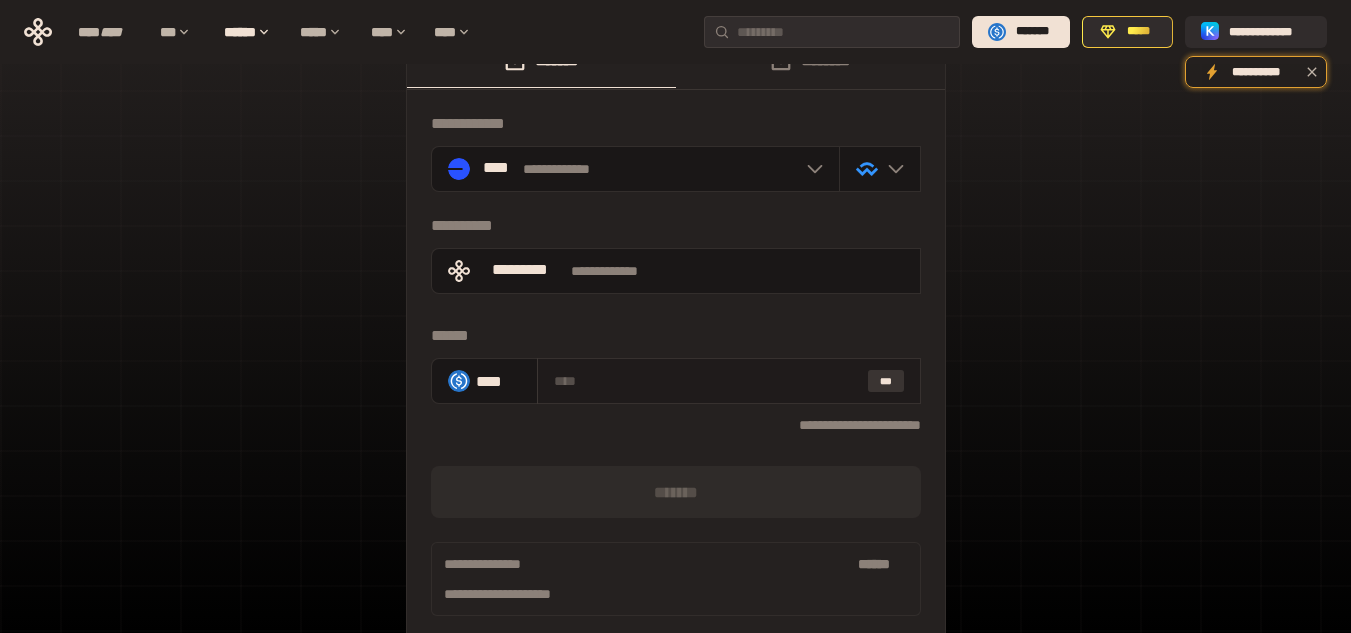 click on "***" at bounding box center (886, 381) 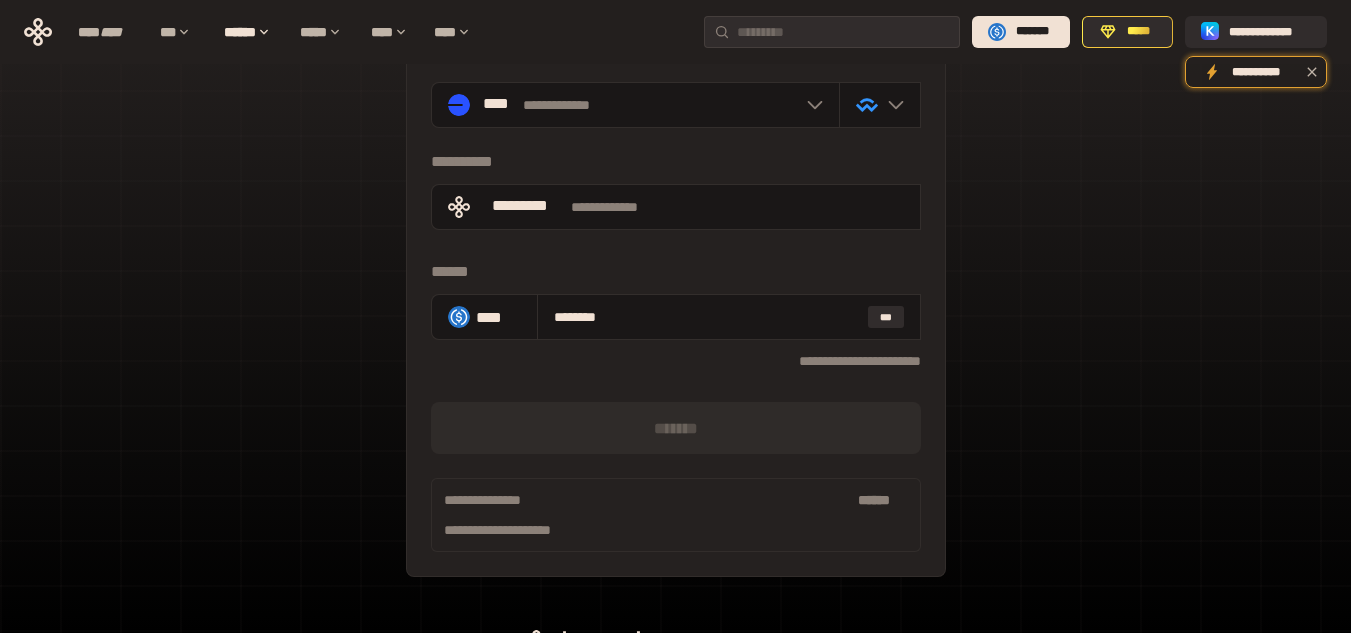 scroll, scrollTop: 155, scrollLeft: 0, axis: vertical 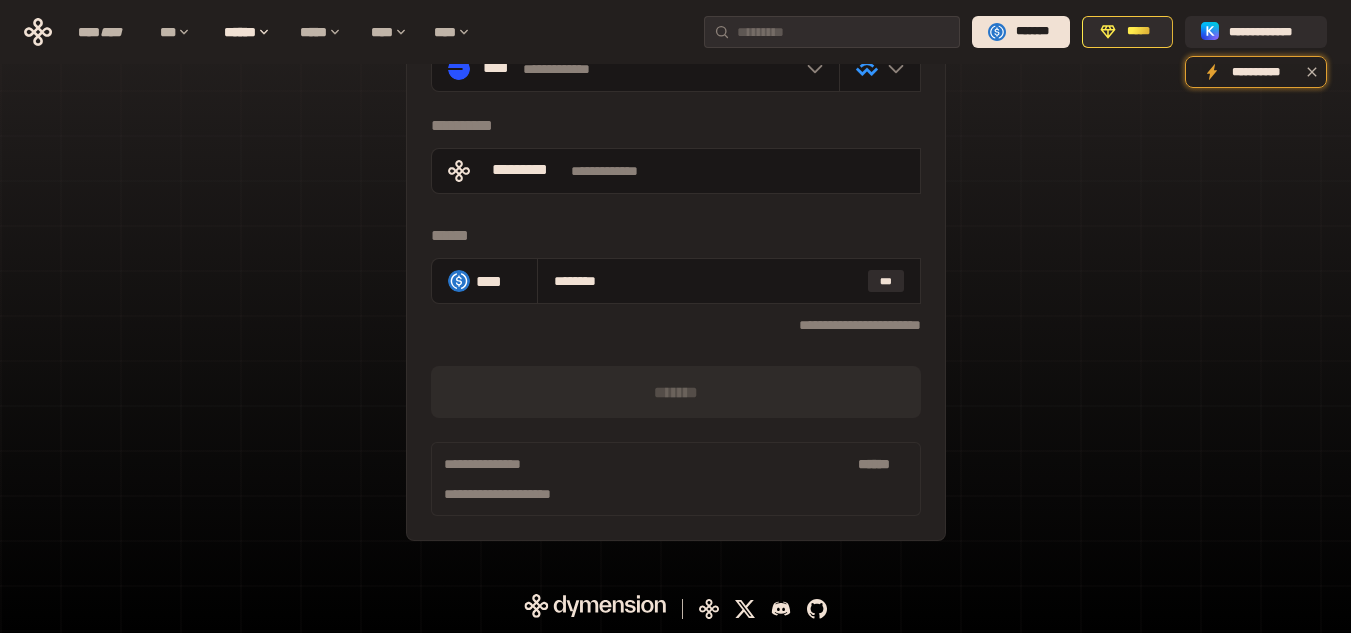 click on "*******" at bounding box center [676, 392] 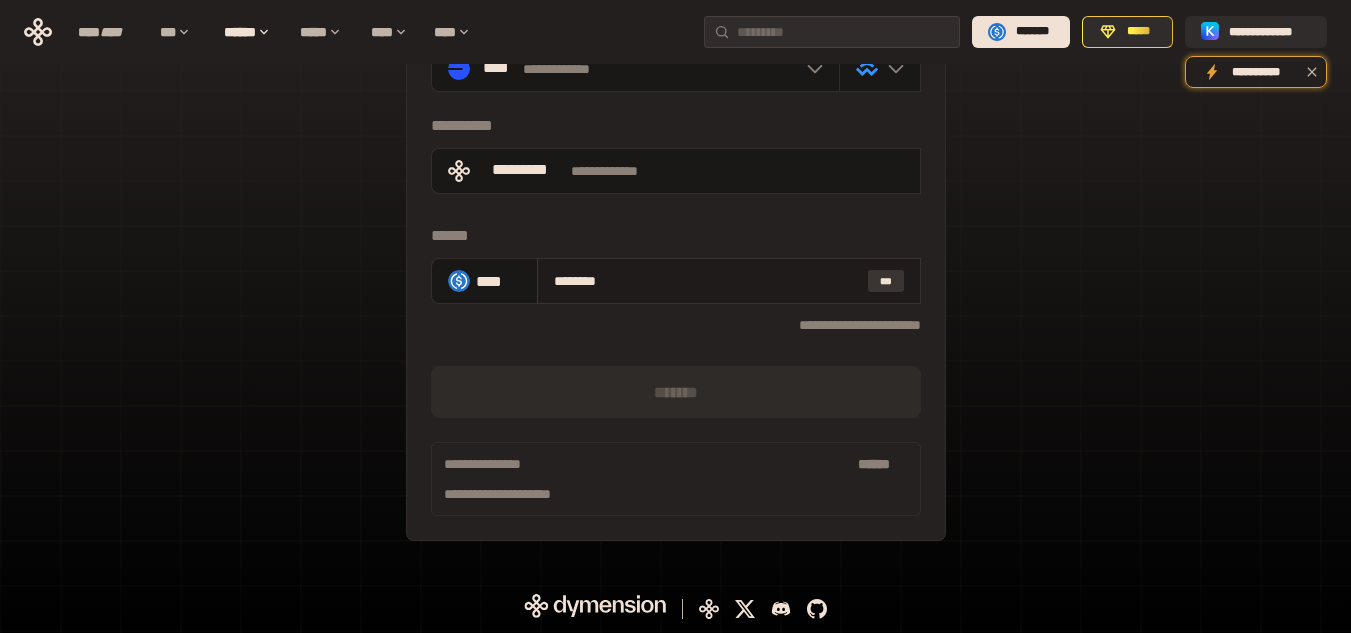 click on "***" at bounding box center (886, 281) 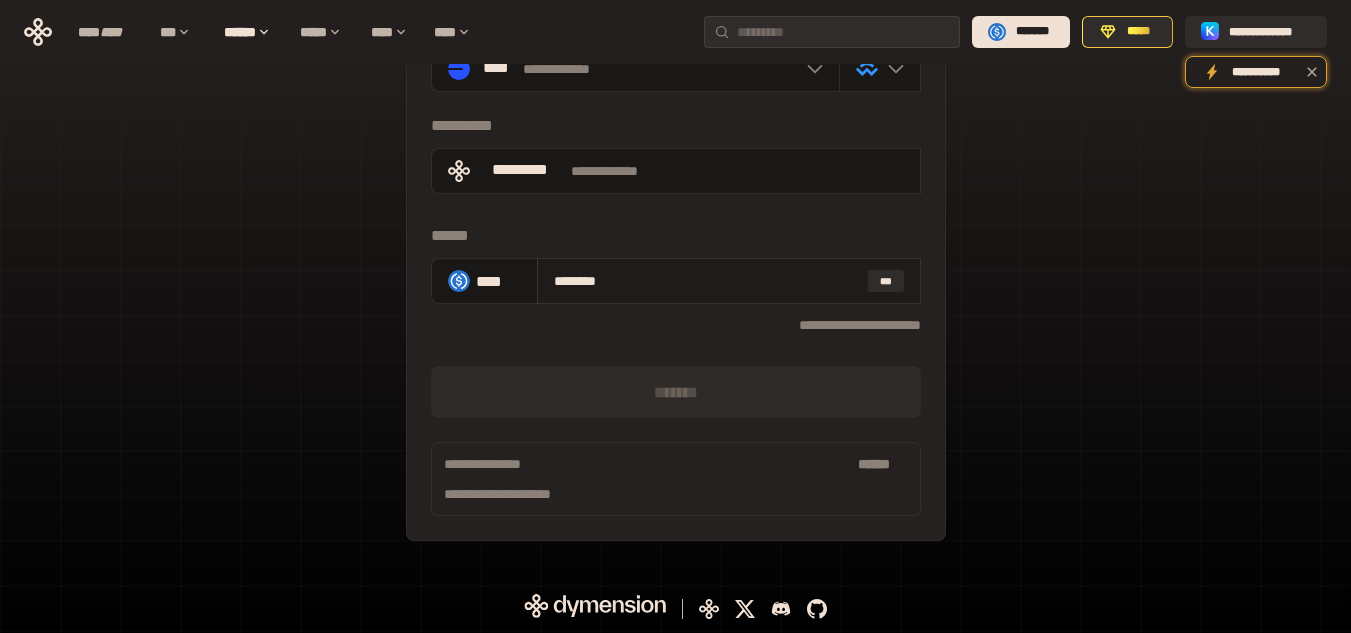 click on "********" at bounding box center (707, 281) 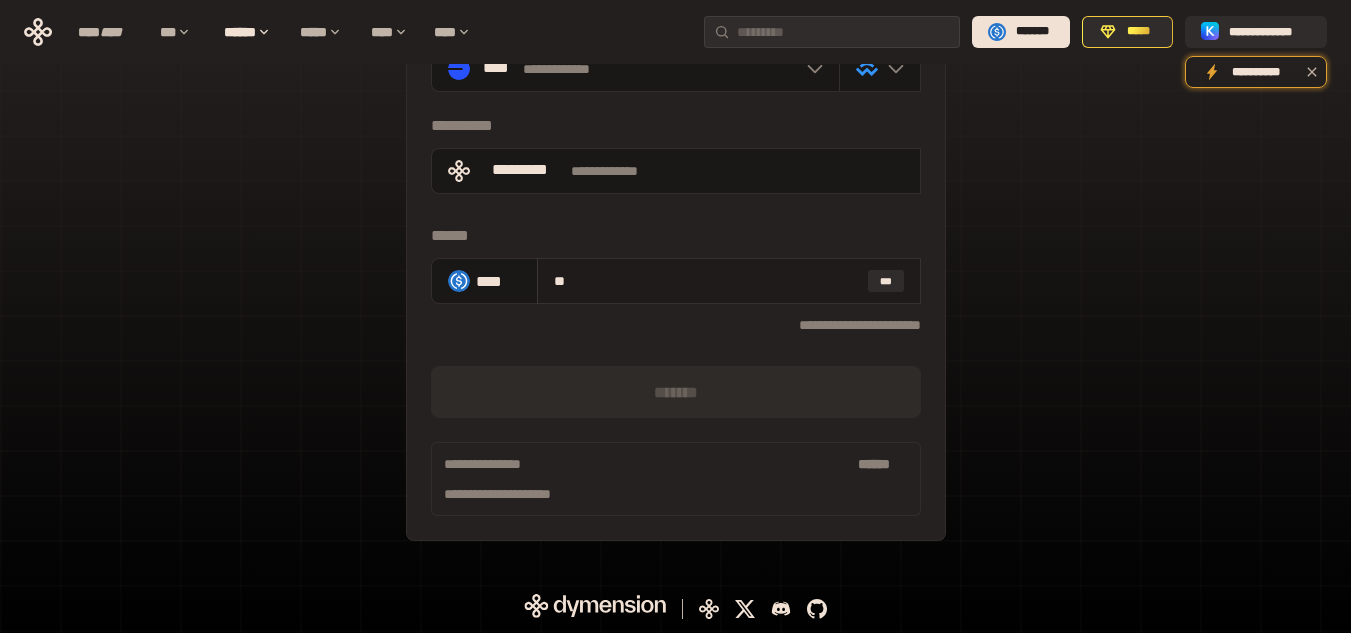 type on "*" 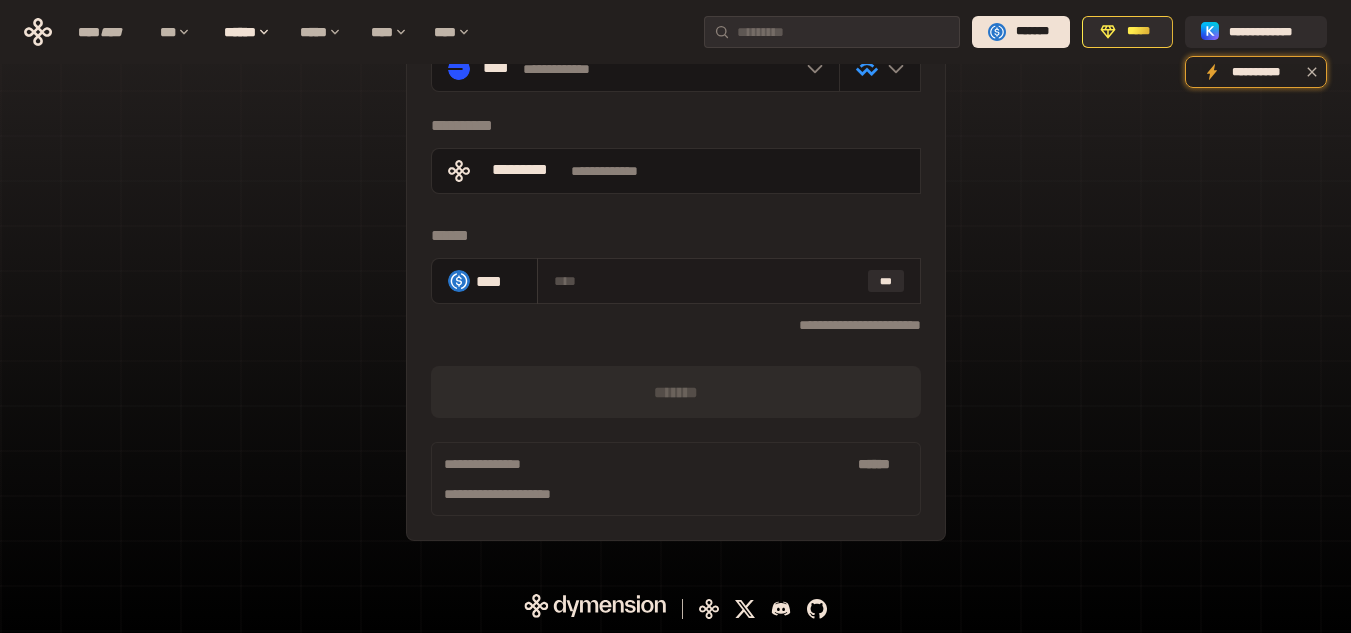 type on "*" 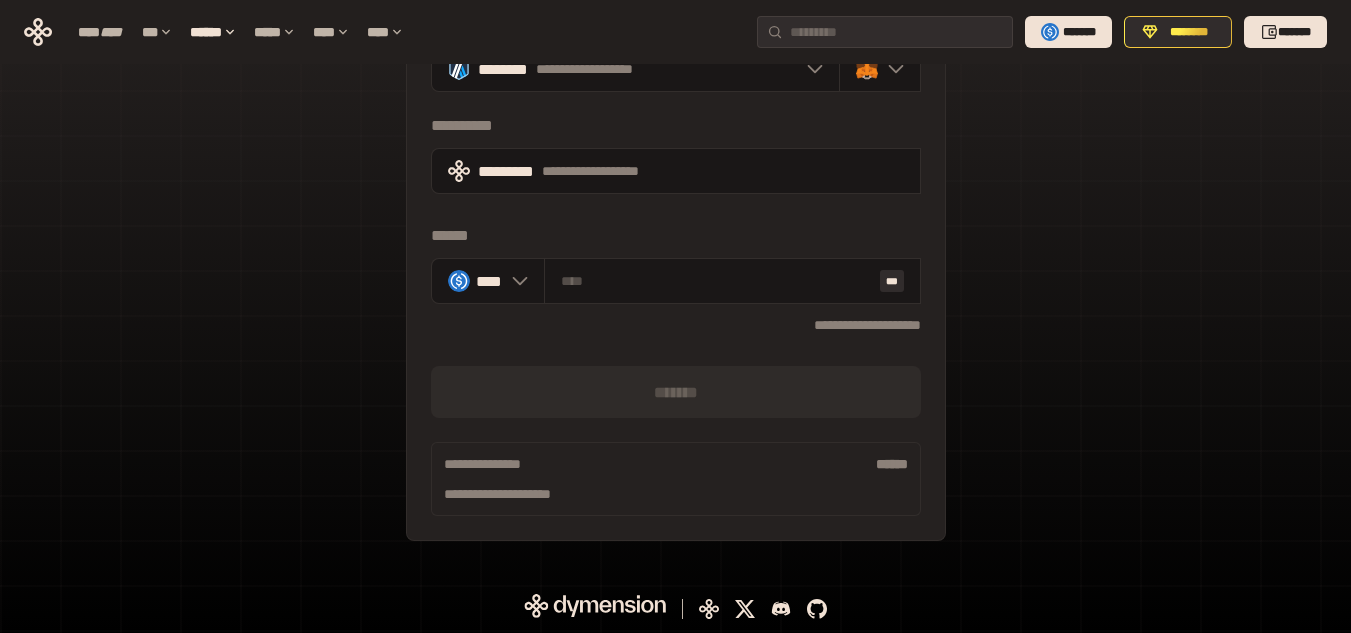 scroll, scrollTop: 155, scrollLeft: 0, axis: vertical 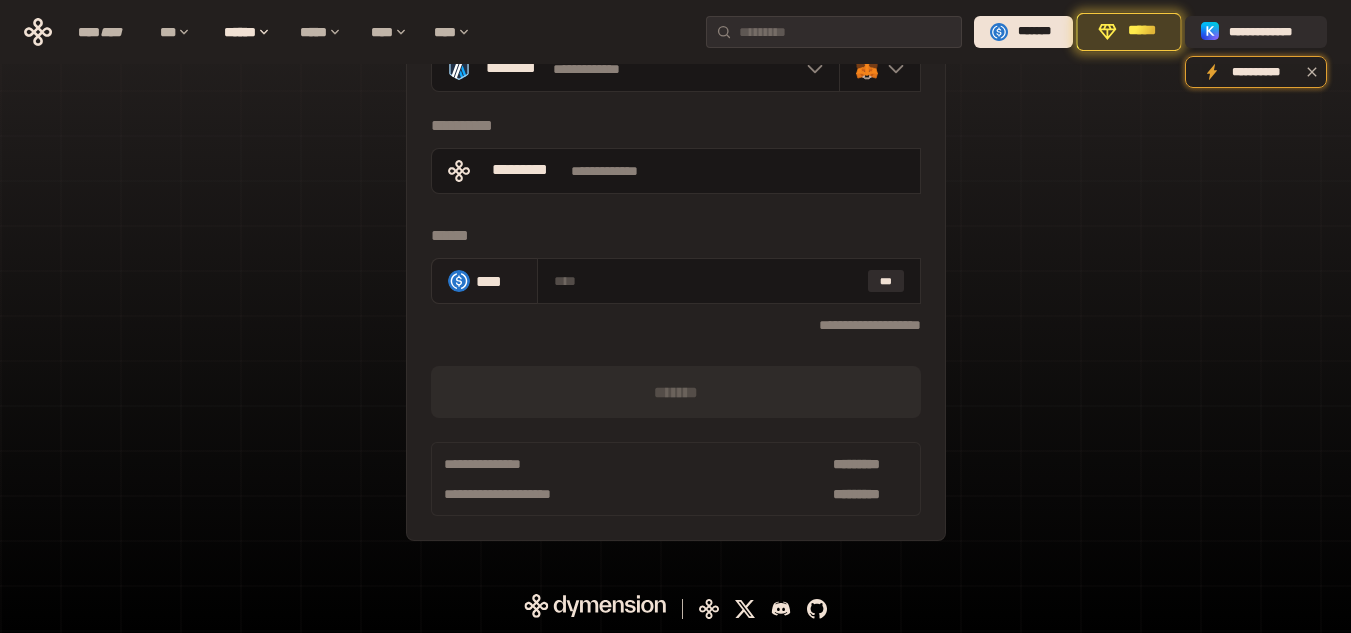 click on "****" at bounding box center (484, 281) 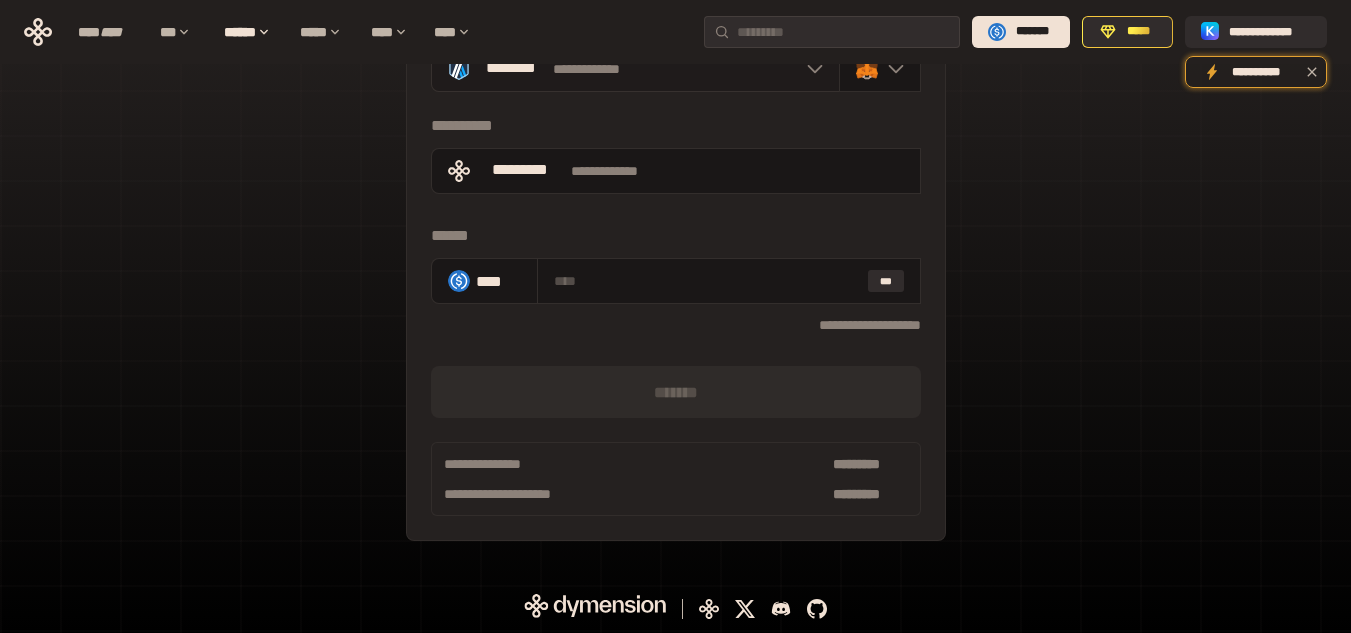 click on "**********" at bounding box center [635, 69] 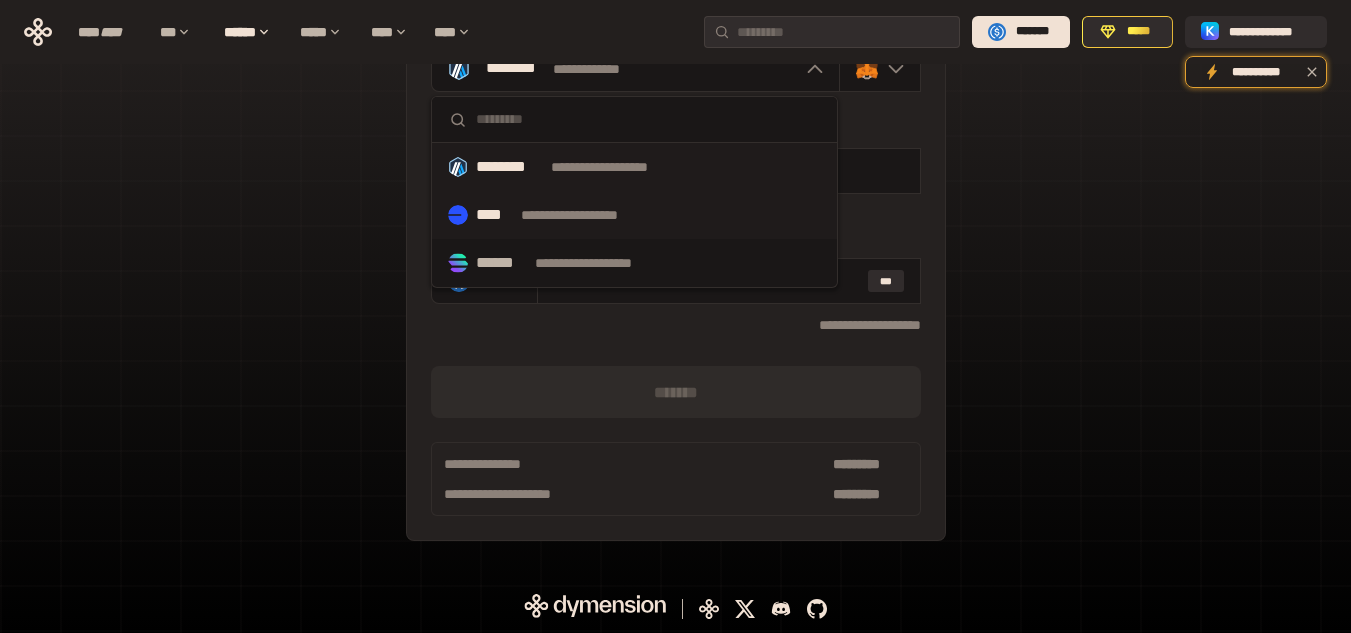 click on "**********" at bounding box center [588, 215] 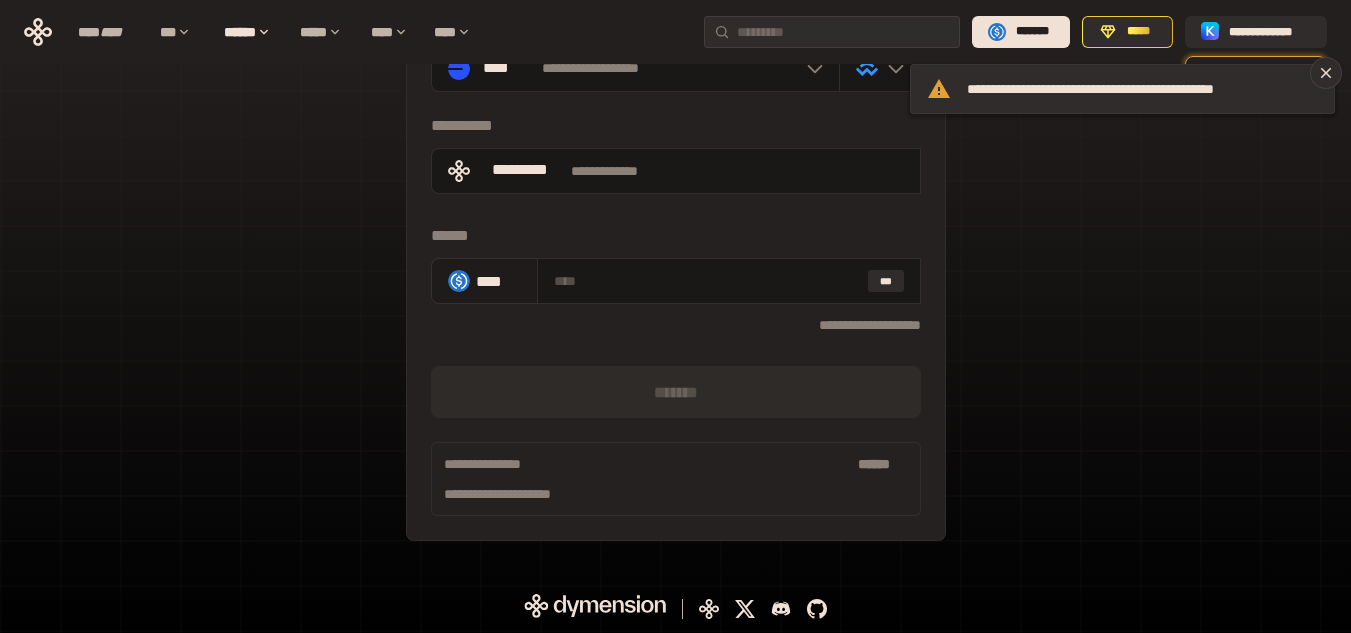 click on "****" at bounding box center [484, 281] 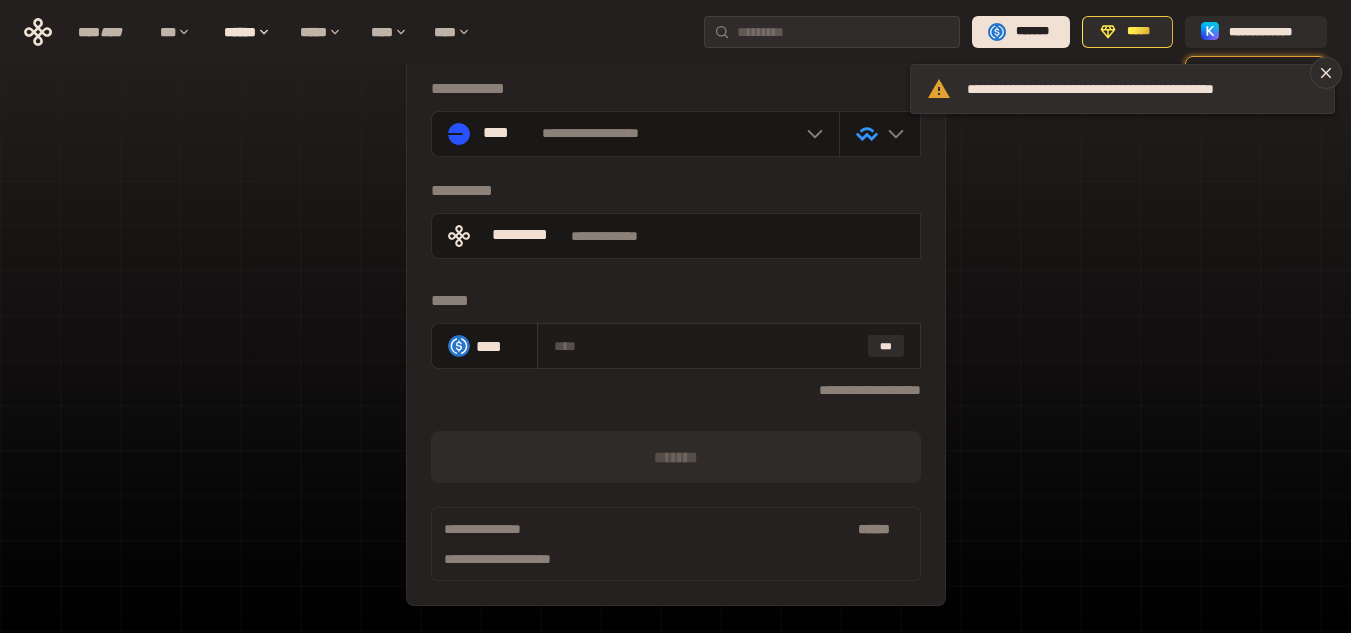 scroll, scrollTop: 55, scrollLeft: 0, axis: vertical 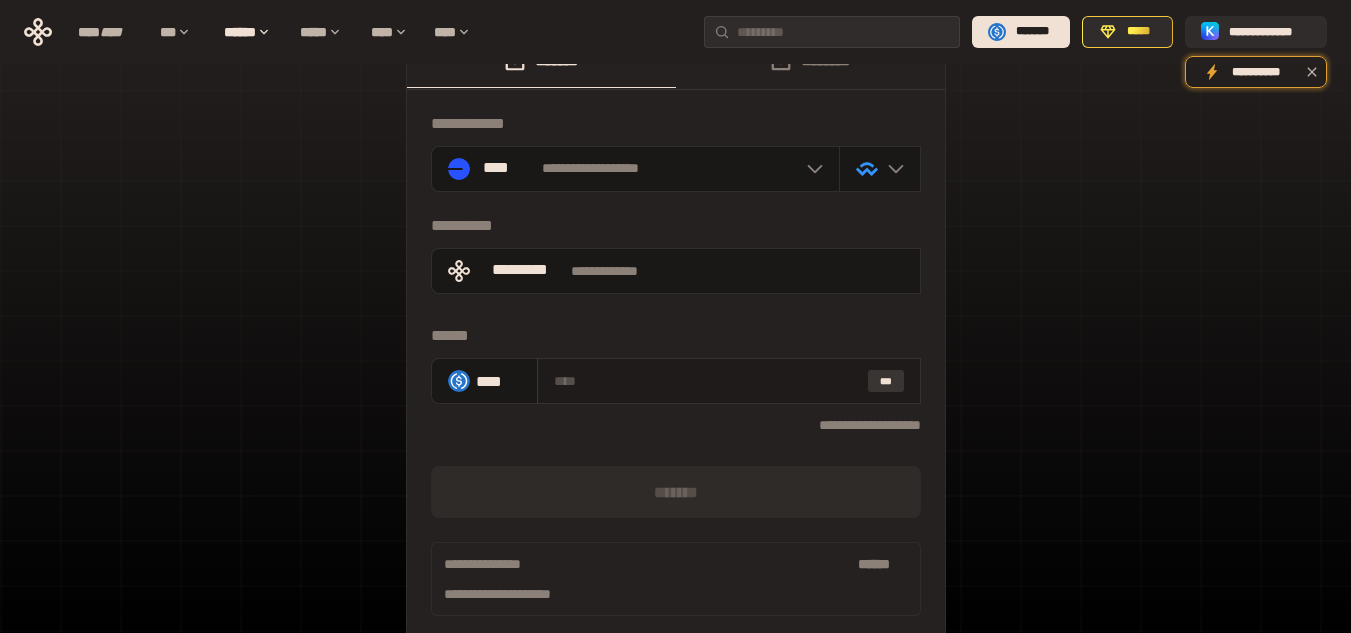 click on "***" at bounding box center (886, 381) 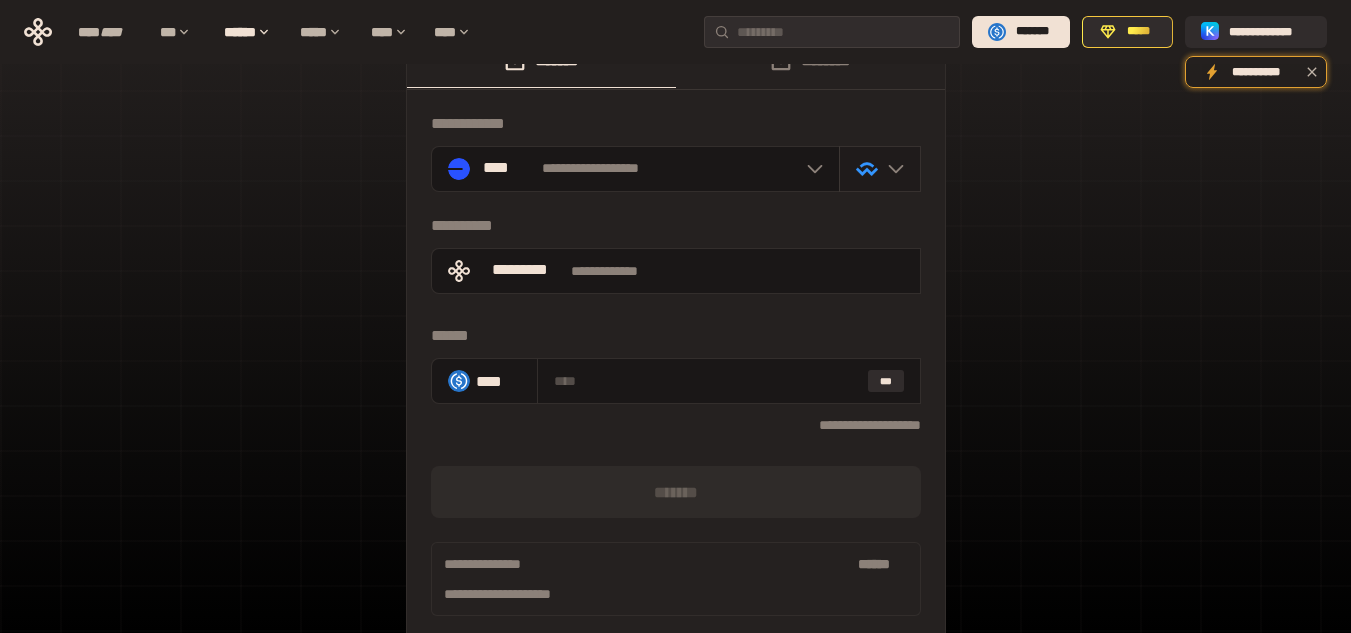 click 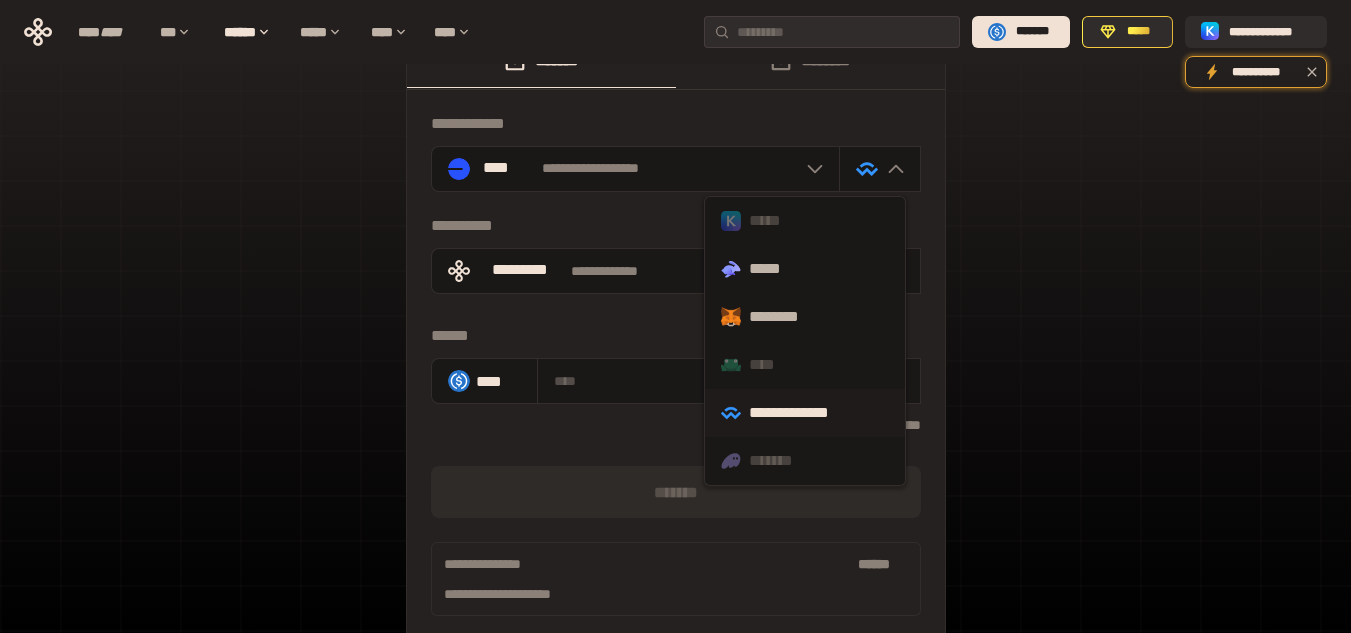 click on "**********" at bounding box center [805, 413] 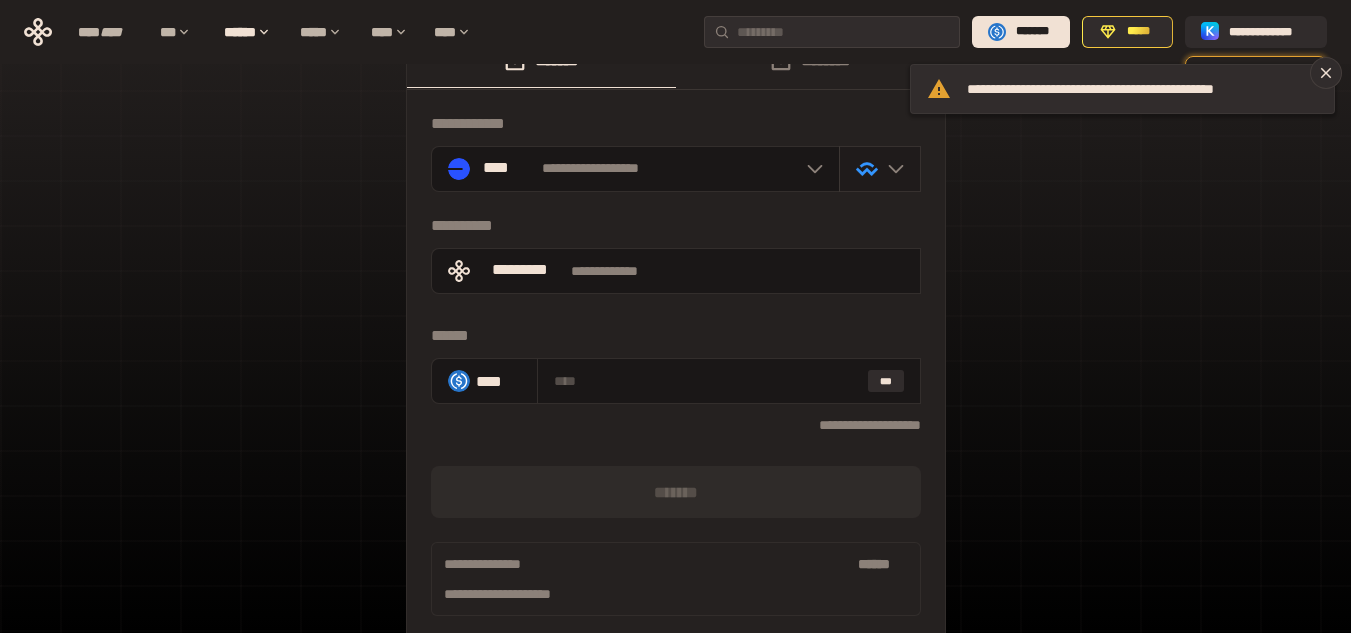 click at bounding box center [880, 169] 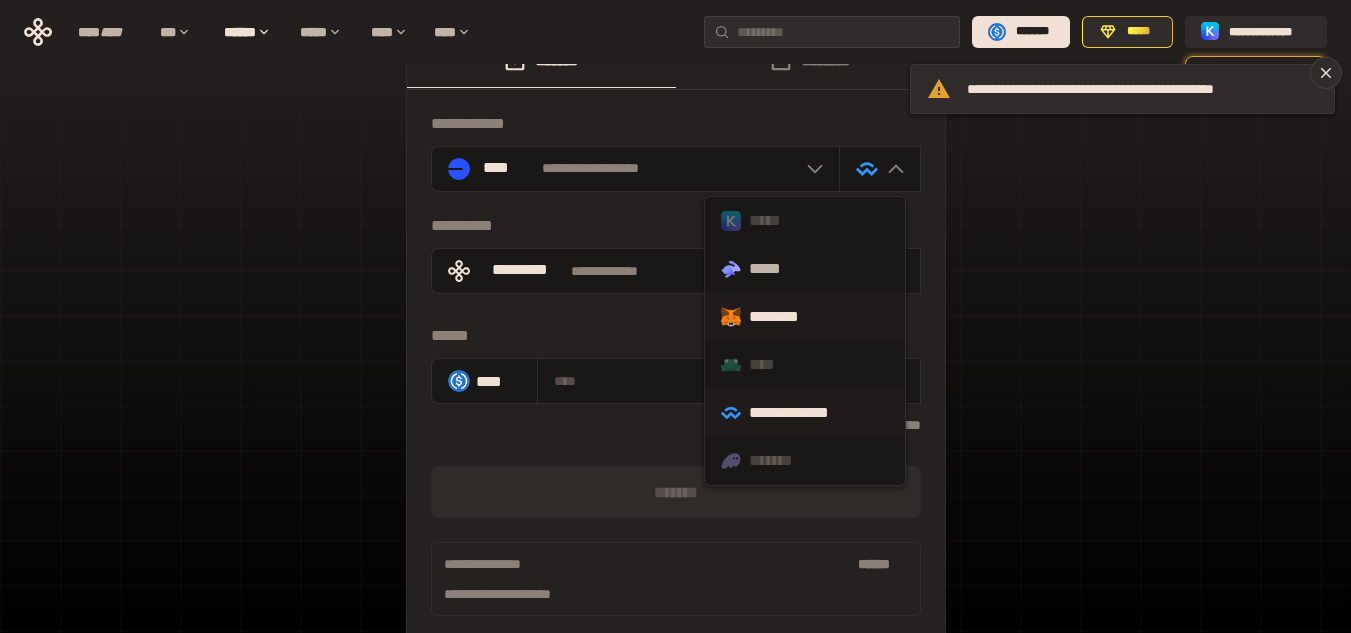 click on "********" at bounding box center (805, 317) 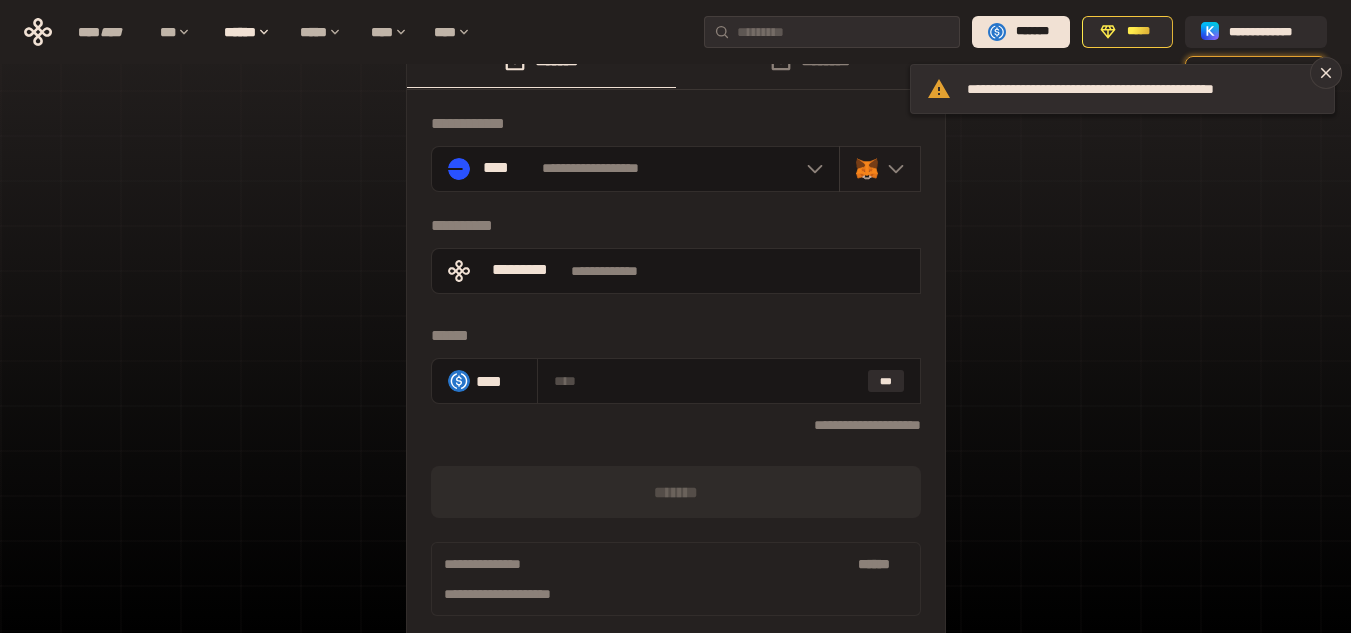 click 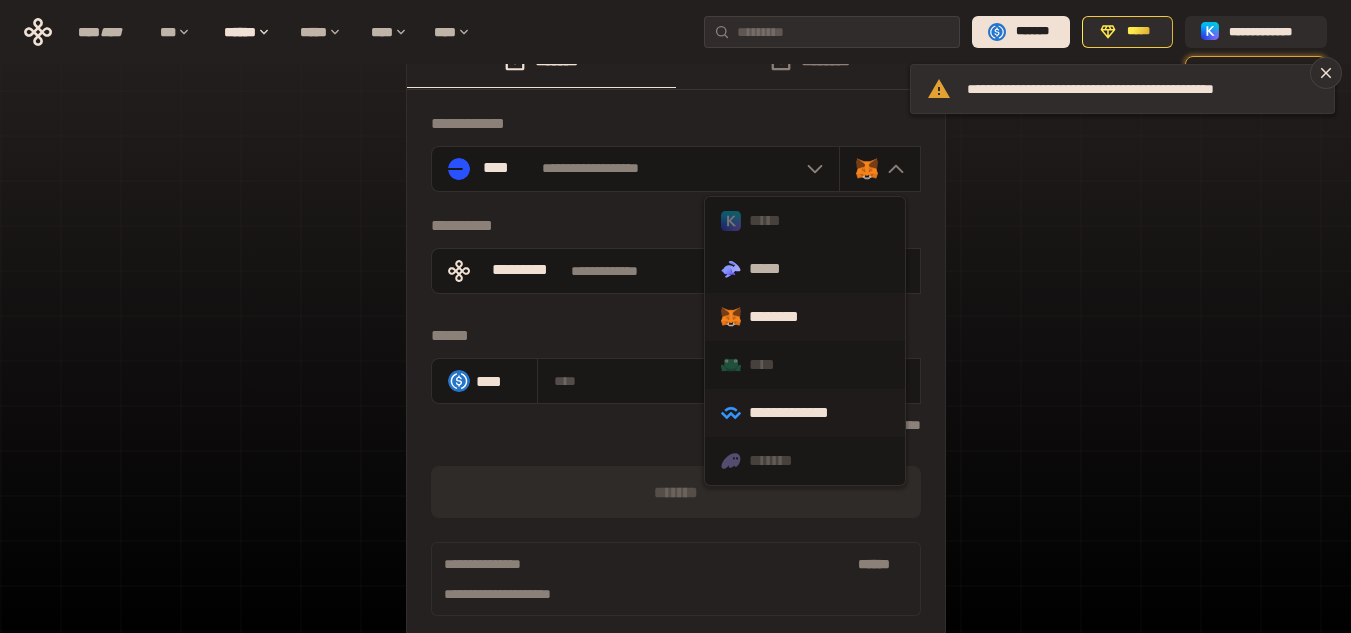 click on "**********" at bounding box center [805, 413] 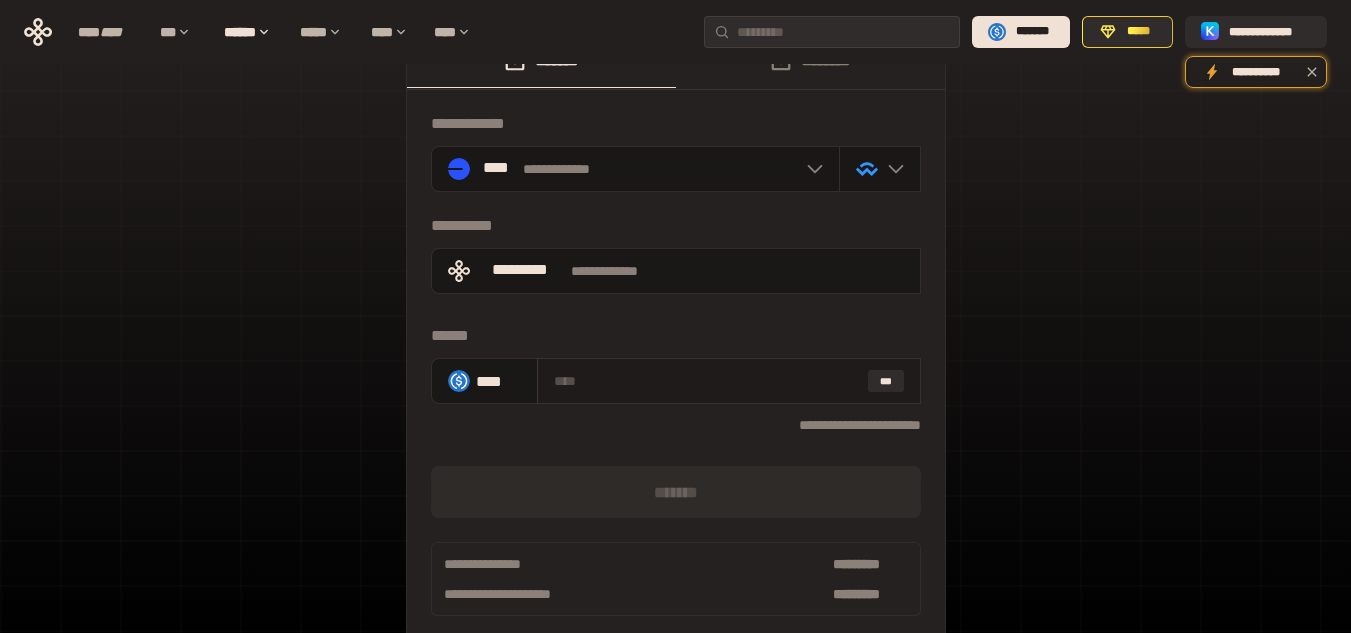 click at bounding box center (707, 381) 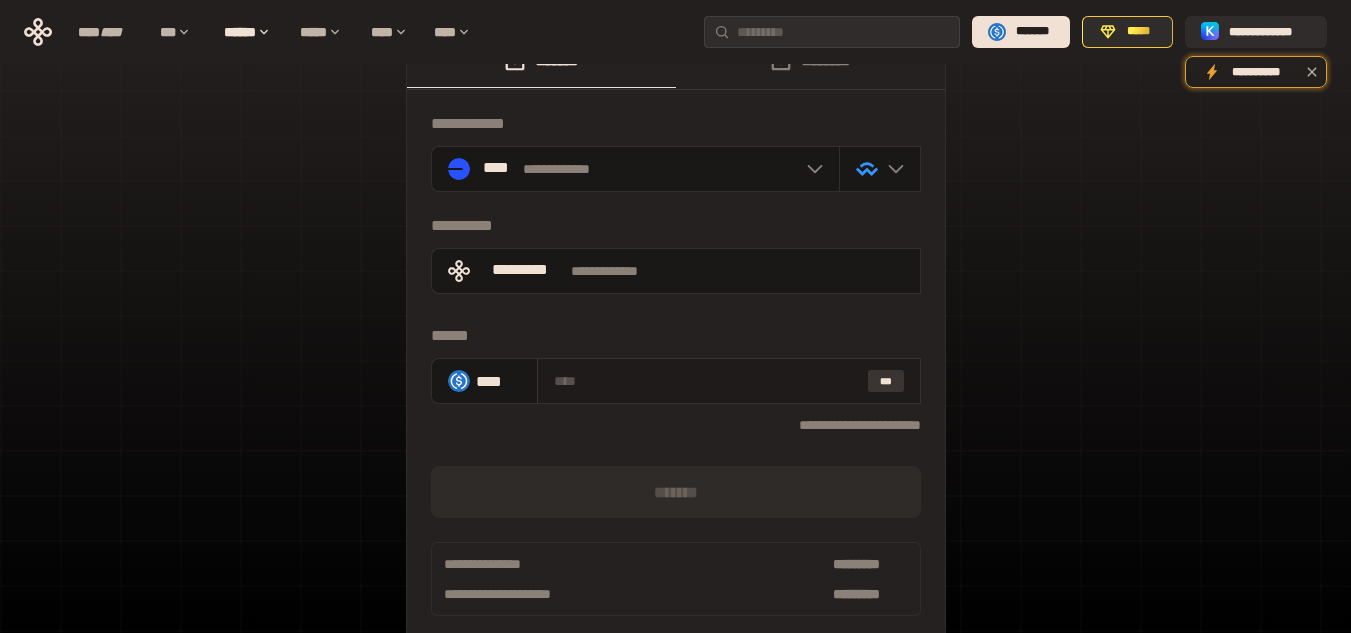 click on "***" at bounding box center (886, 381) 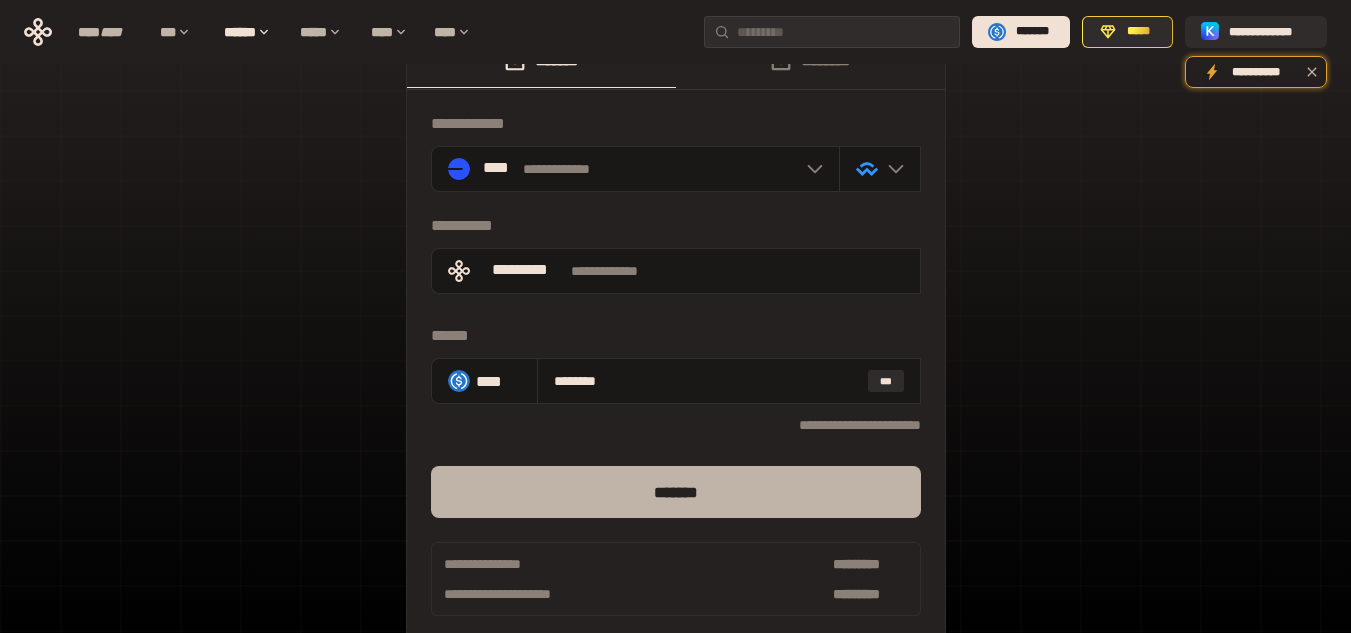 click on "*******" at bounding box center (676, 492) 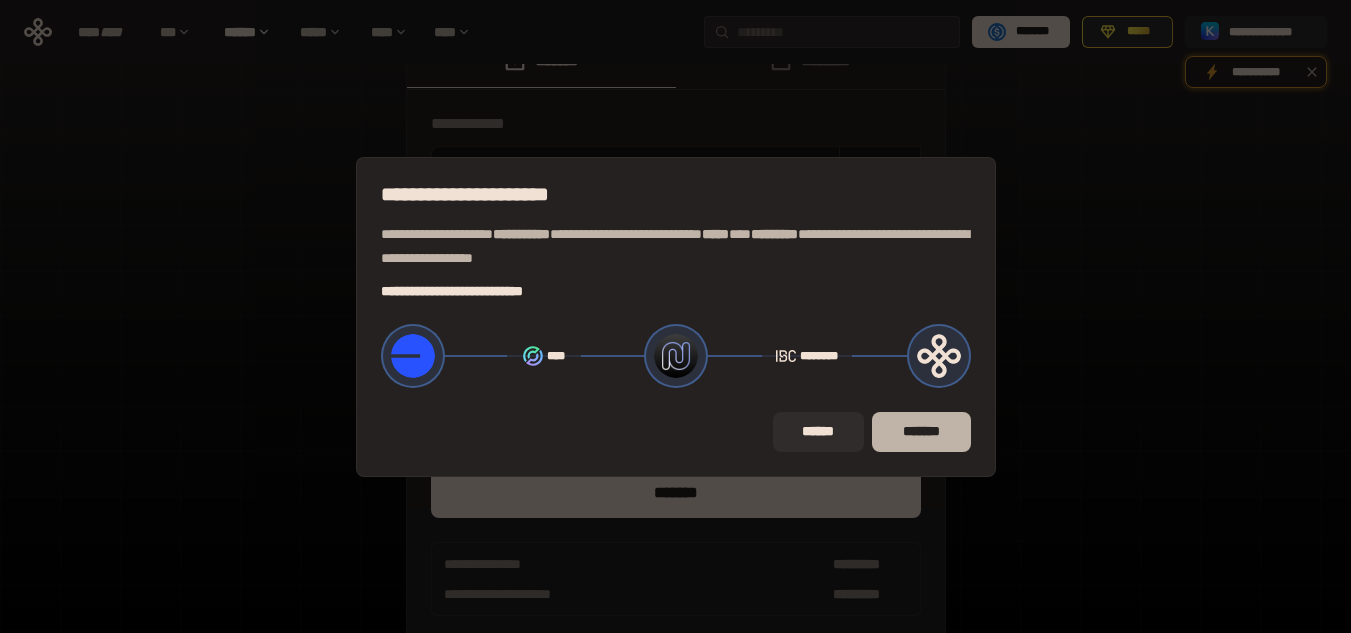 click on "*******" at bounding box center [921, 432] 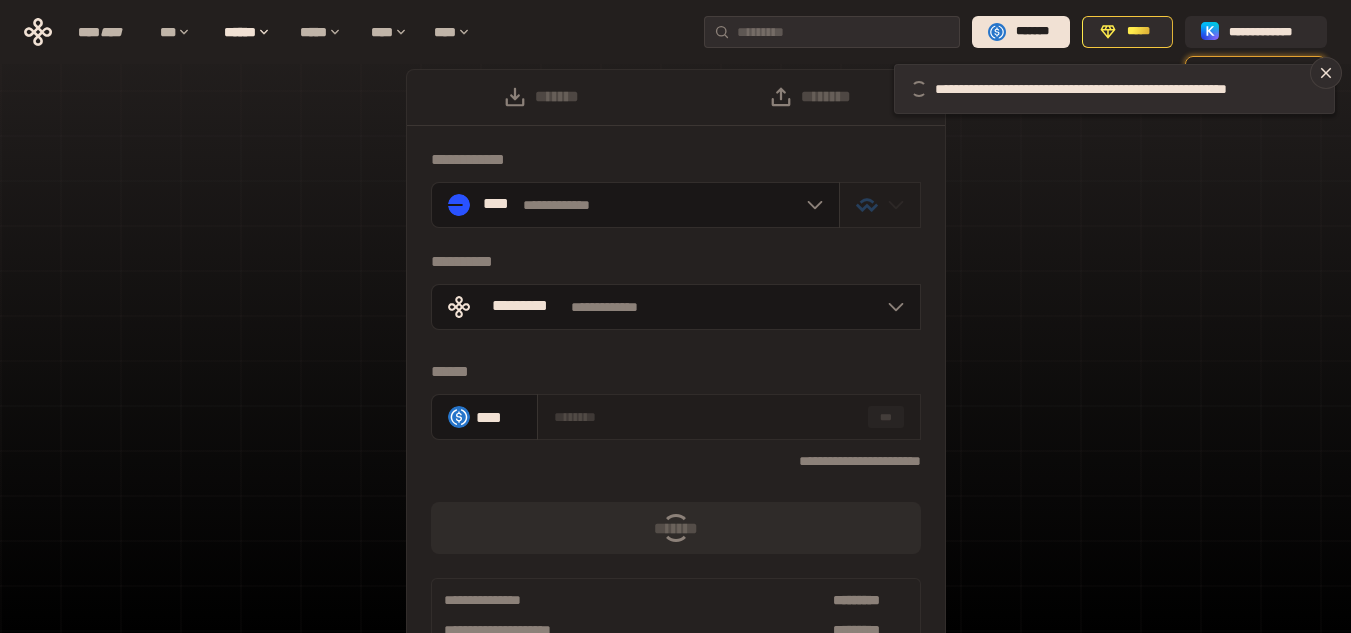 scroll, scrollTop: 0, scrollLeft: 0, axis: both 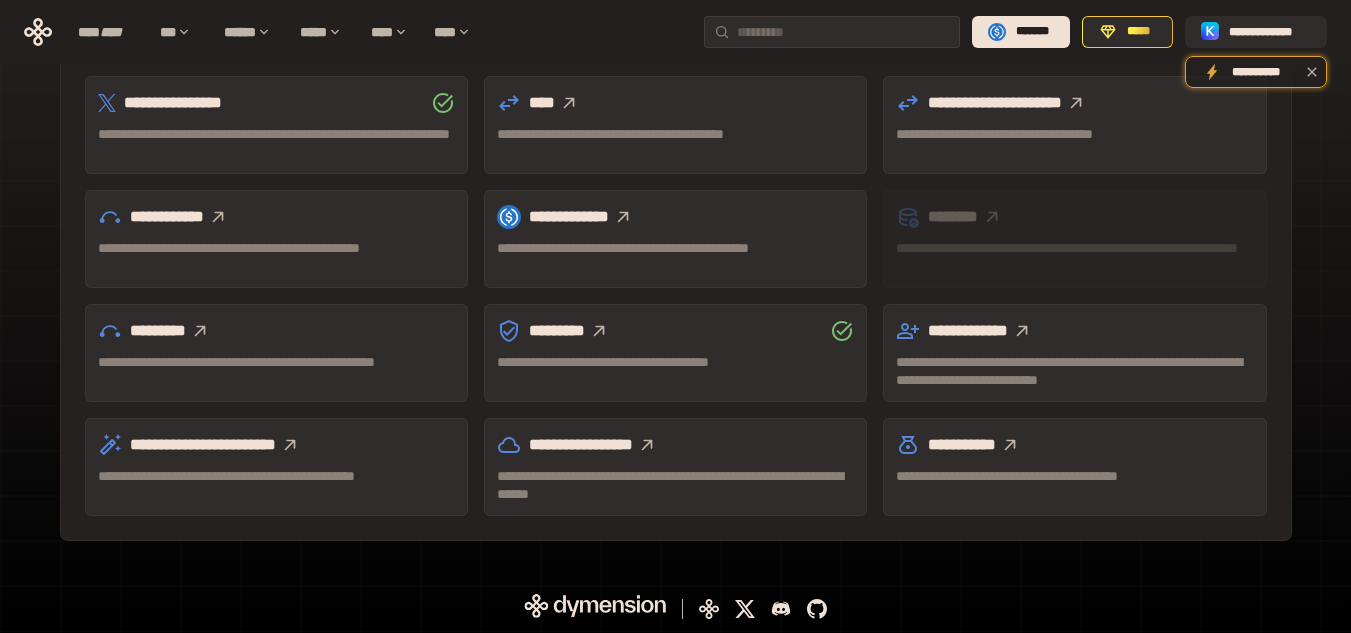 click 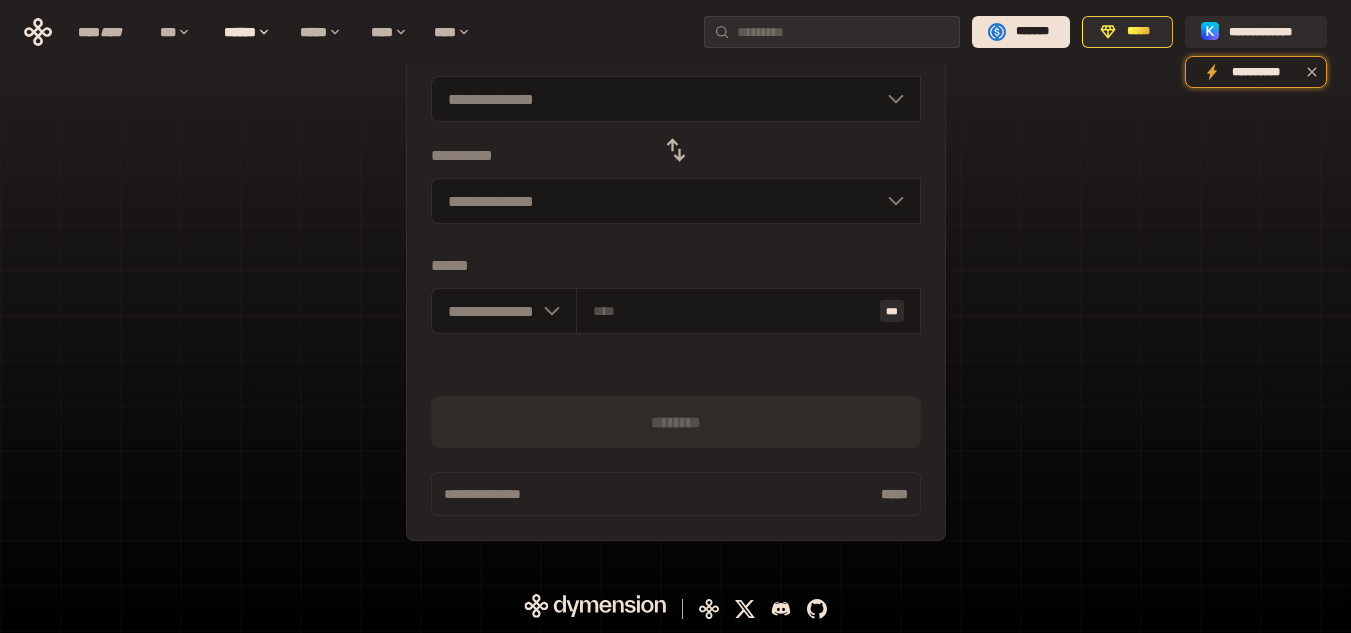 scroll, scrollTop: 241, scrollLeft: 0, axis: vertical 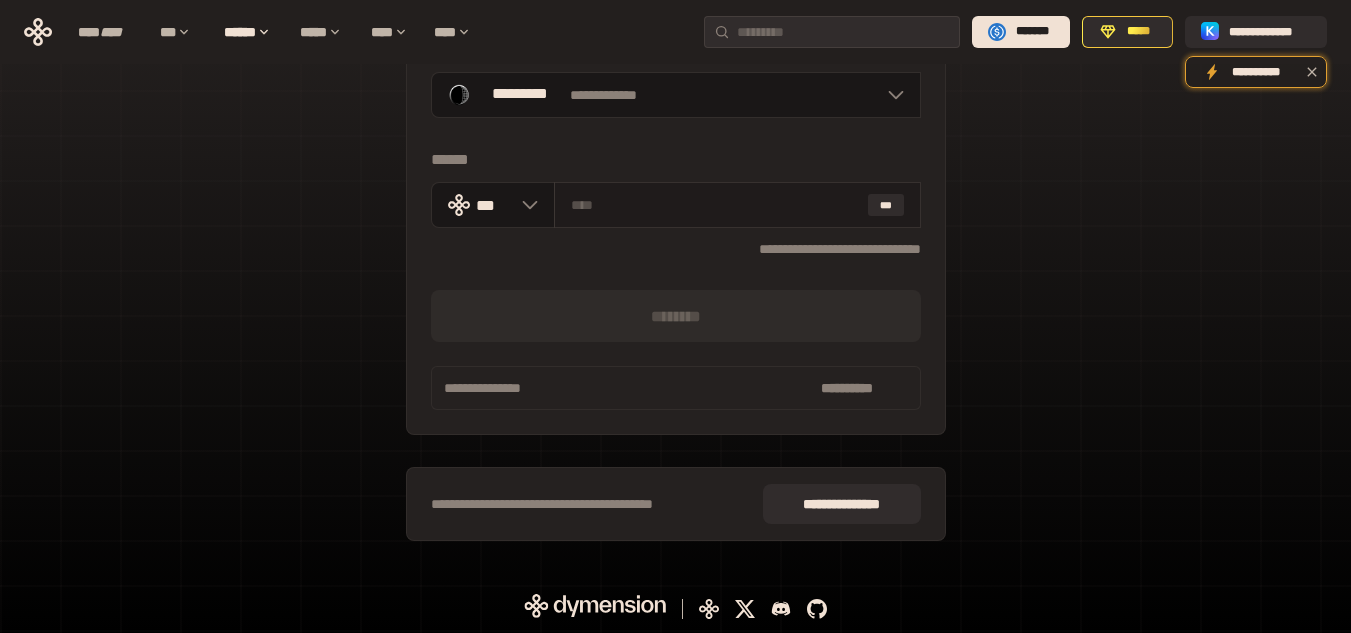 click on "***" at bounding box center (737, 205) 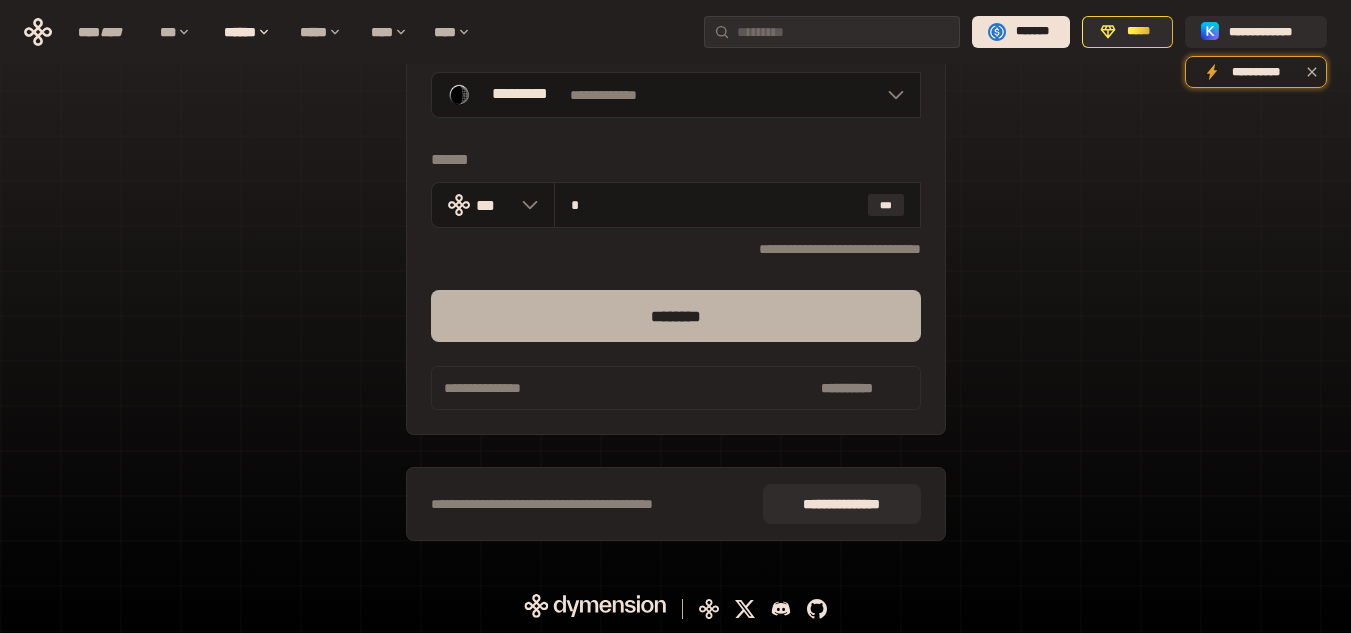 type on "*" 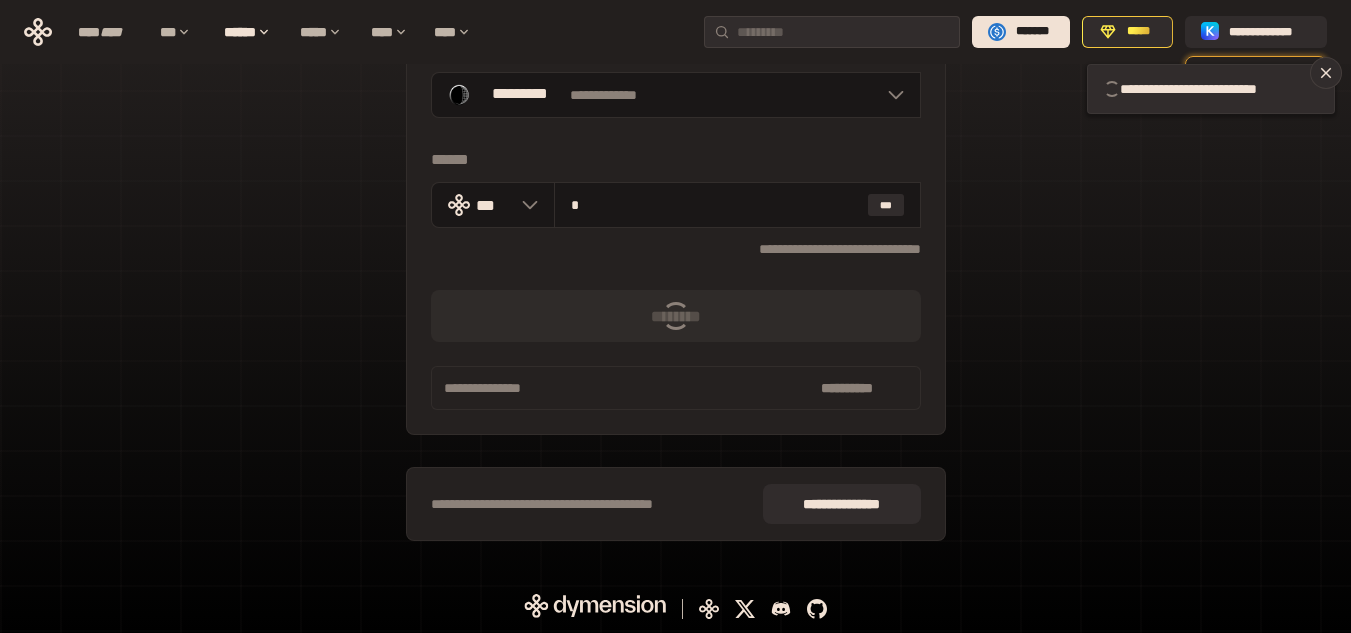 type 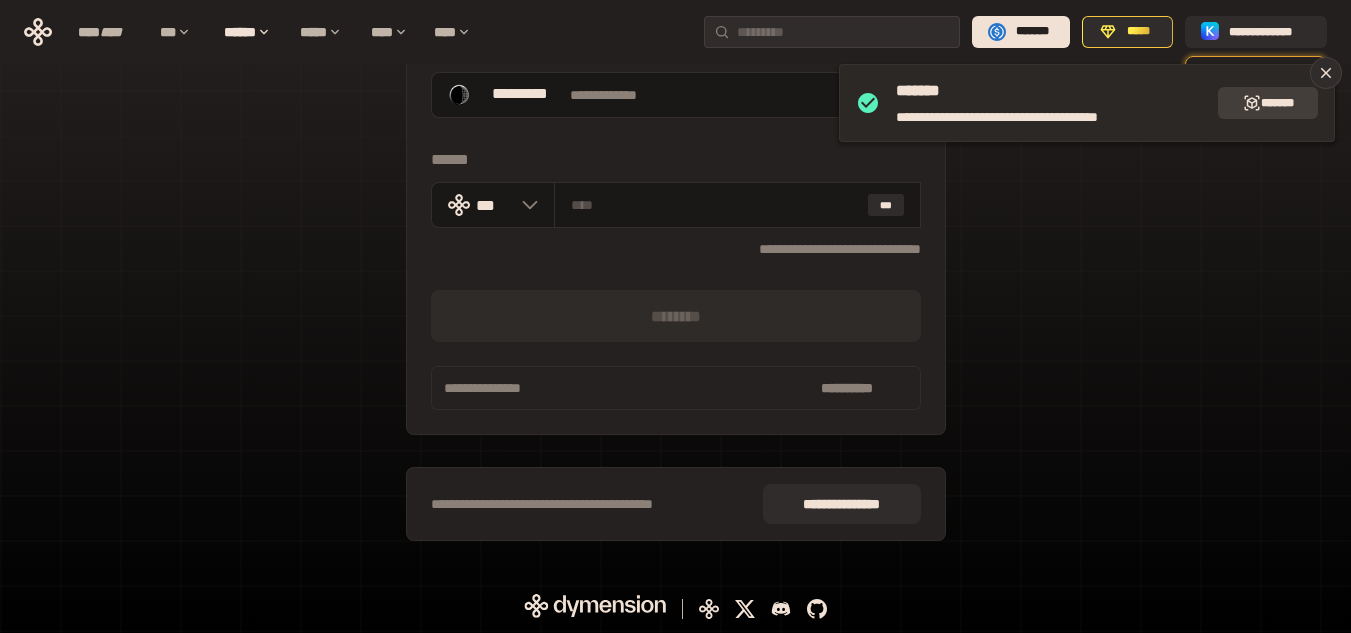 click on "*******" at bounding box center [1268, 103] 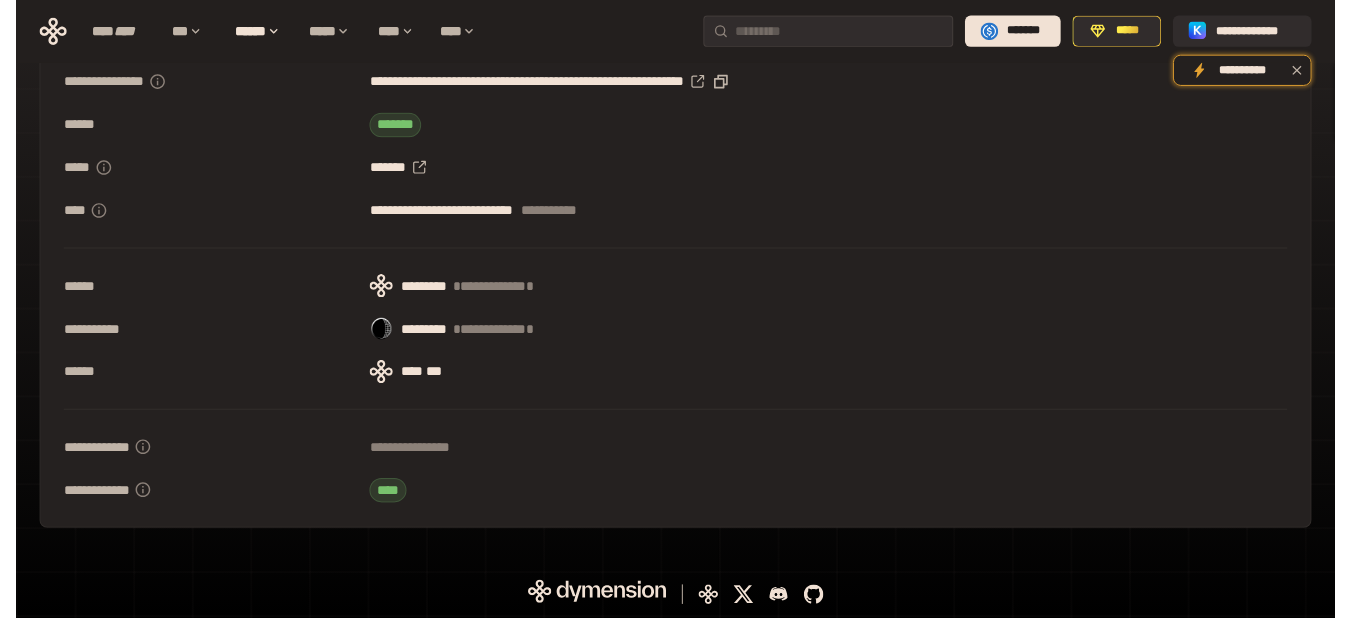 scroll, scrollTop: 0, scrollLeft: 0, axis: both 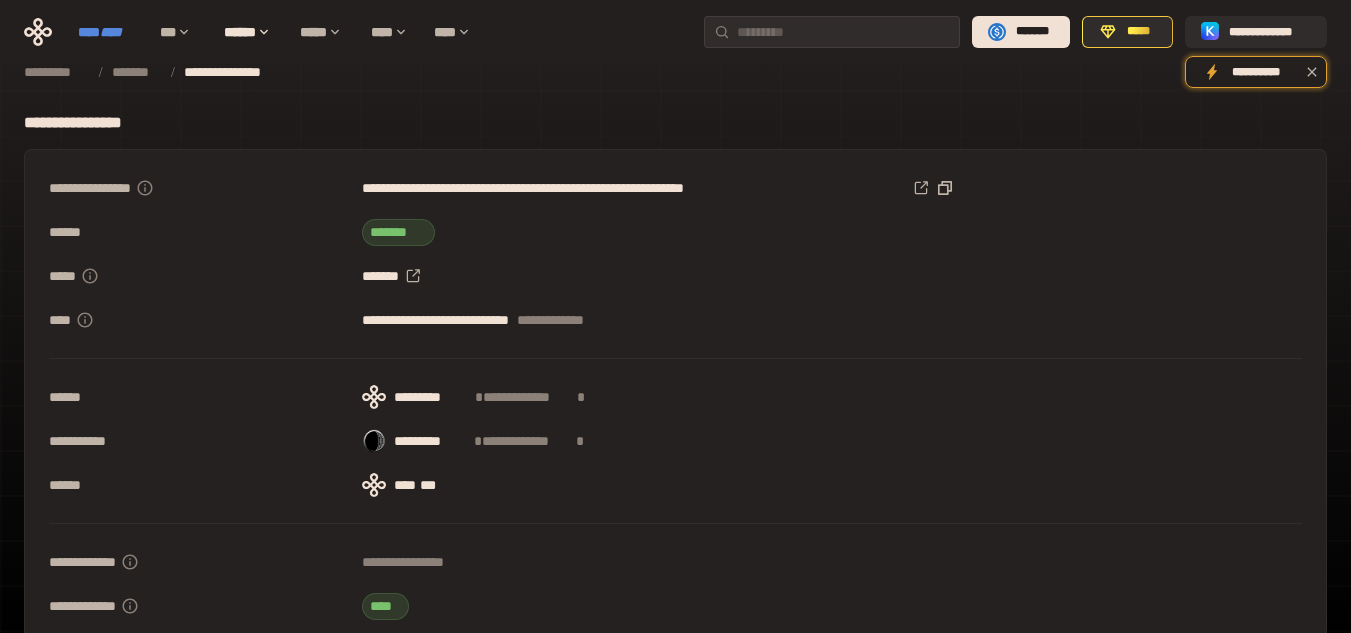 click on "**** ****" at bounding box center [109, 32] 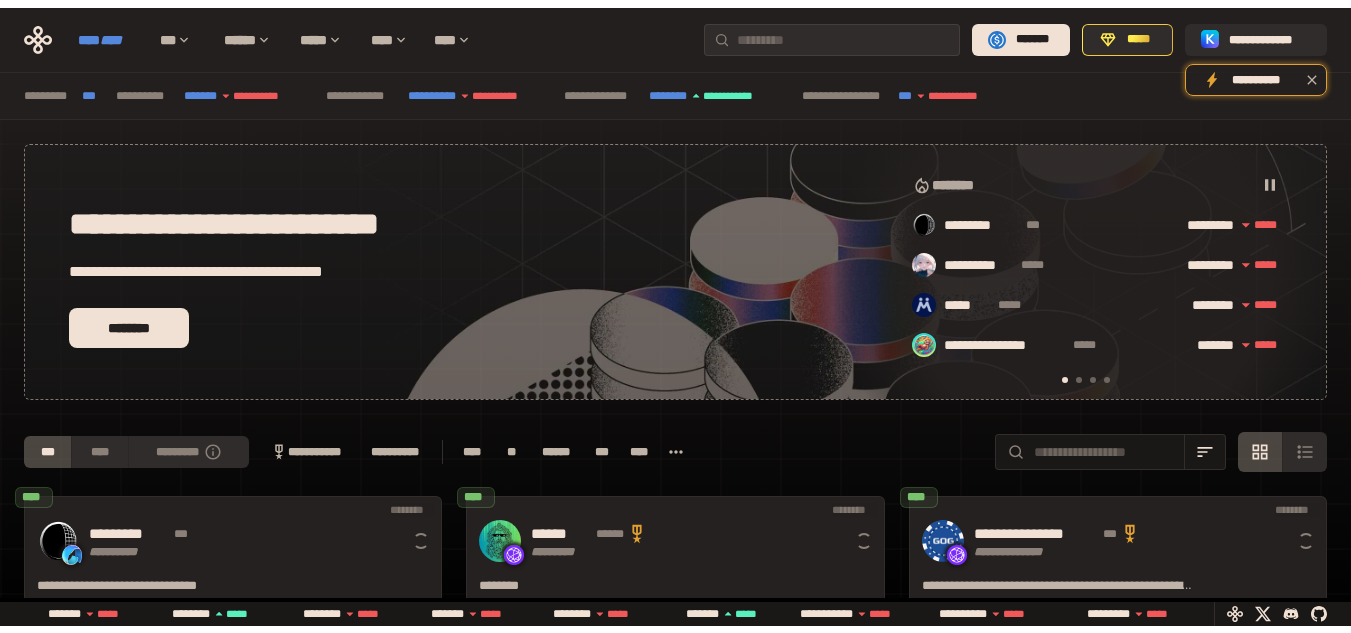 scroll, scrollTop: 0, scrollLeft: 16, axis: horizontal 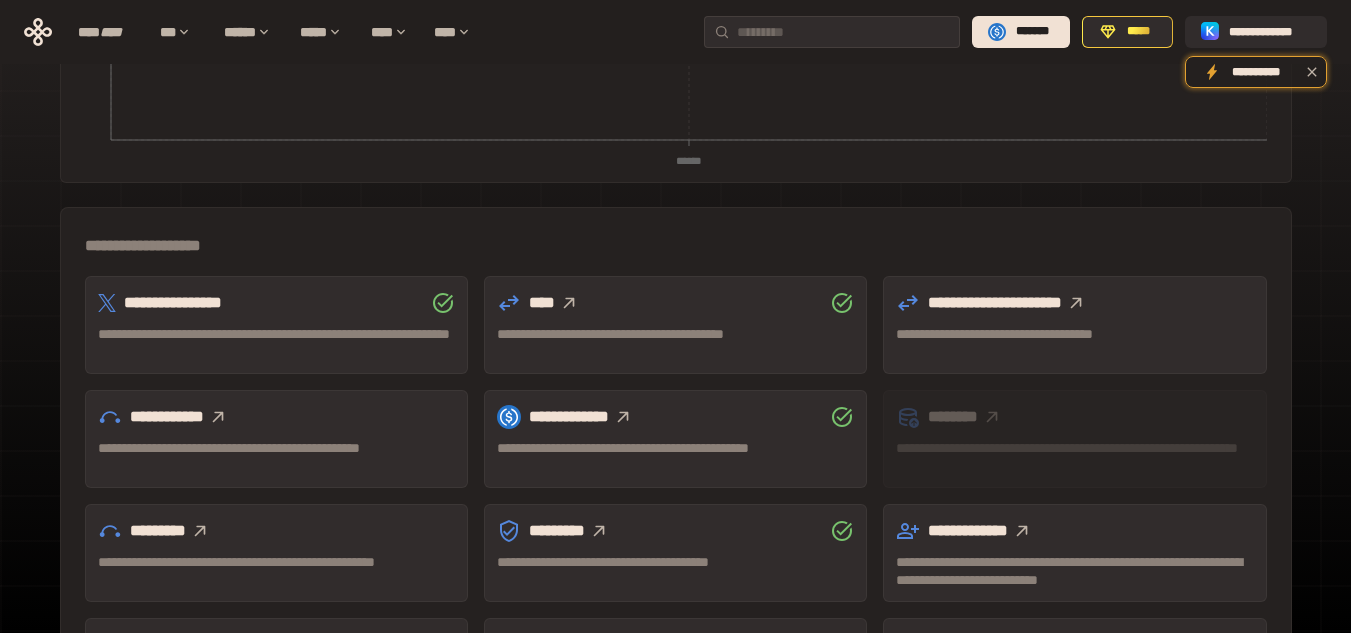 click 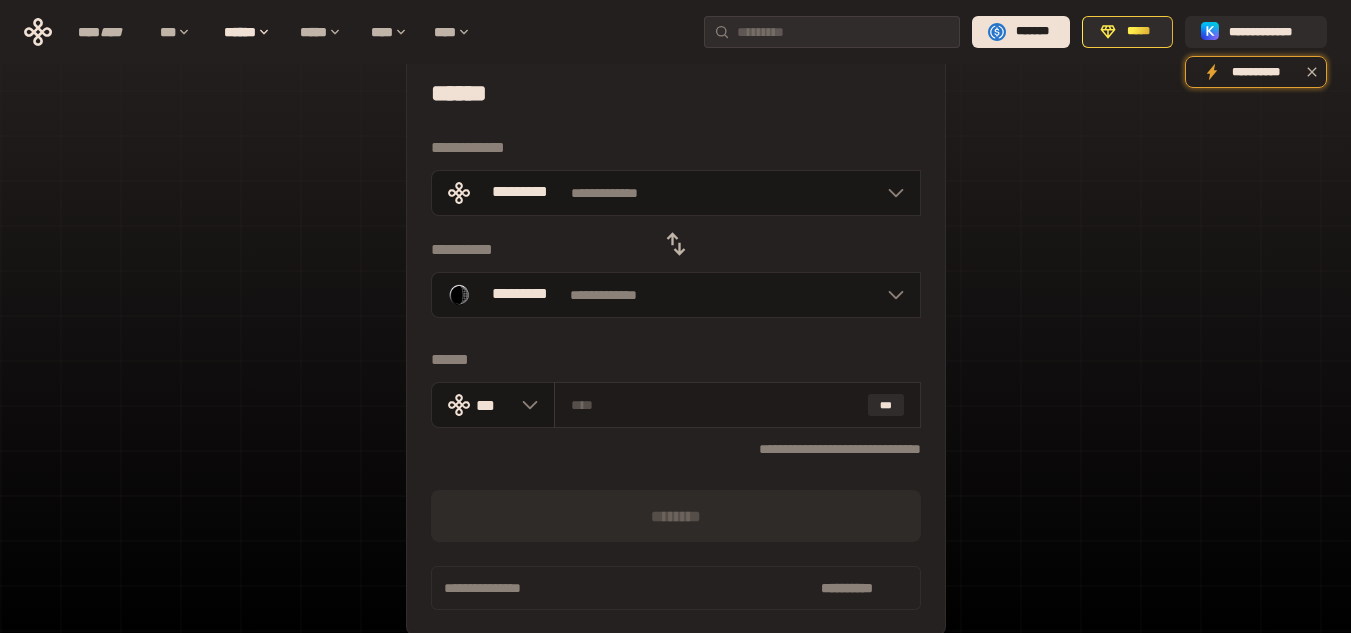 scroll, scrollTop: 0, scrollLeft: 0, axis: both 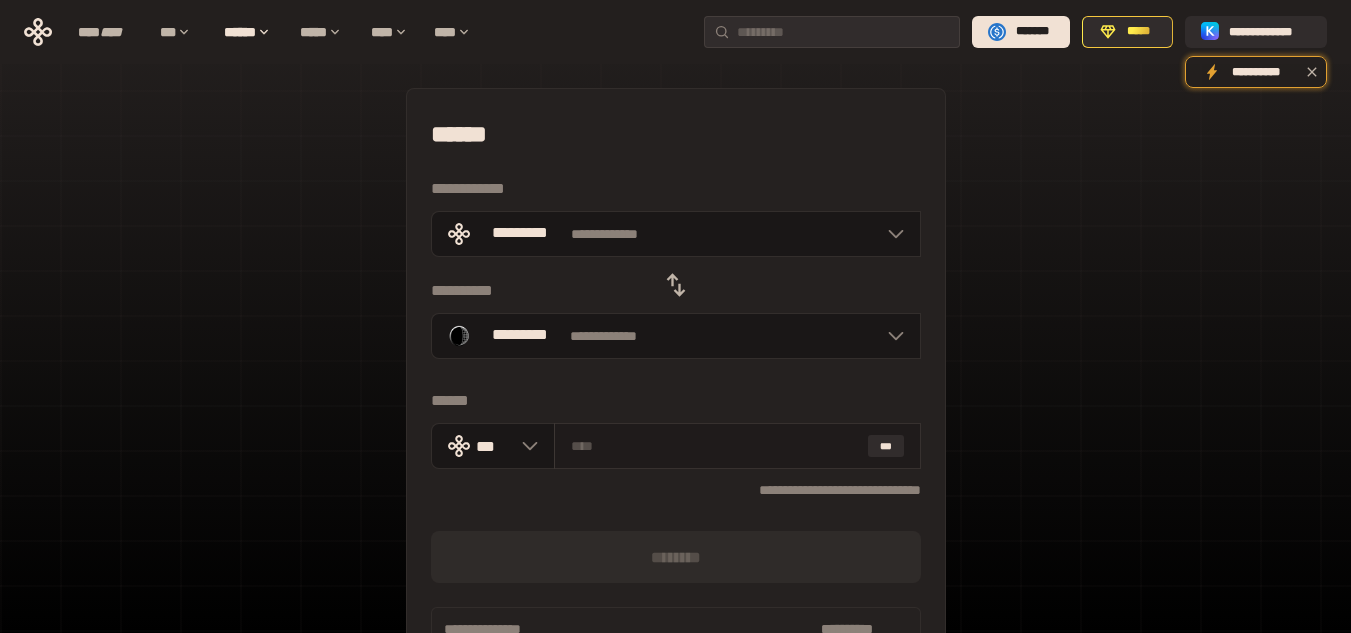 click at bounding box center (715, 446) 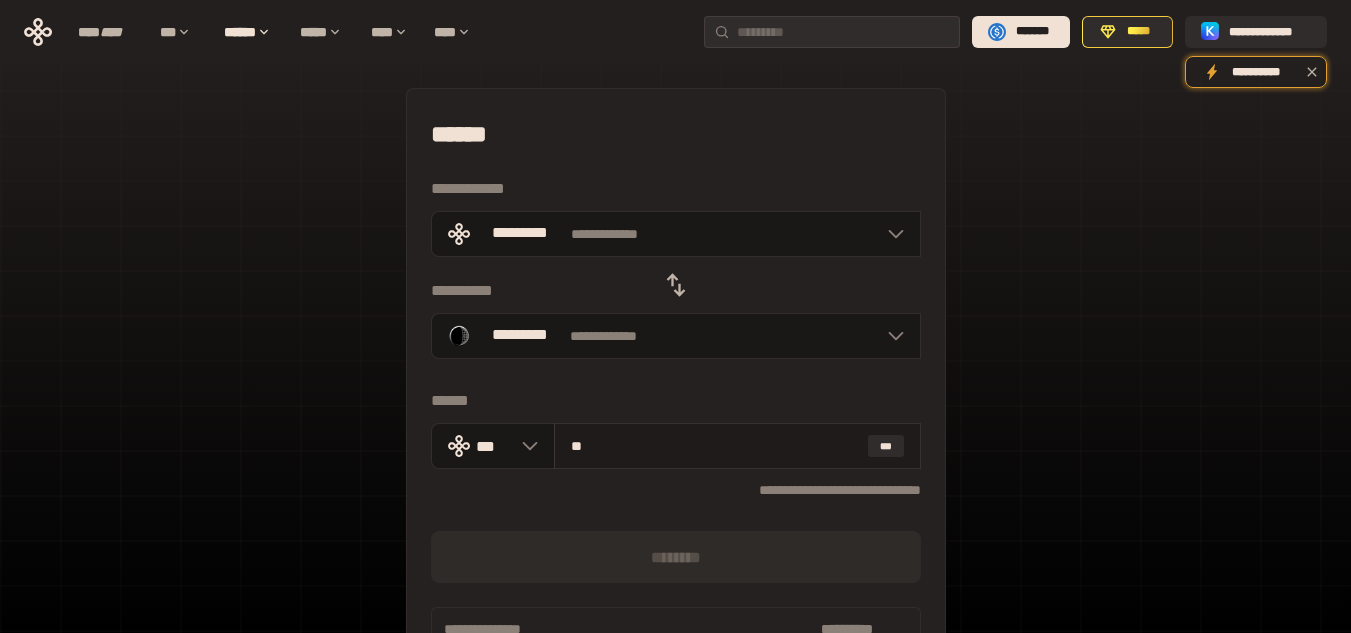 type on "*" 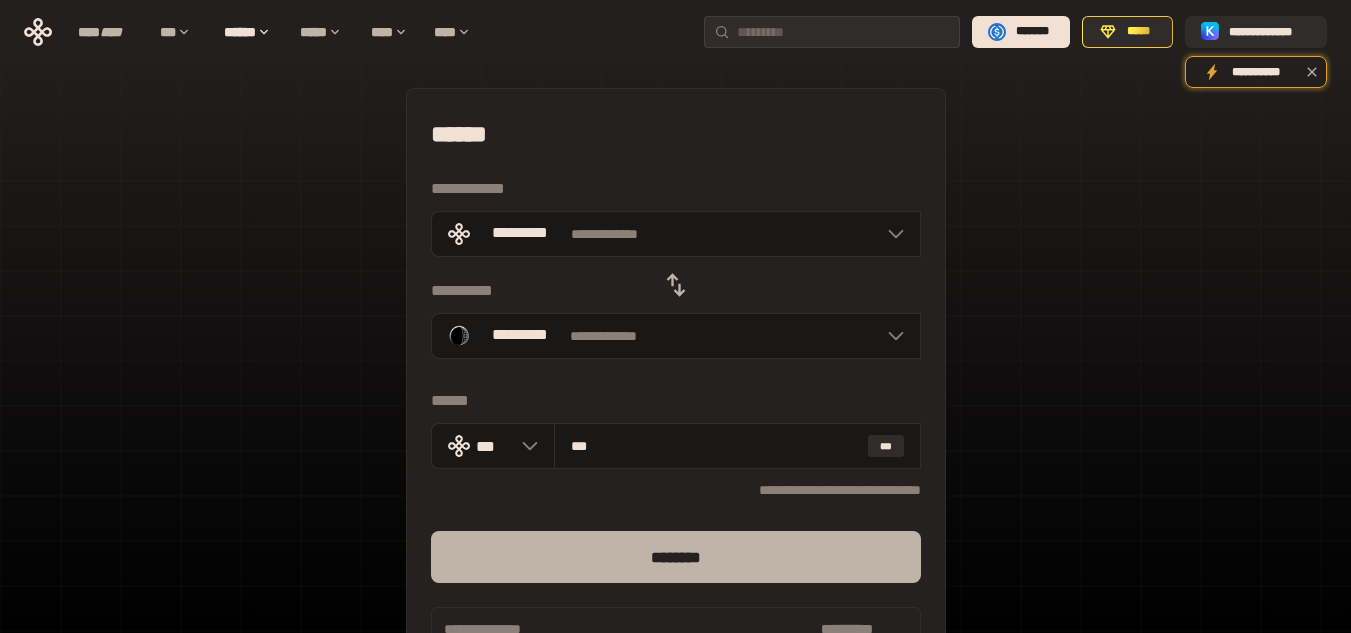type on "***" 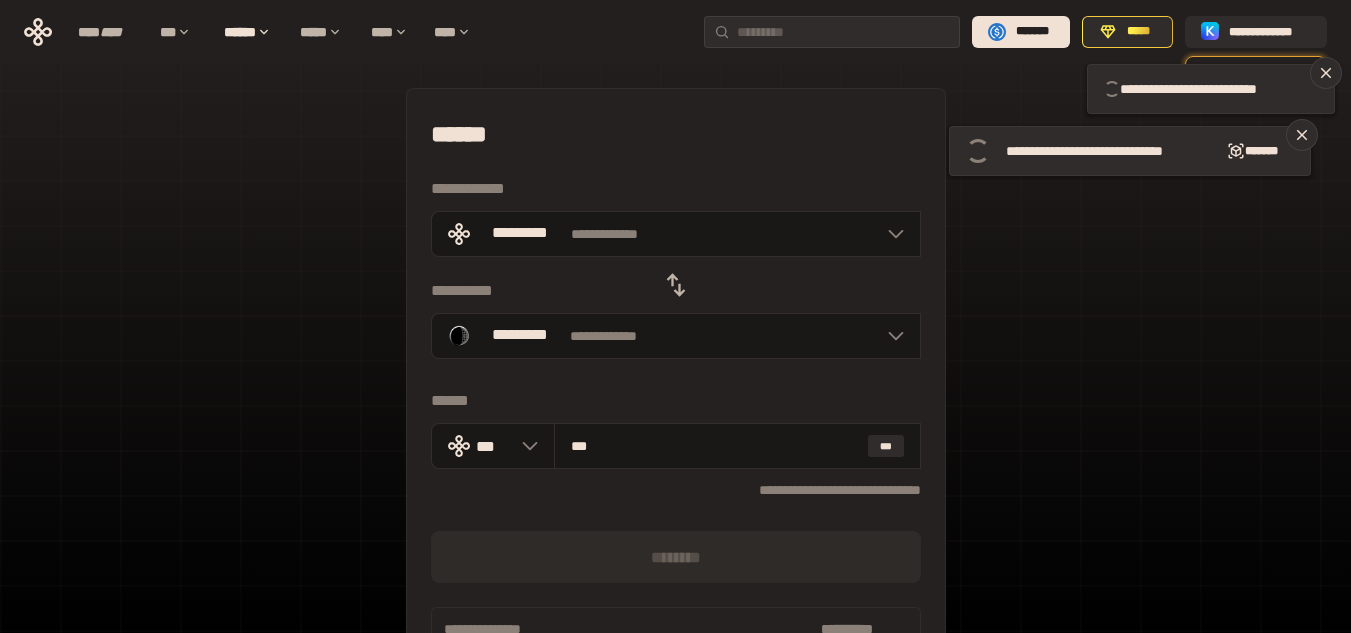 type 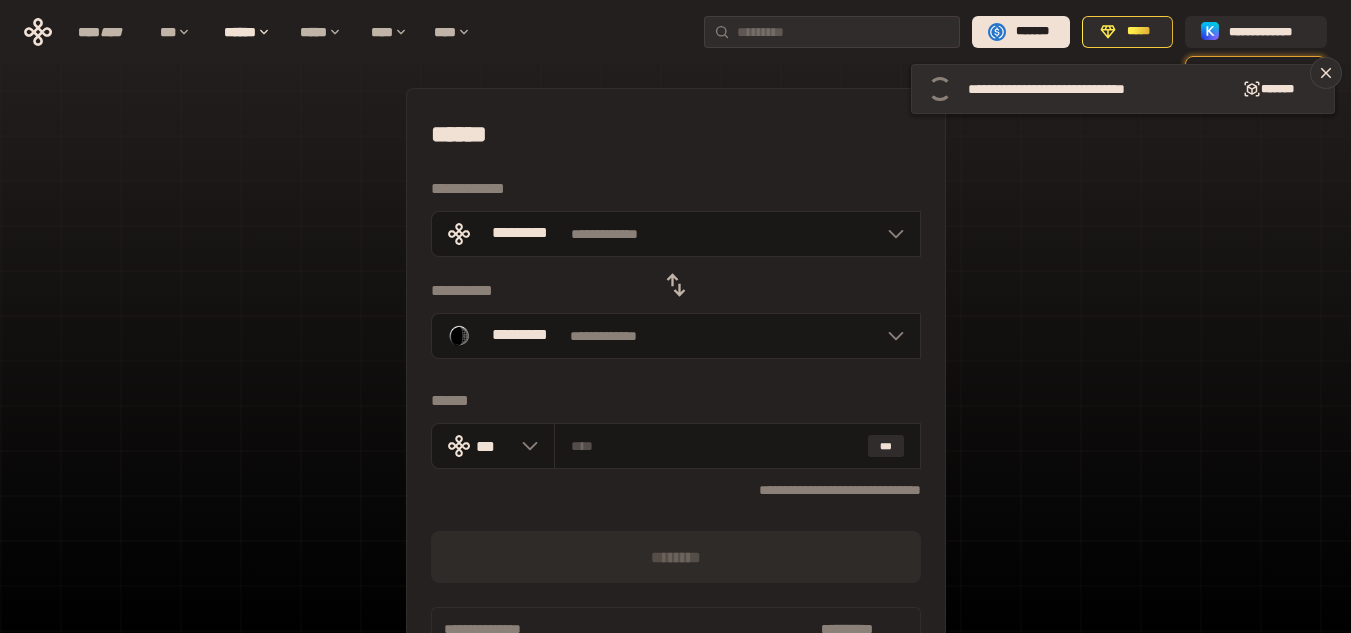 scroll, scrollTop: 135, scrollLeft: 0, axis: vertical 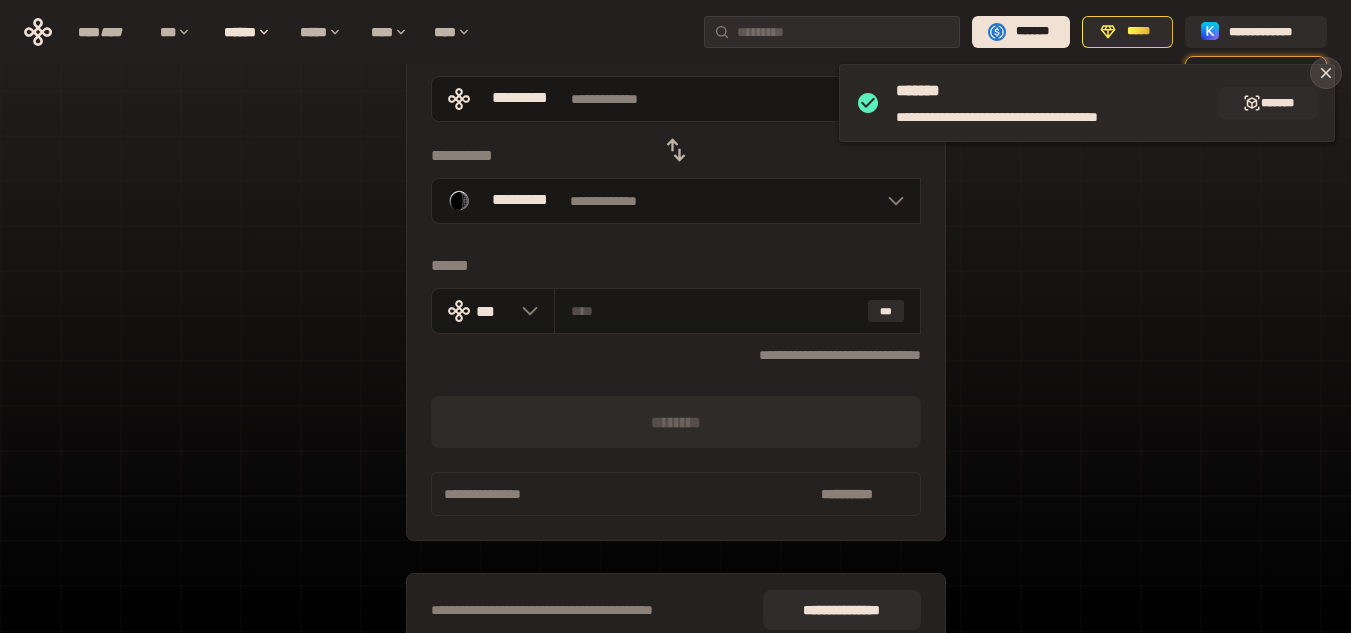 click 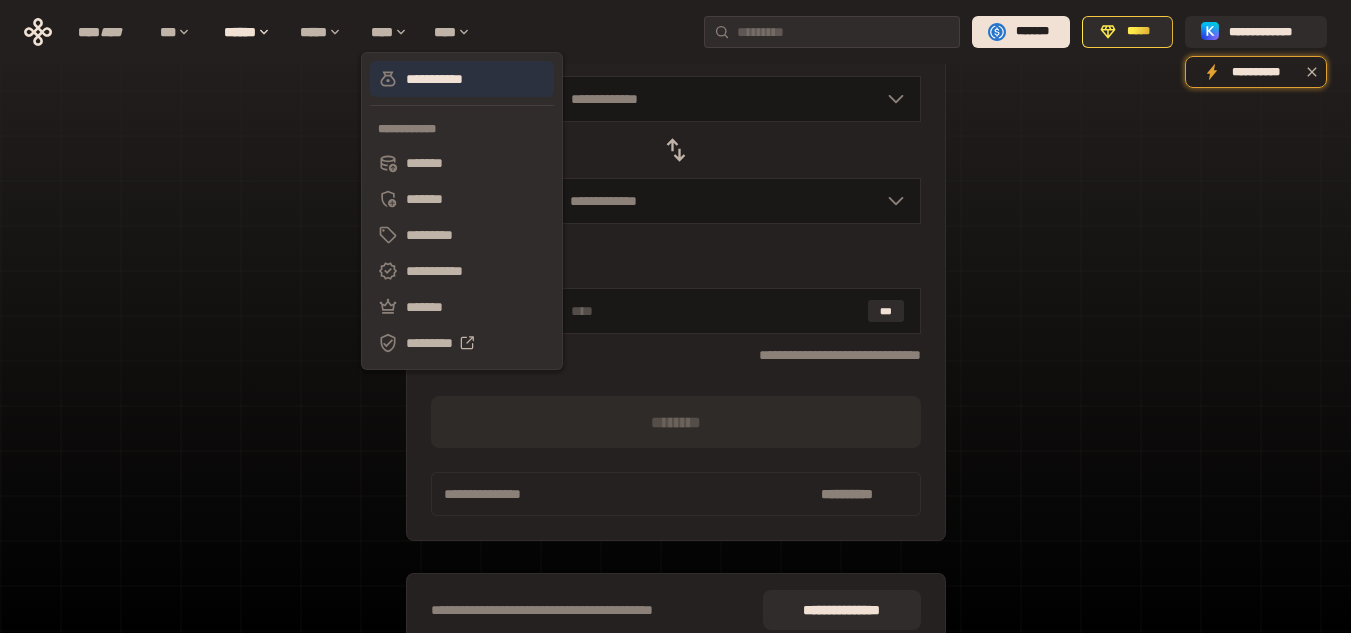 click on "**********" at bounding box center [462, 79] 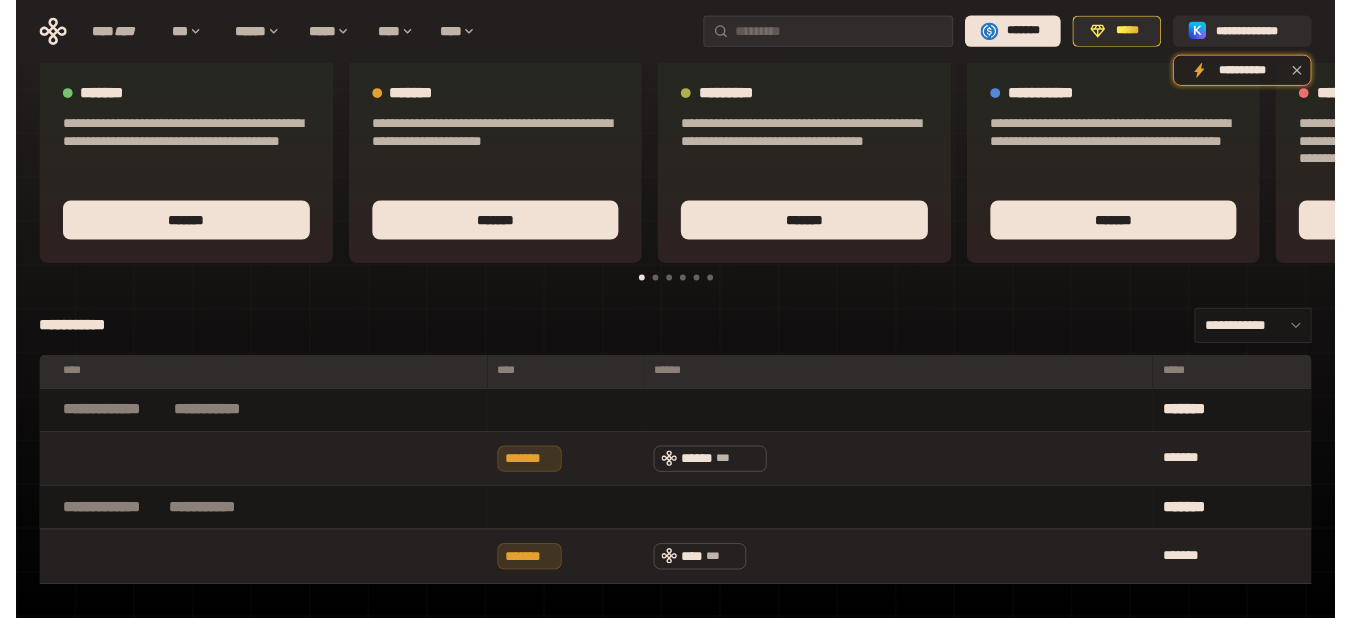 scroll, scrollTop: 0, scrollLeft: 0, axis: both 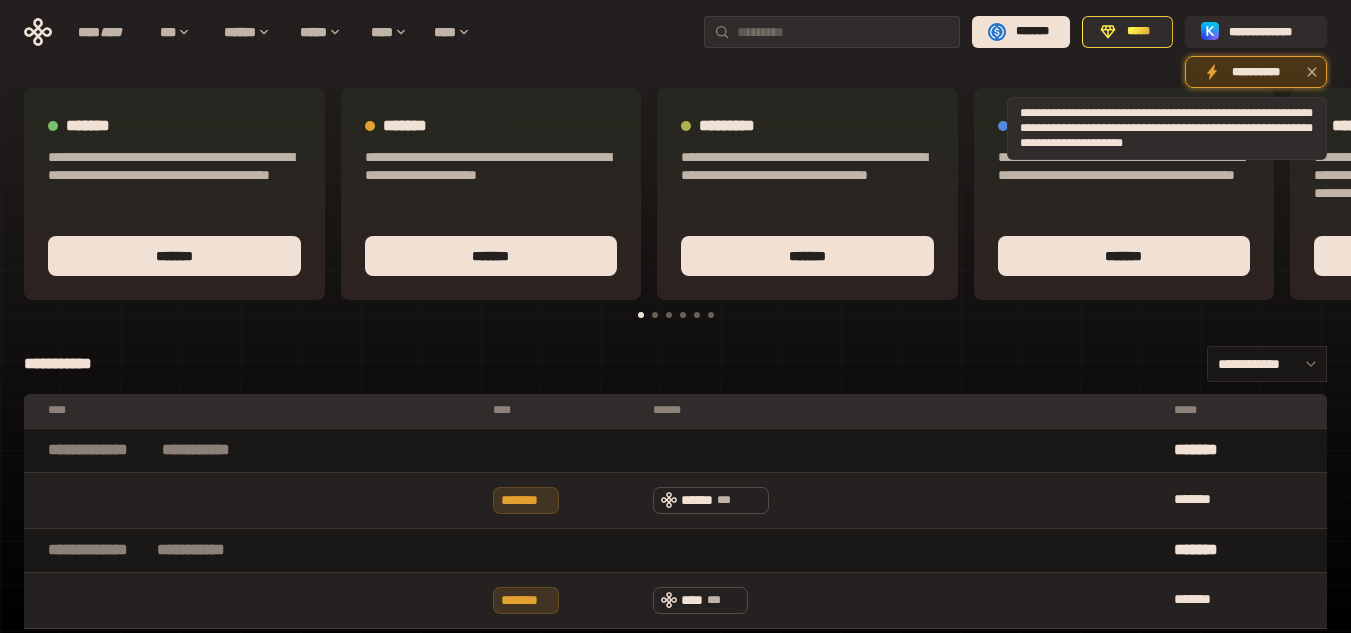 click on "**********" at bounding box center [1256, 72] 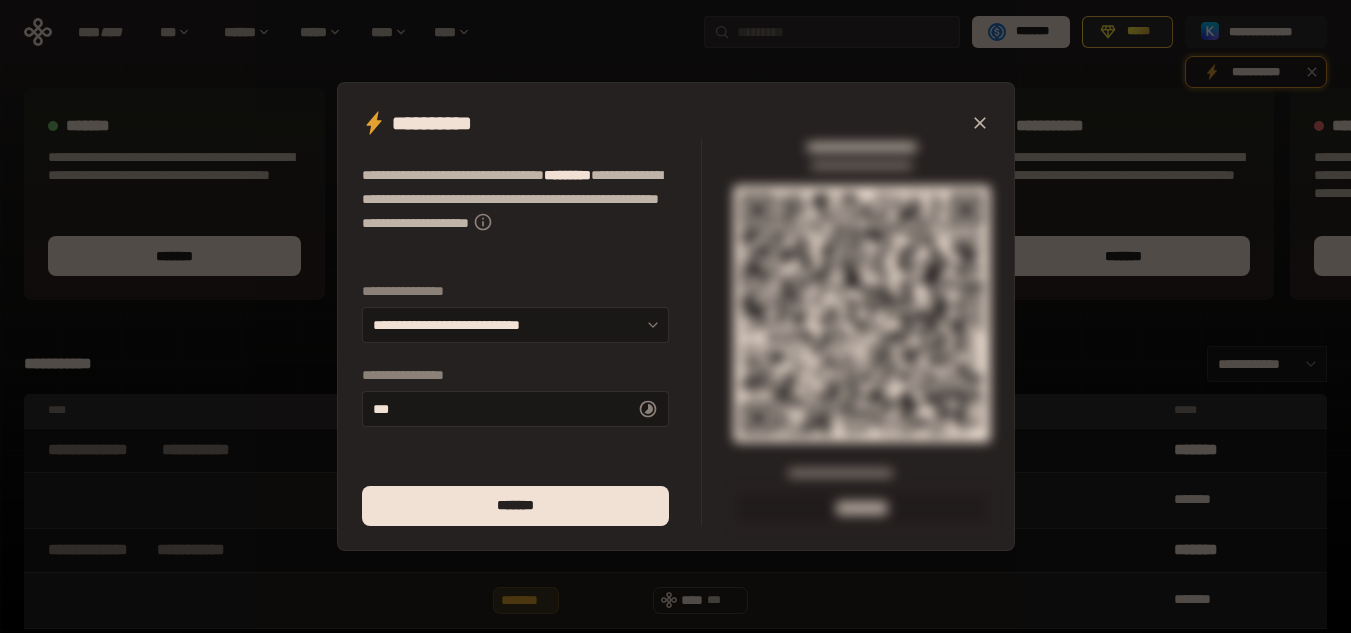 click 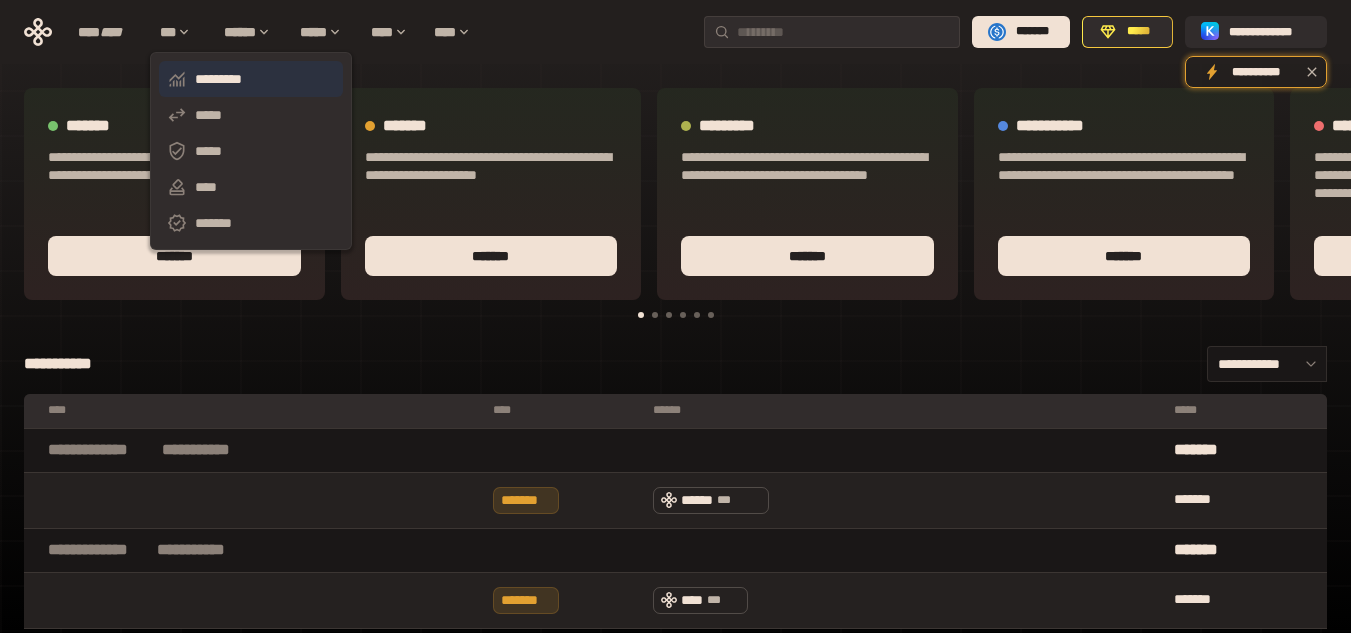 click on "*********" at bounding box center (251, 79) 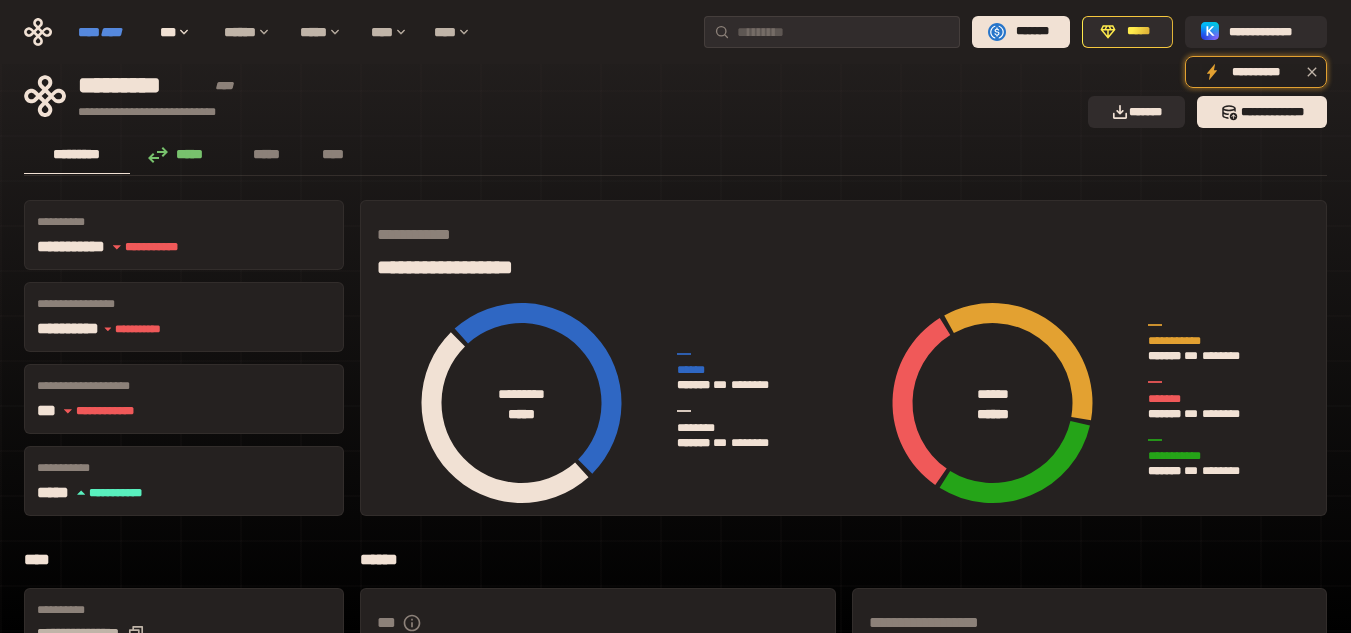 click on "****" at bounding box center (111, 32) 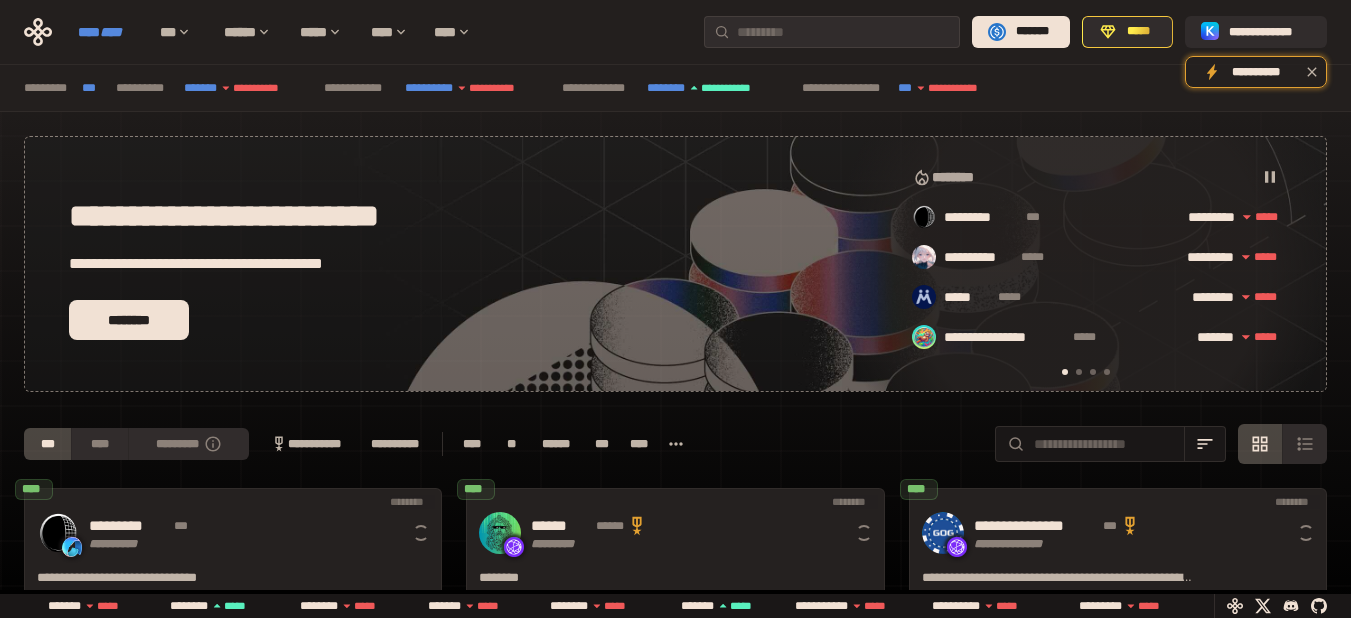 scroll, scrollTop: 0, scrollLeft: 16, axis: horizontal 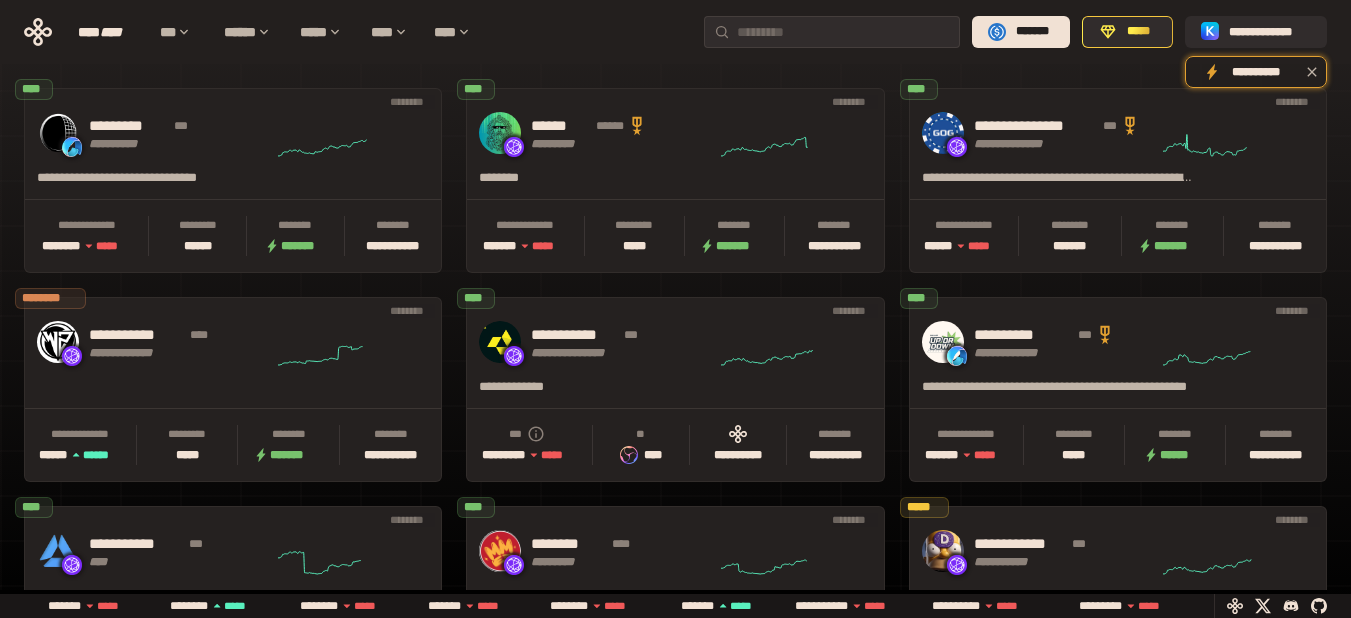 click 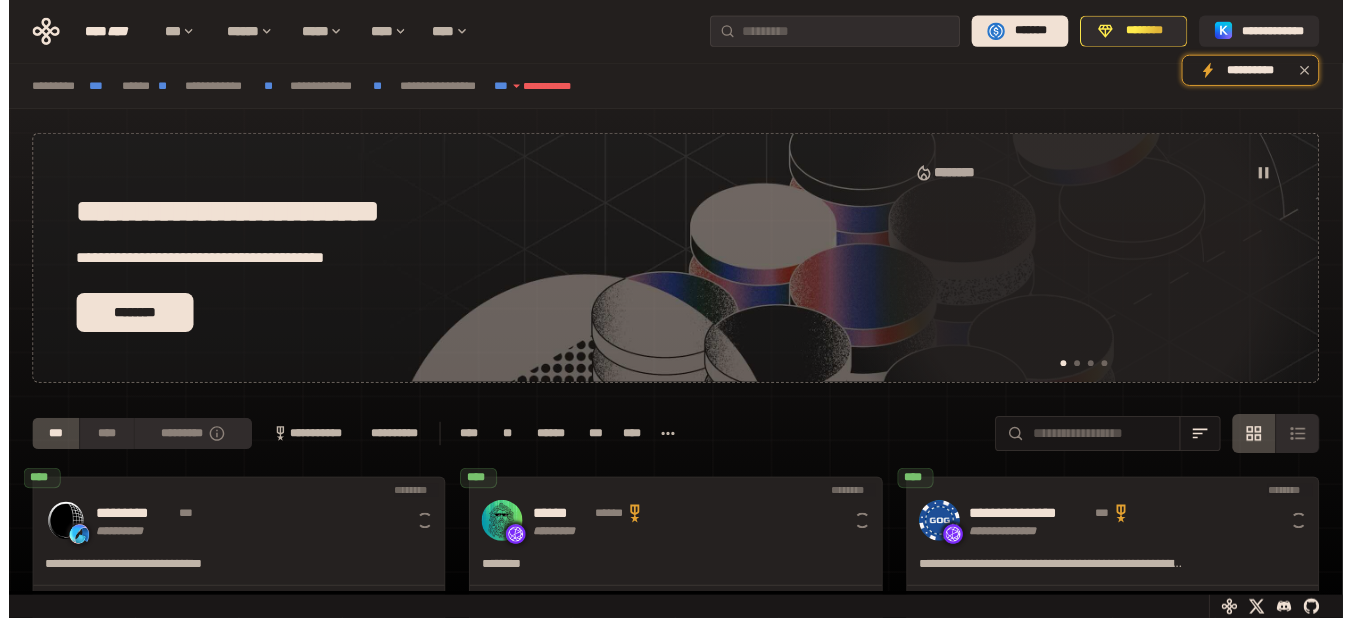 scroll, scrollTop: 0, scrollLeft: 0, axis: both 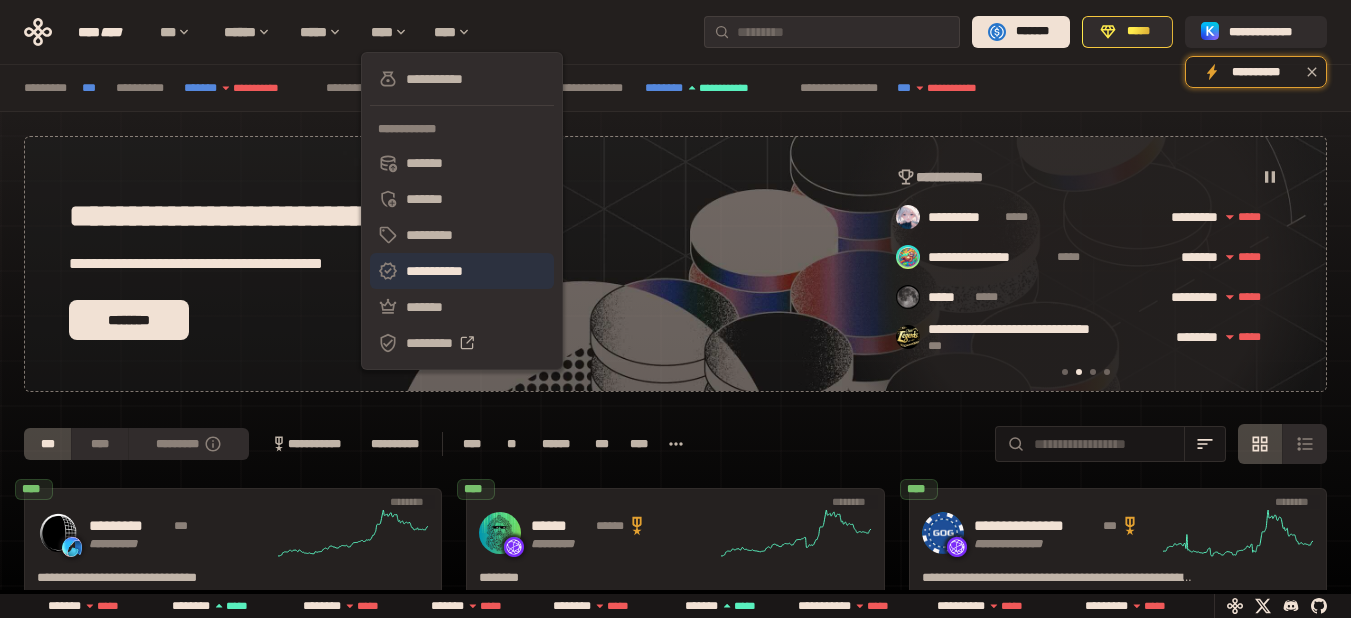 click on "**********" at bounding box center [462, 271] 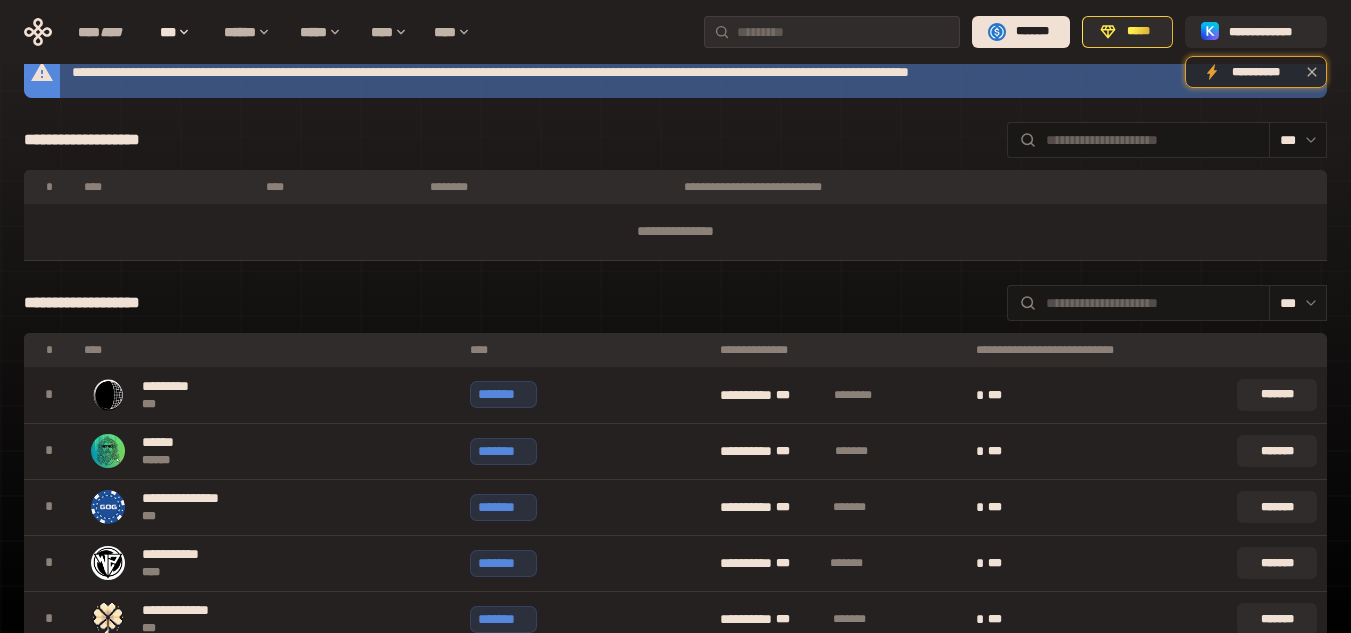 scroll, scrollTop: 900, scrollLeft: 0, axis: vertical 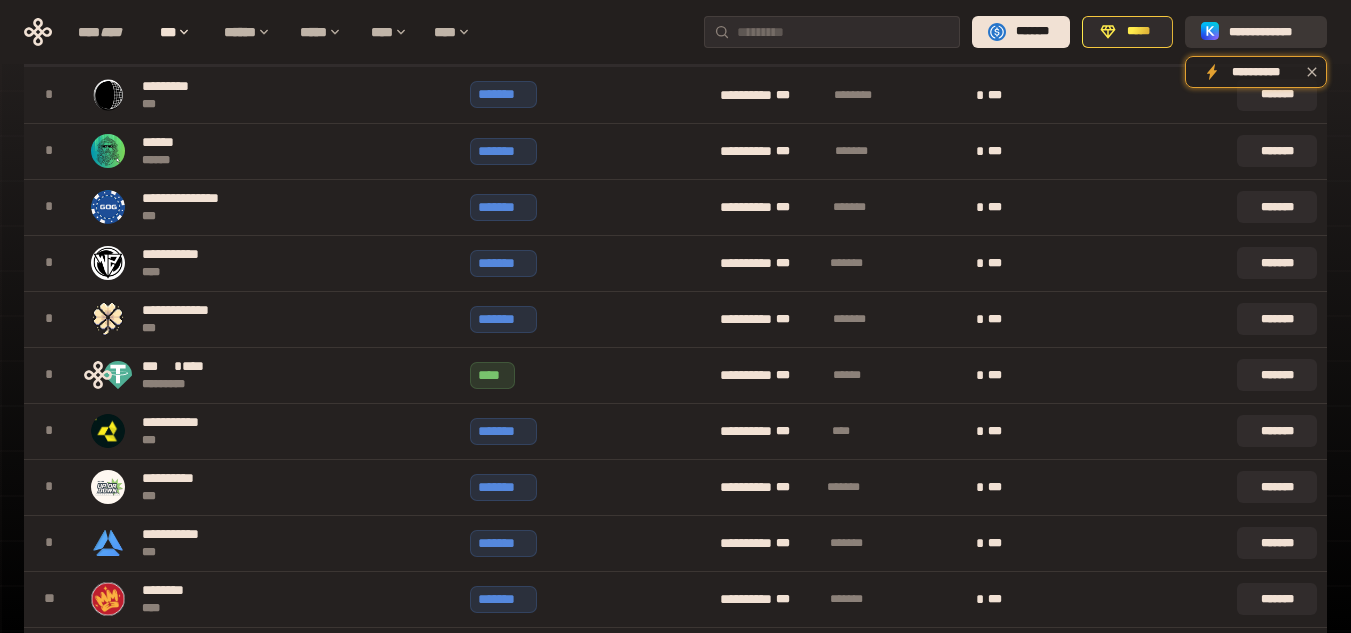 click on "**********" at bounding box center [1270, 32] 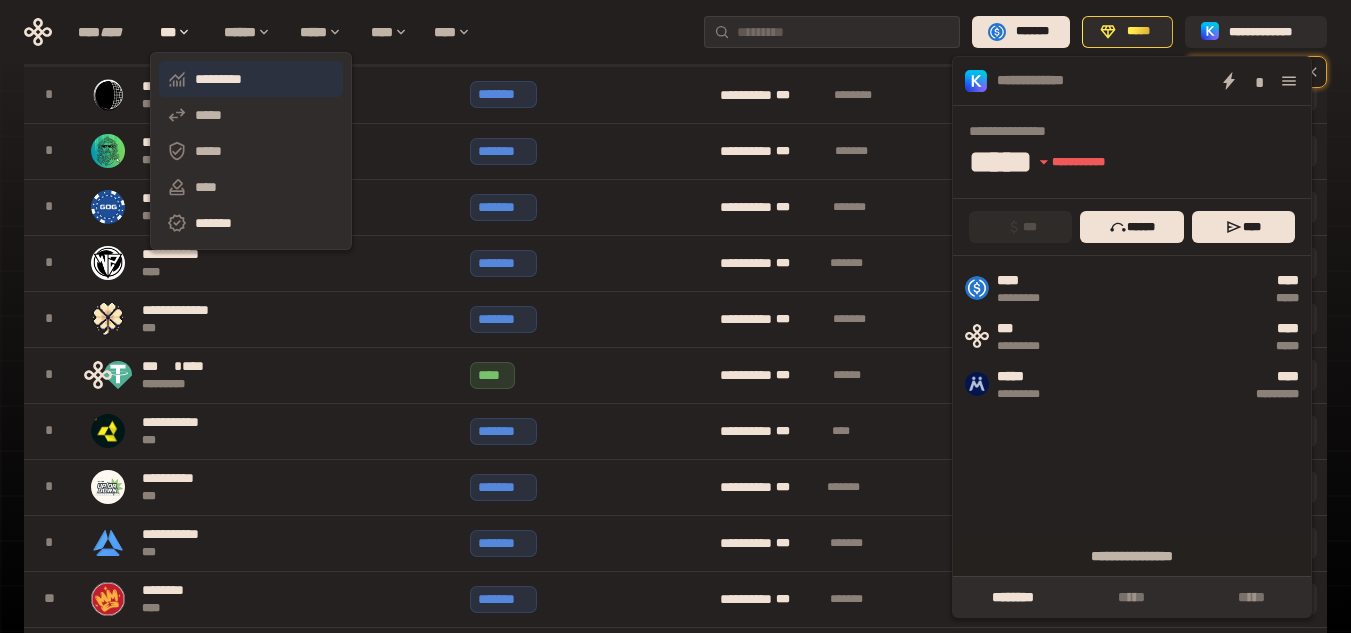 click on "*********" at bounding box center (251, 79) 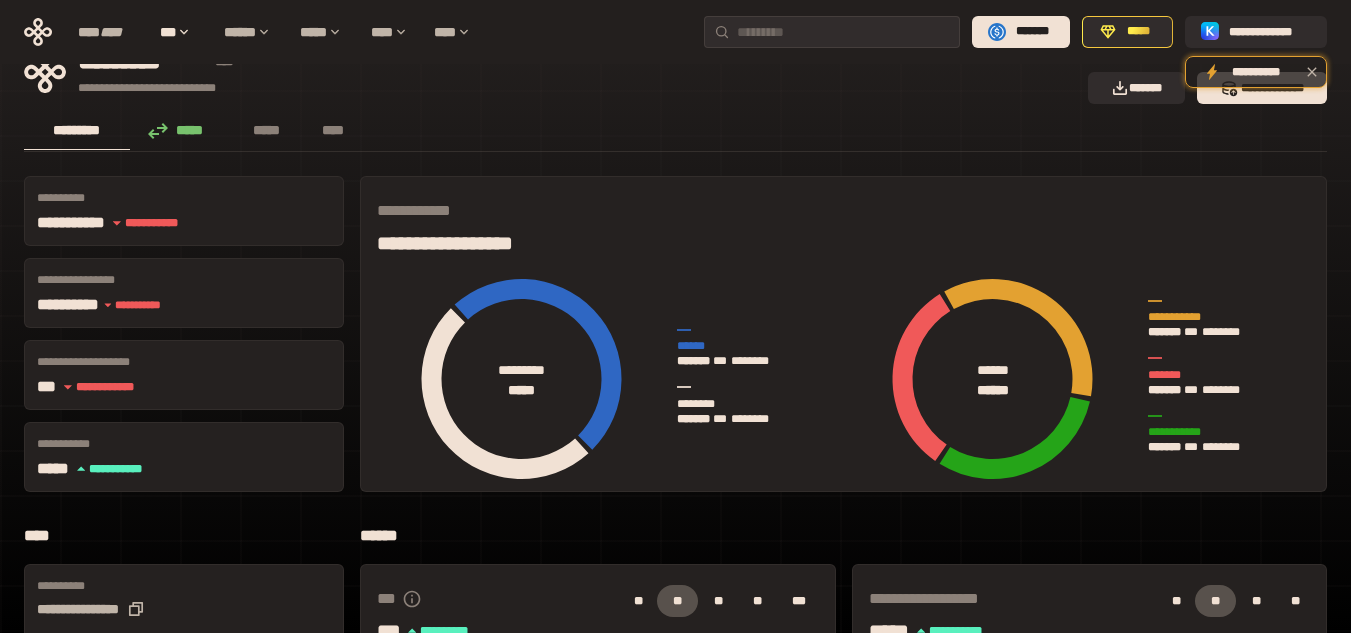 scroll, scrollTop: 0, scrollLeft: 0, axis: both 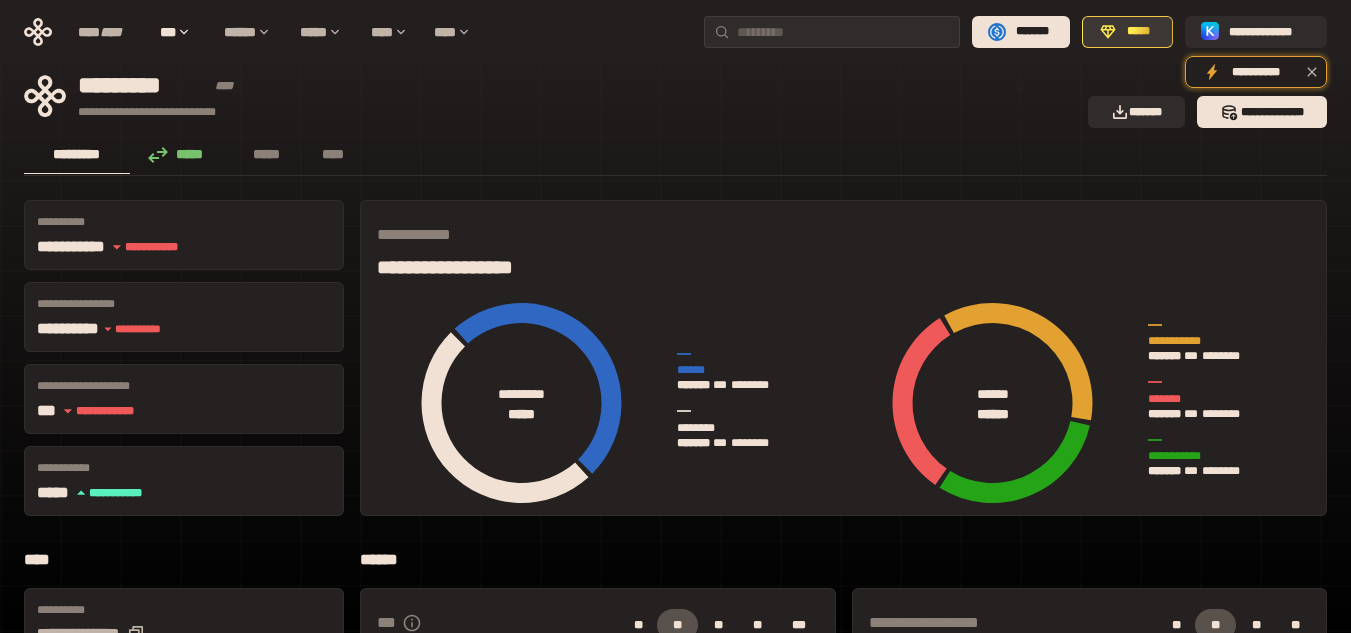 click on "*****" at bounding box center (1138, 32) 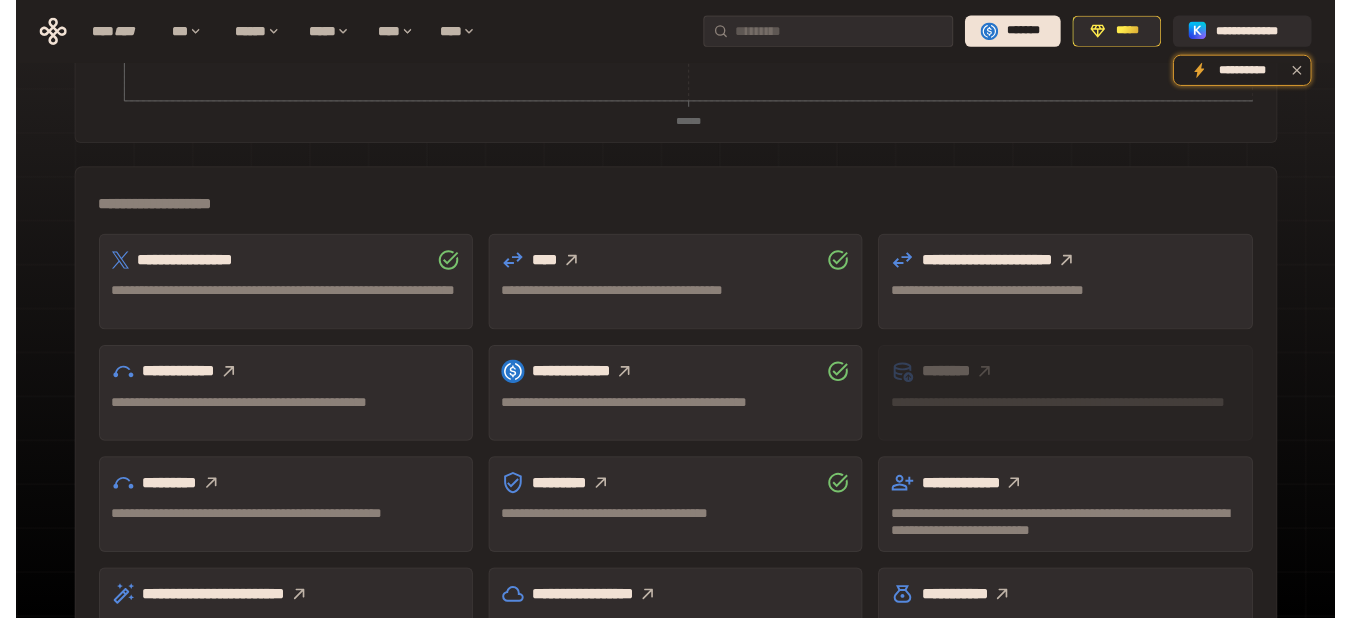 scroll, scrollTop: 455, scrollLeft: 0, axis: vertical 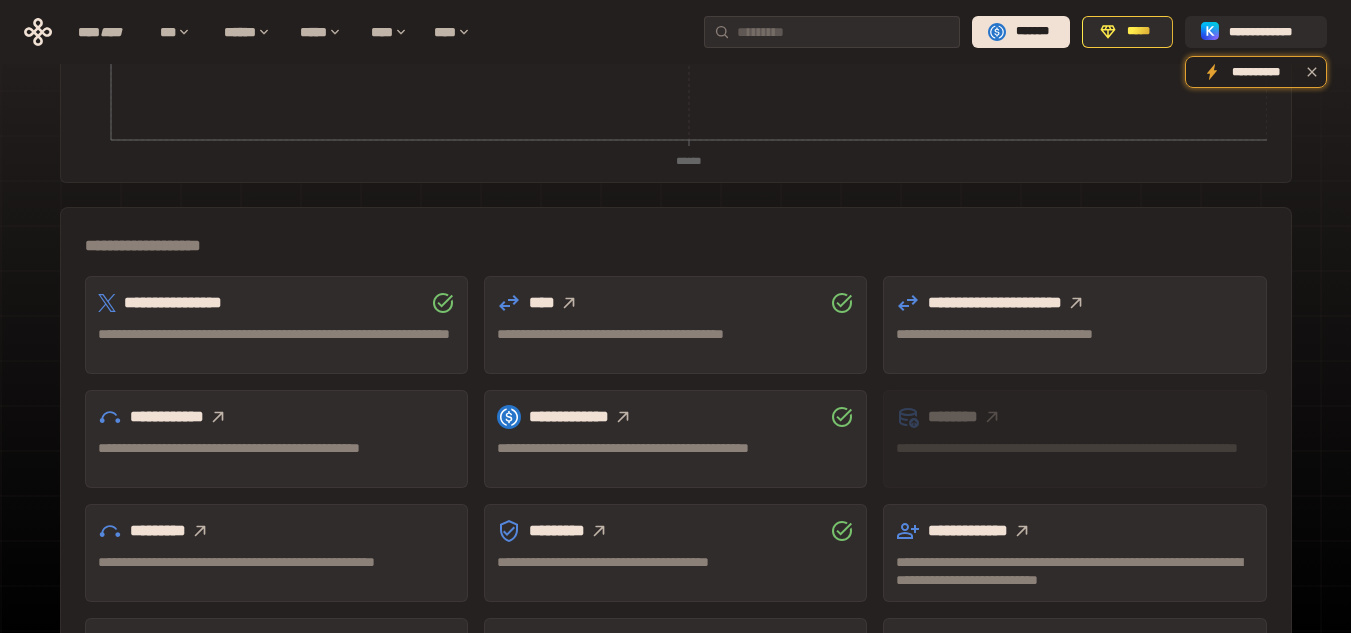 click 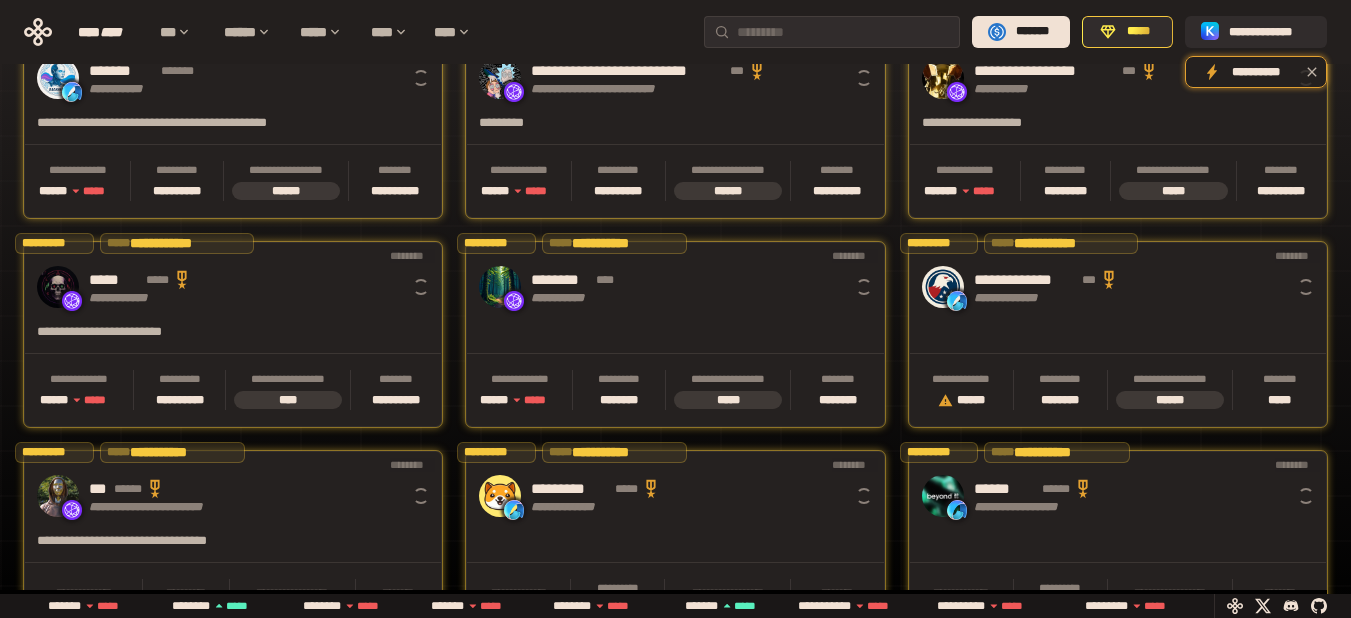 scroll, scrollTop: 0, scrollLeft: 16, axis: horizontal 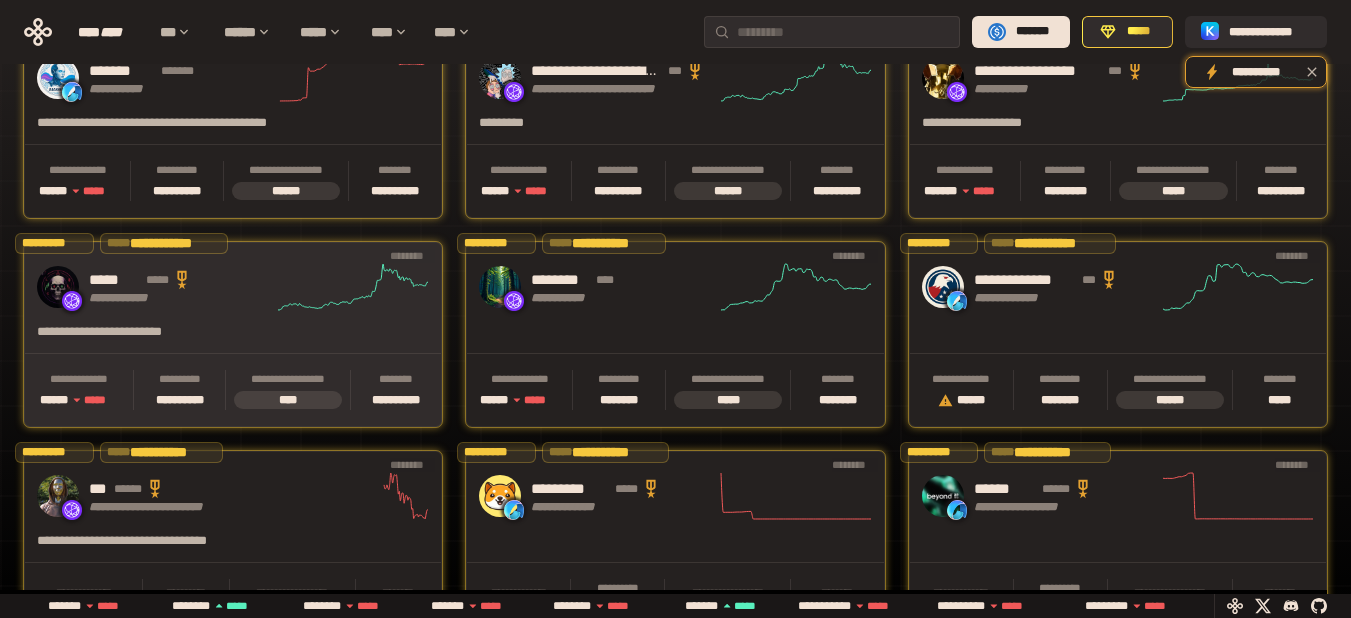 click 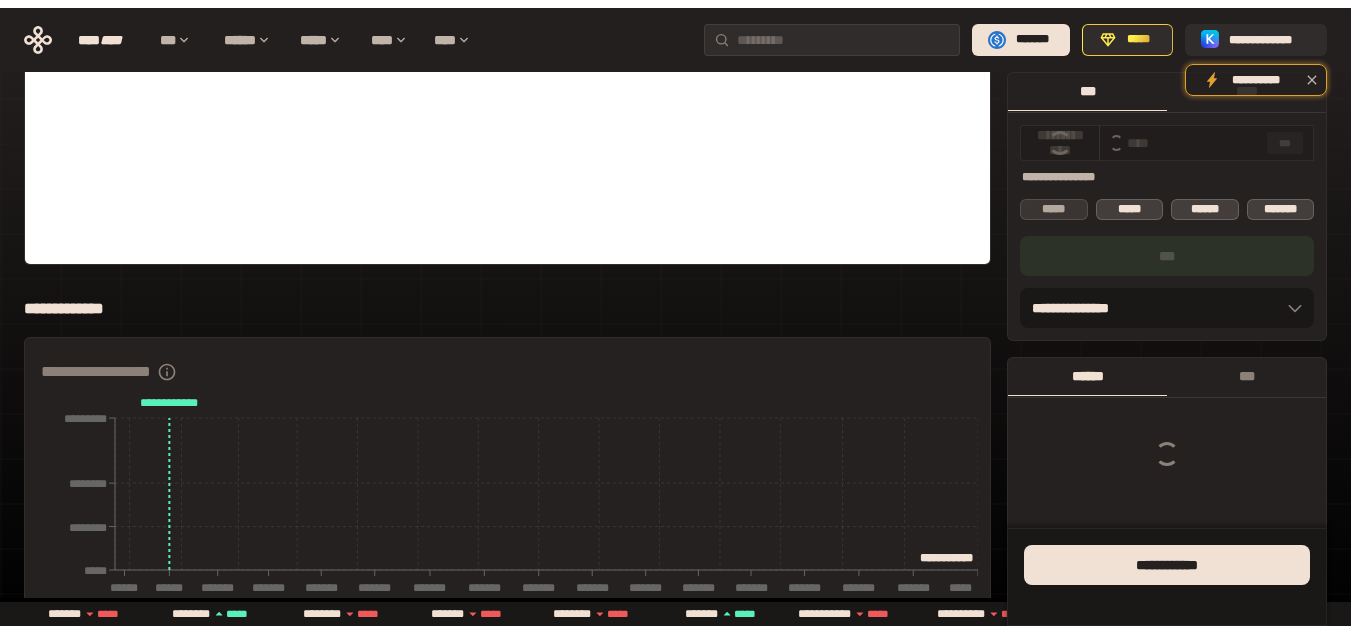 scroll, scrollTop: 0, scrollLeft: 0, axis: both 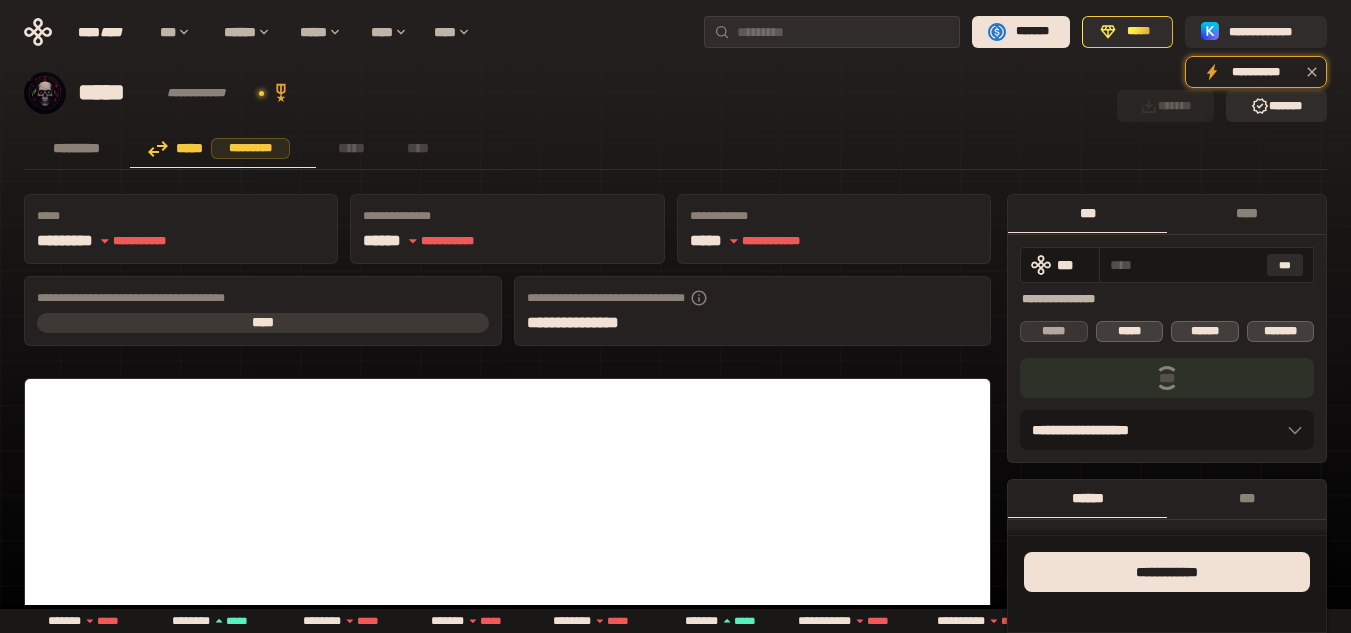 click on "*****" at bounding box center (1054, 331) 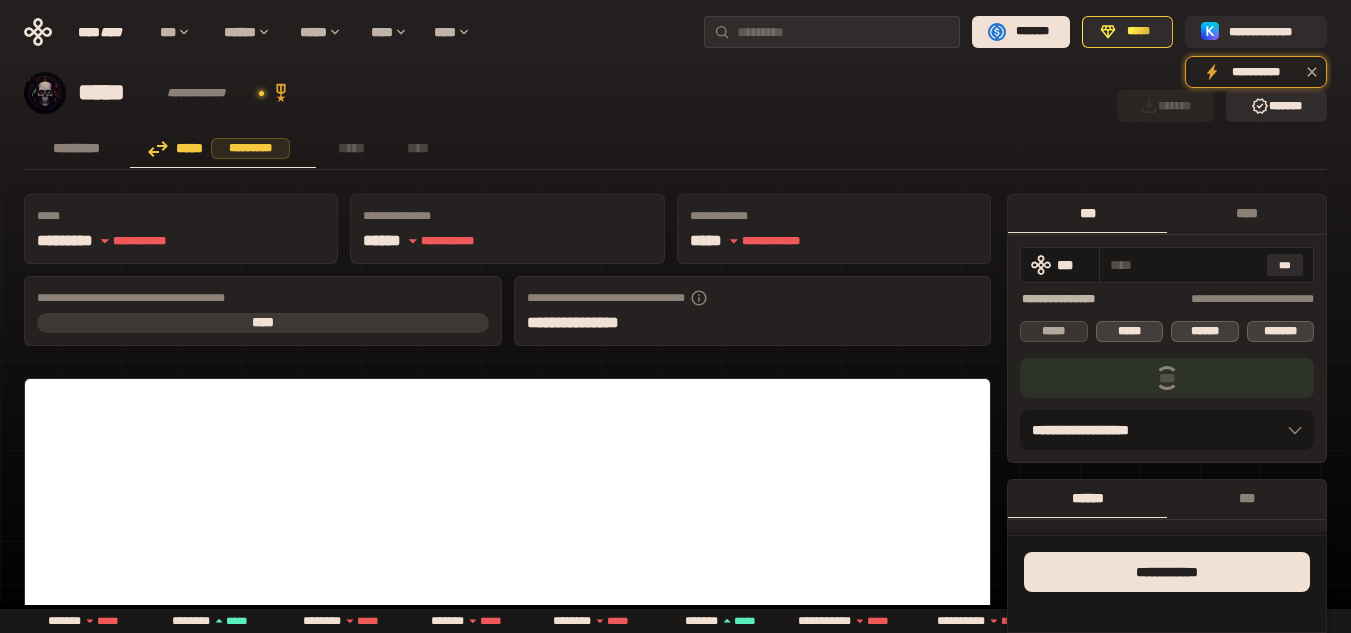 type on "*" 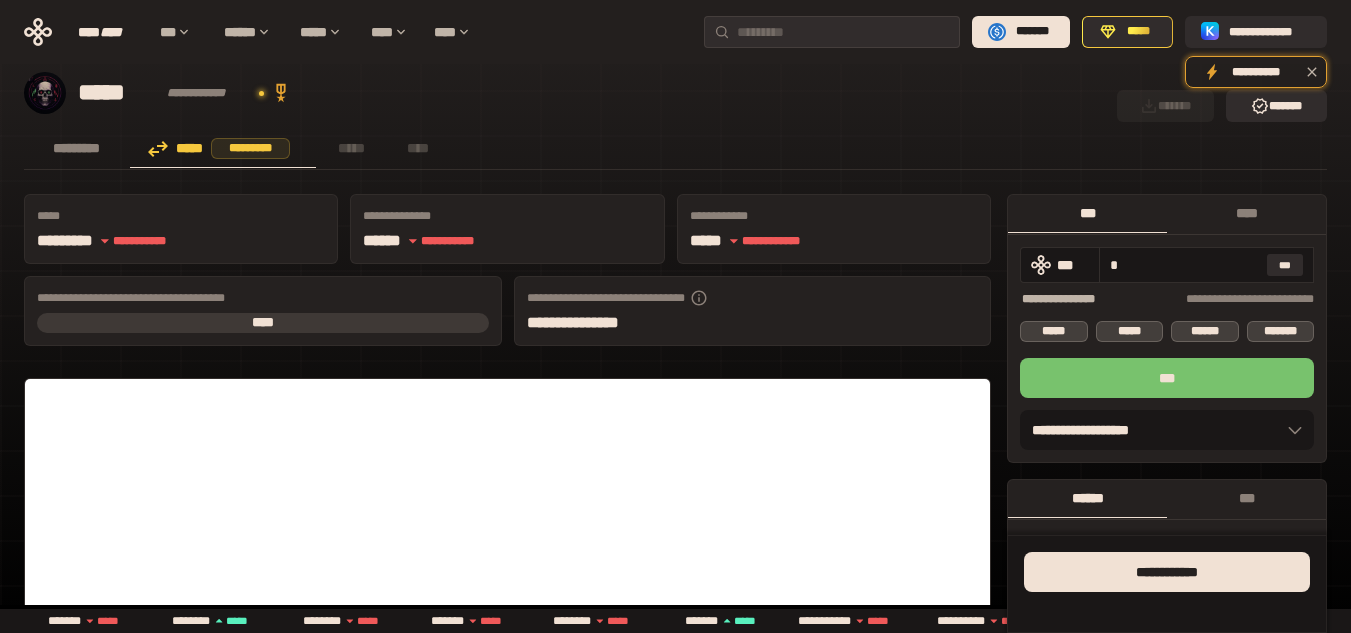 click on "***" at bounding box center (1167, 378) 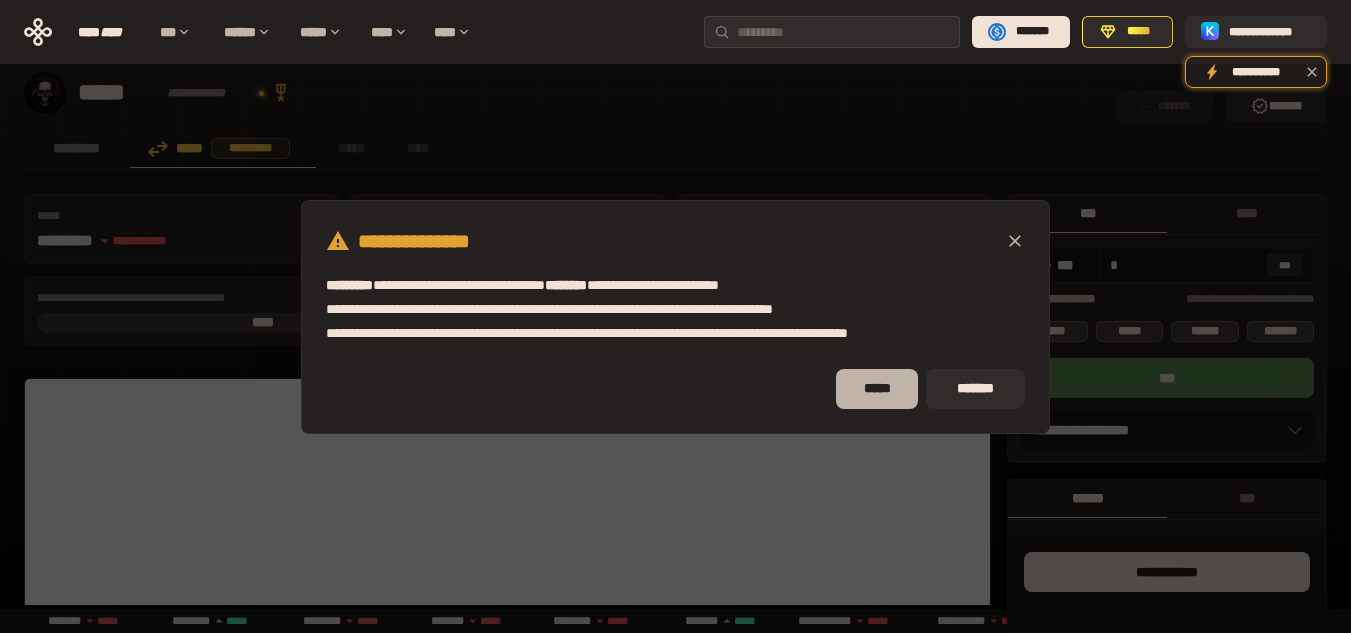 click on "*****" at bounding box center [877, 389] 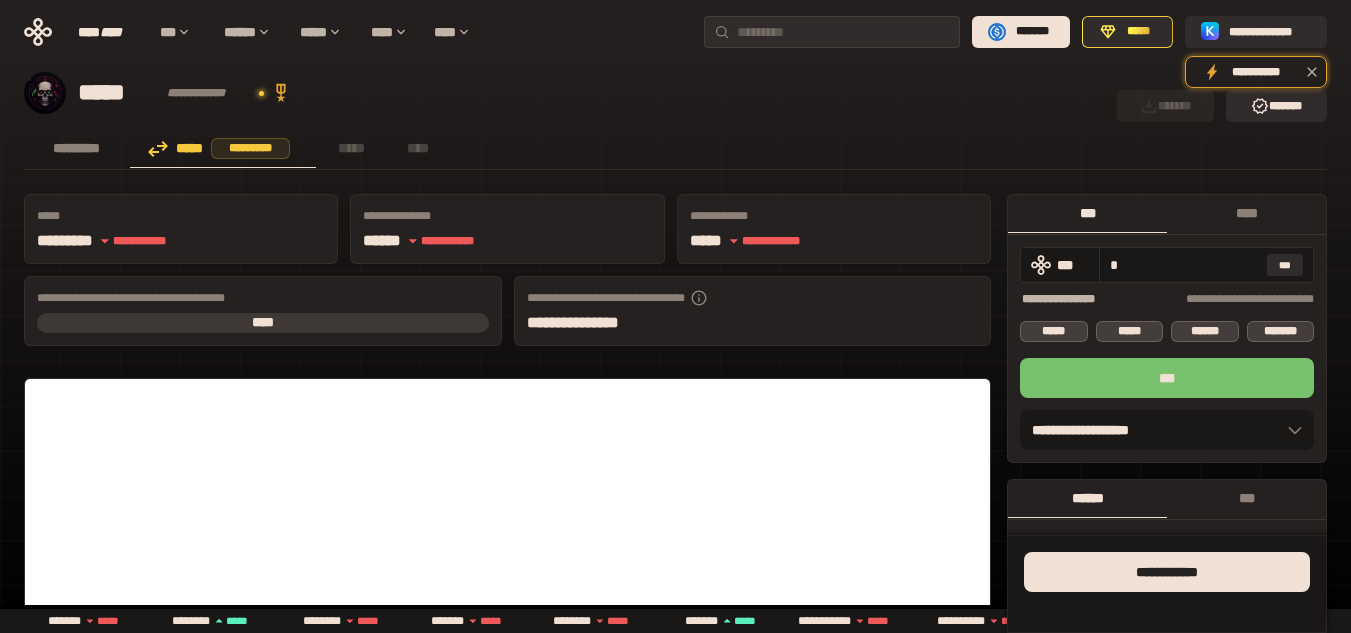 click on "***" at bounding box center (1167, 378) 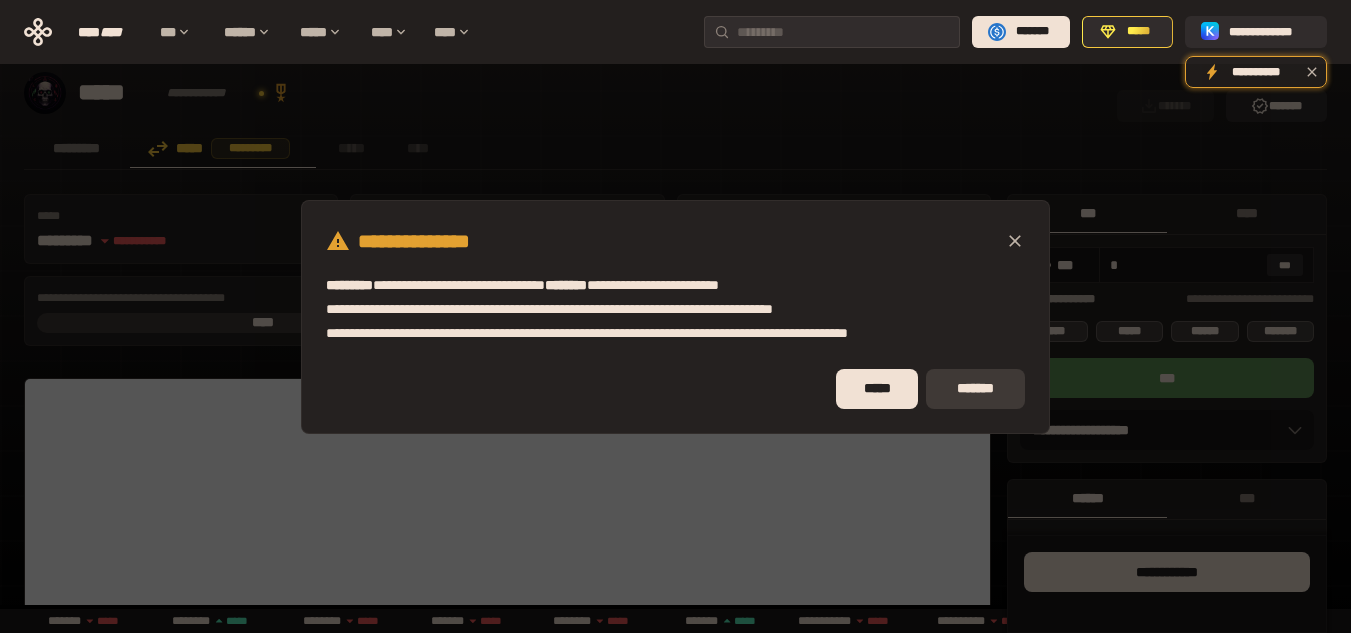 click on "*******" at bounding box center (975, 389) 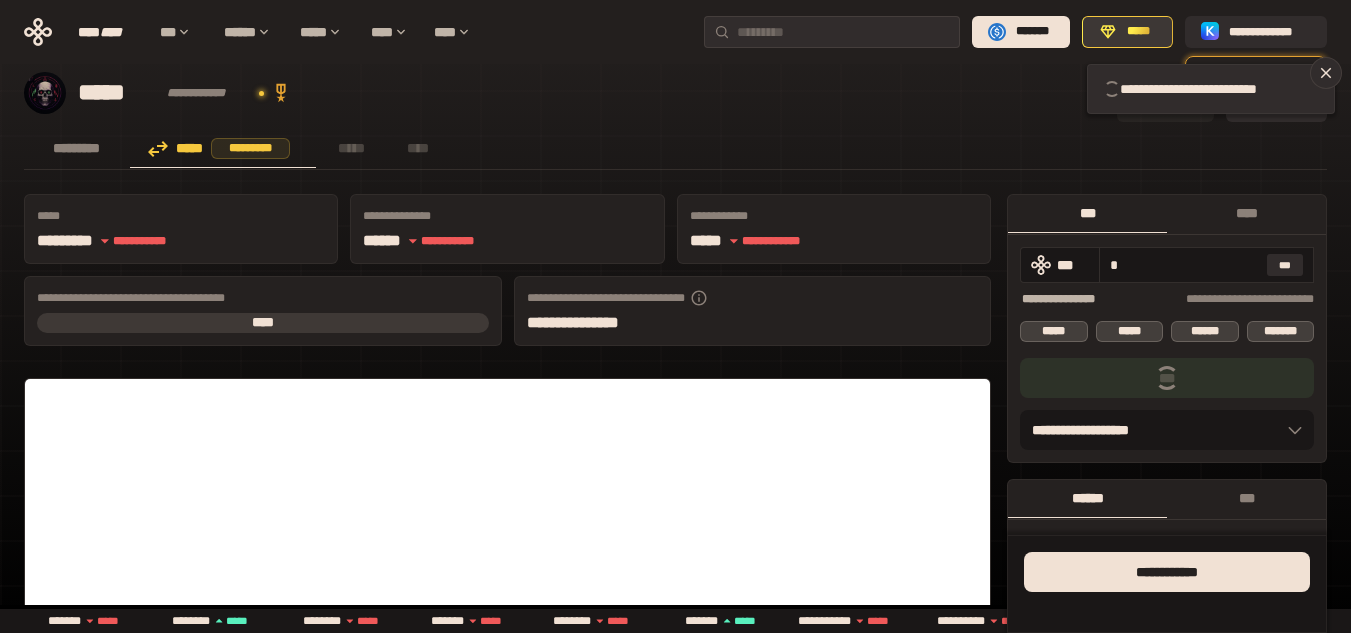click 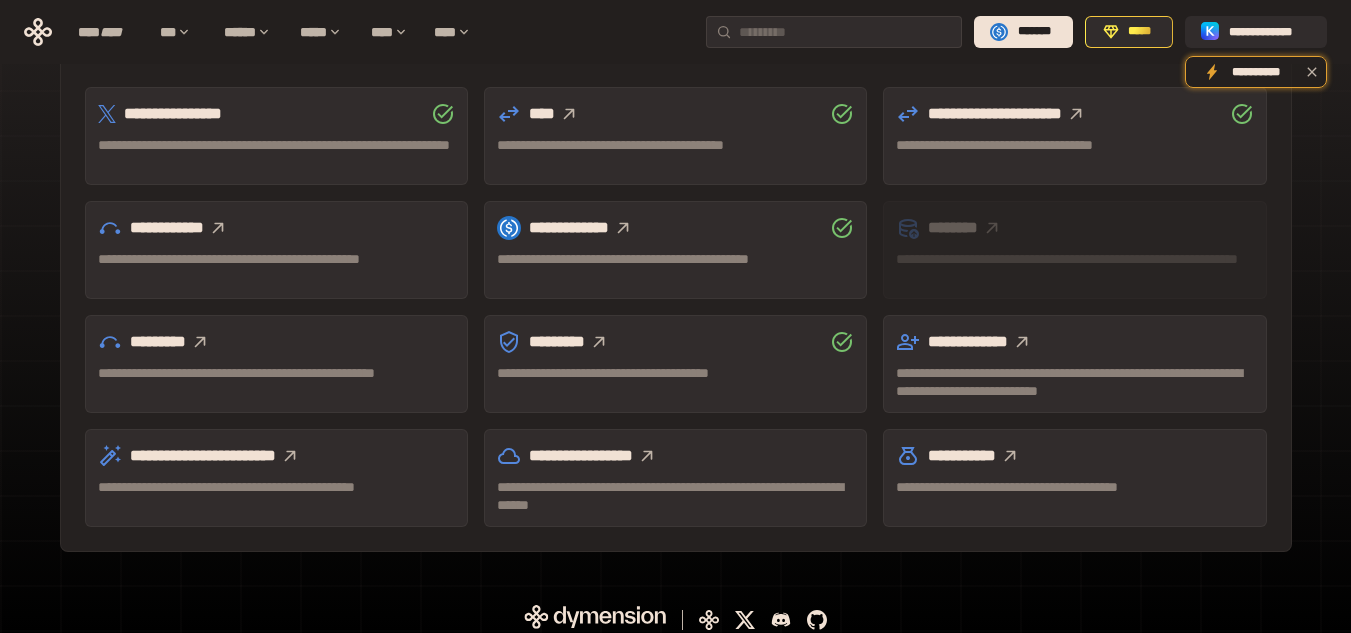 scroll, scrollTop: 655, scrollLeft: 0, axis: vertical 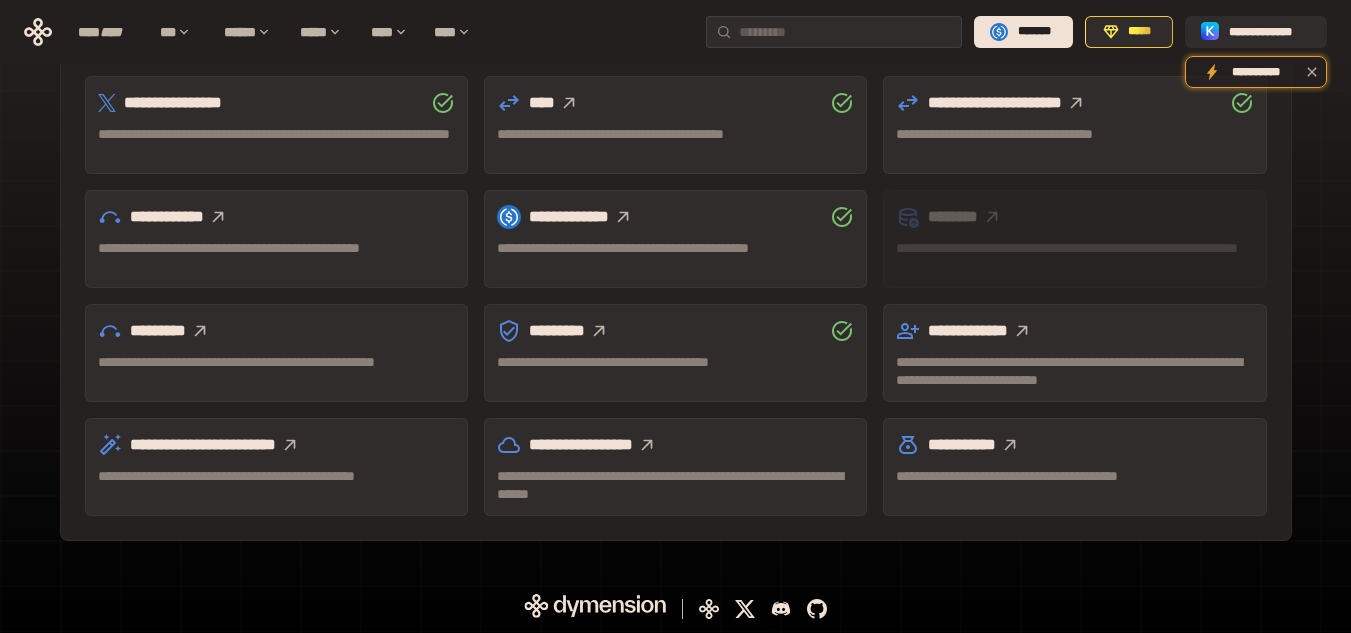 click 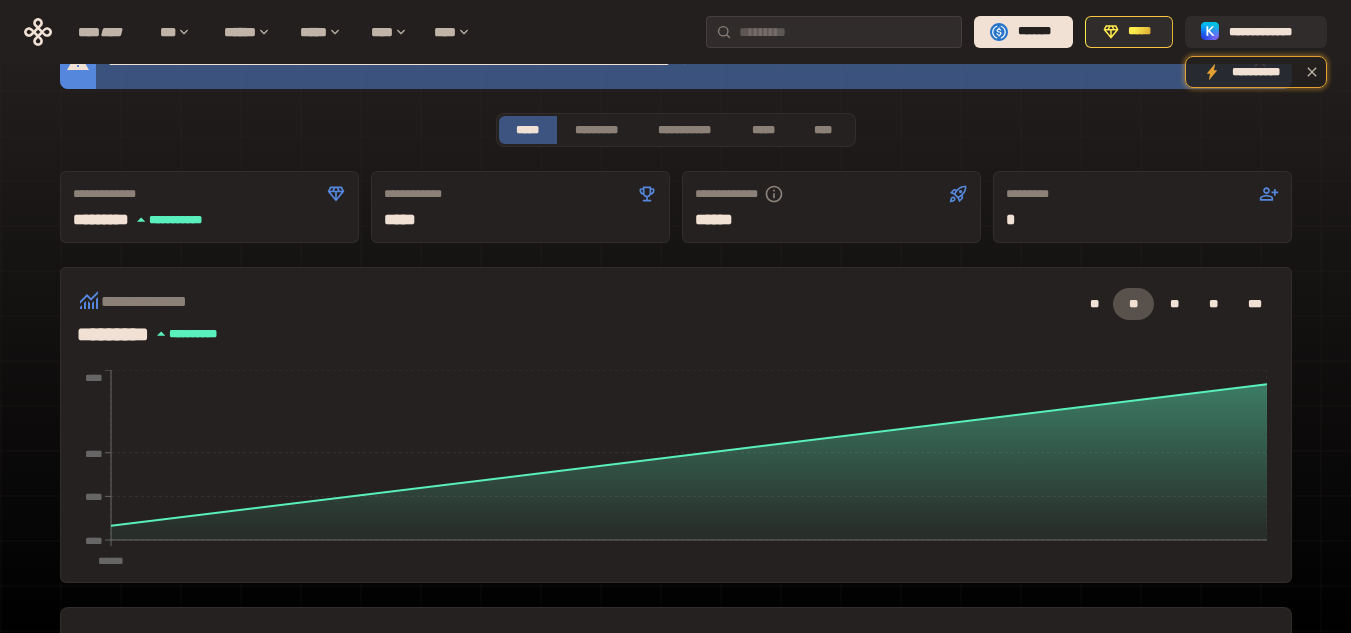 scroll, scrollTop: 0, scrollLeft: 0, axis: both 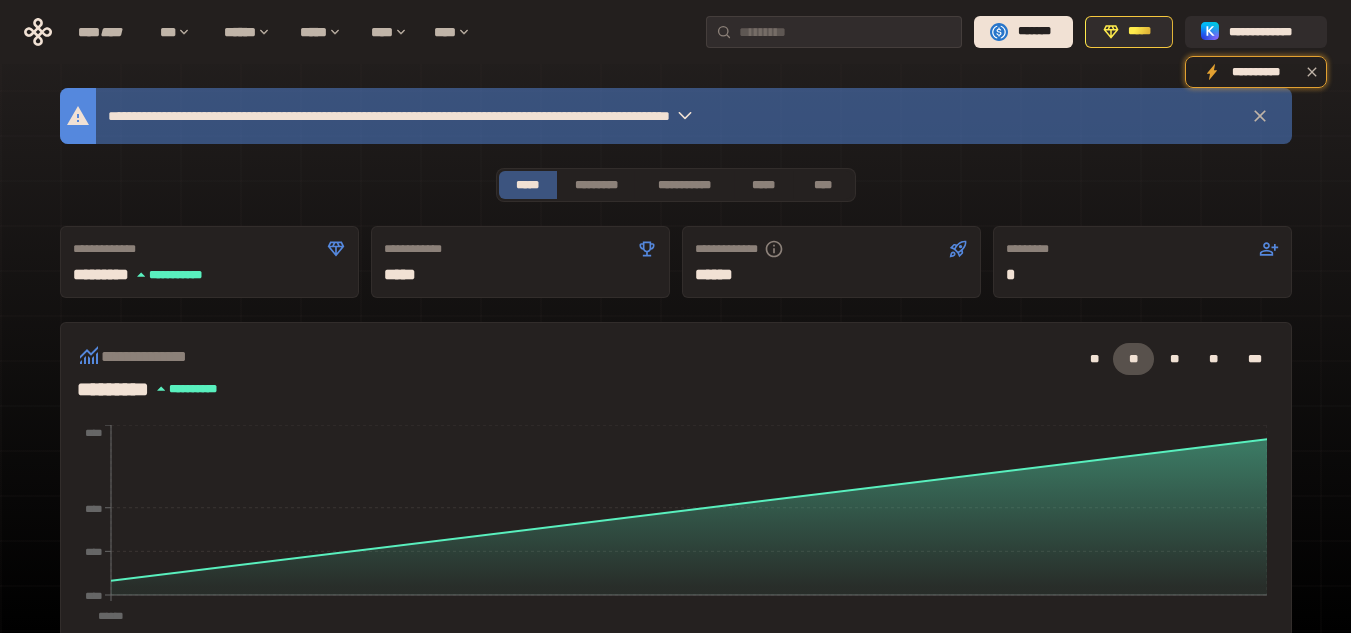 click 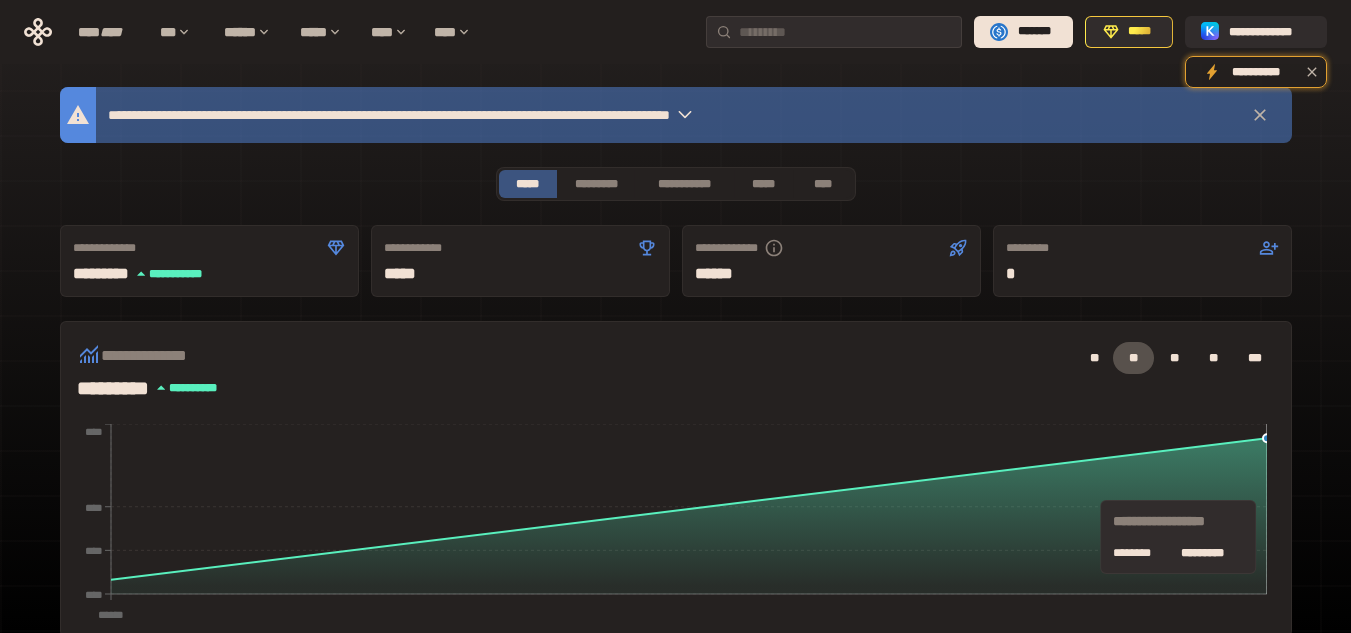 scroll, scrollTop: 0, scrollLeft: 0, axis: both 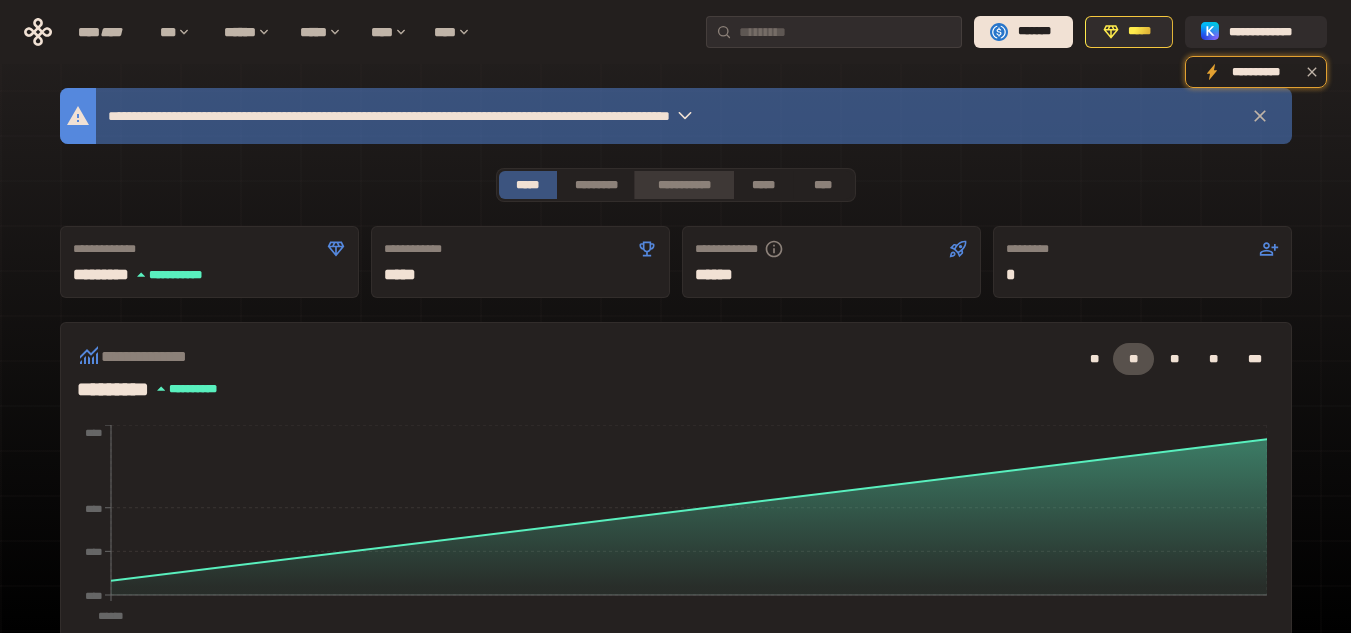 click on "**********" at bounding box center [683, 185] 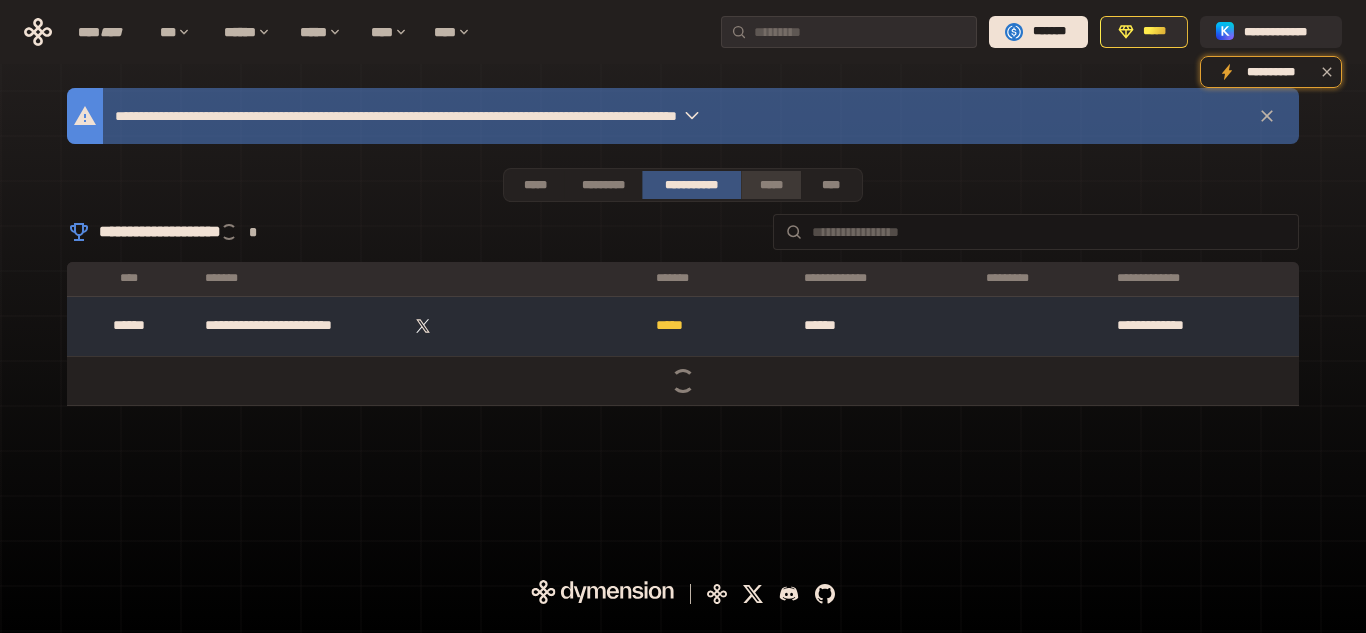click on "*****" at bounding box center [770, 185] 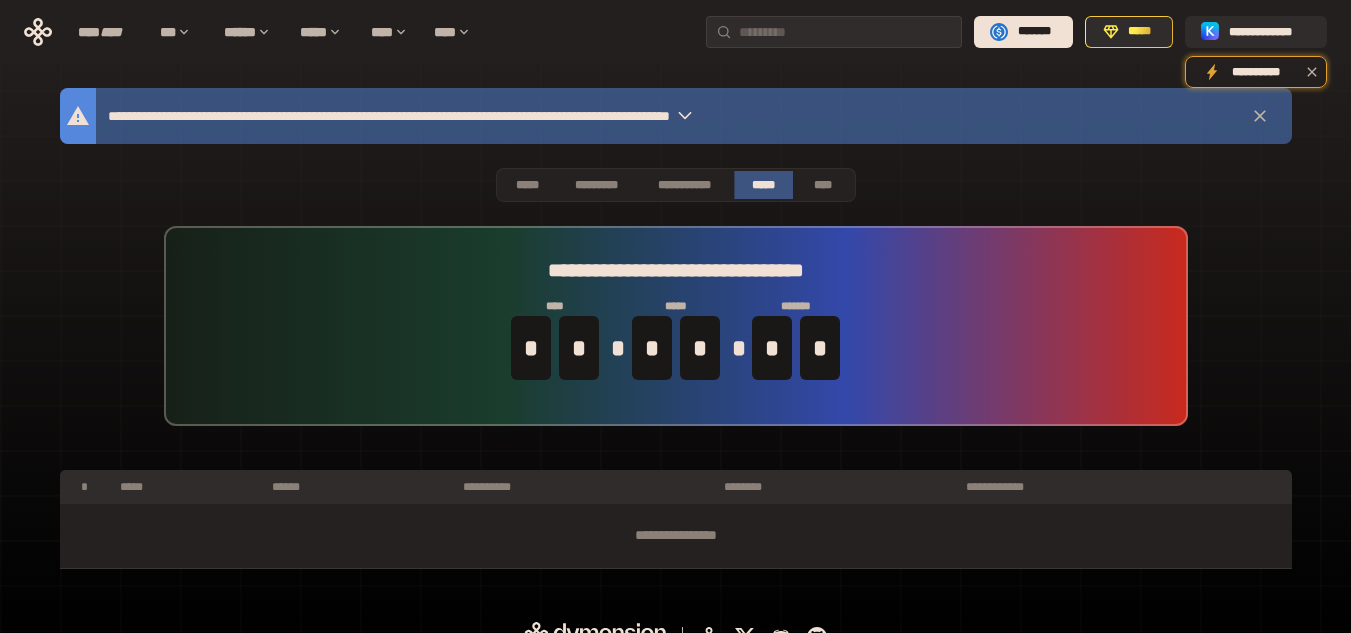scroll, scrollTop: 28, scrollLeft: 0, axis: vertical 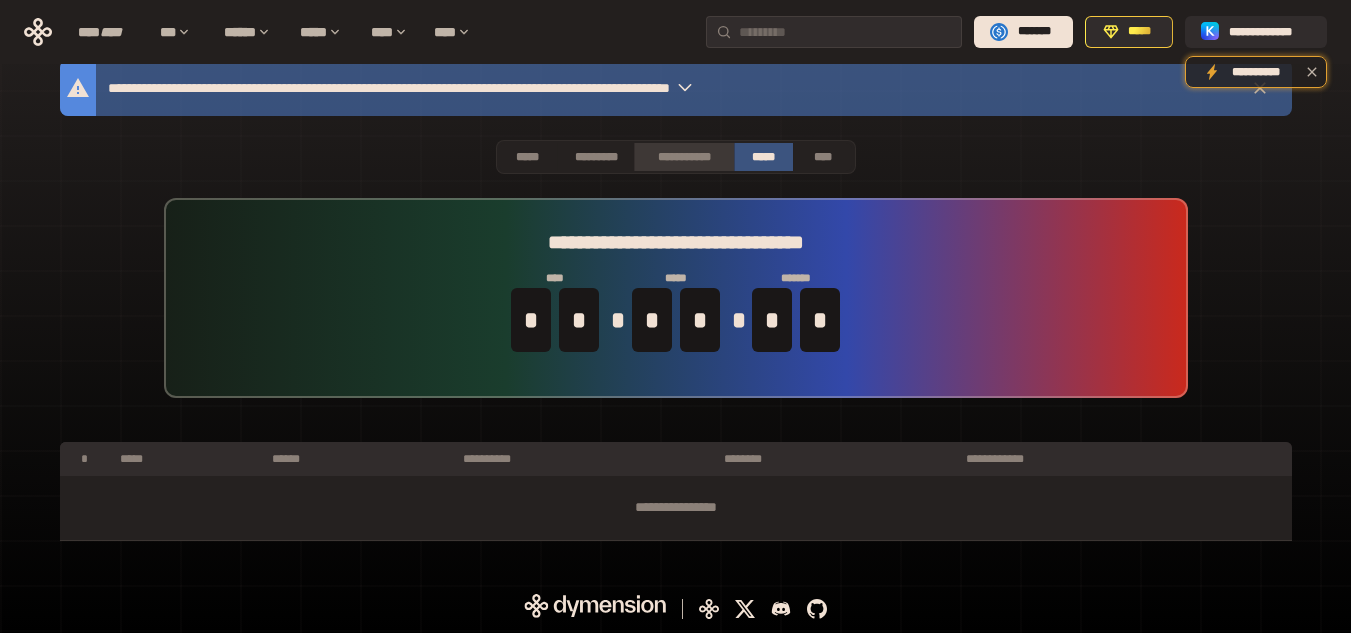 click on "**********" at bounding box center (683, 157) 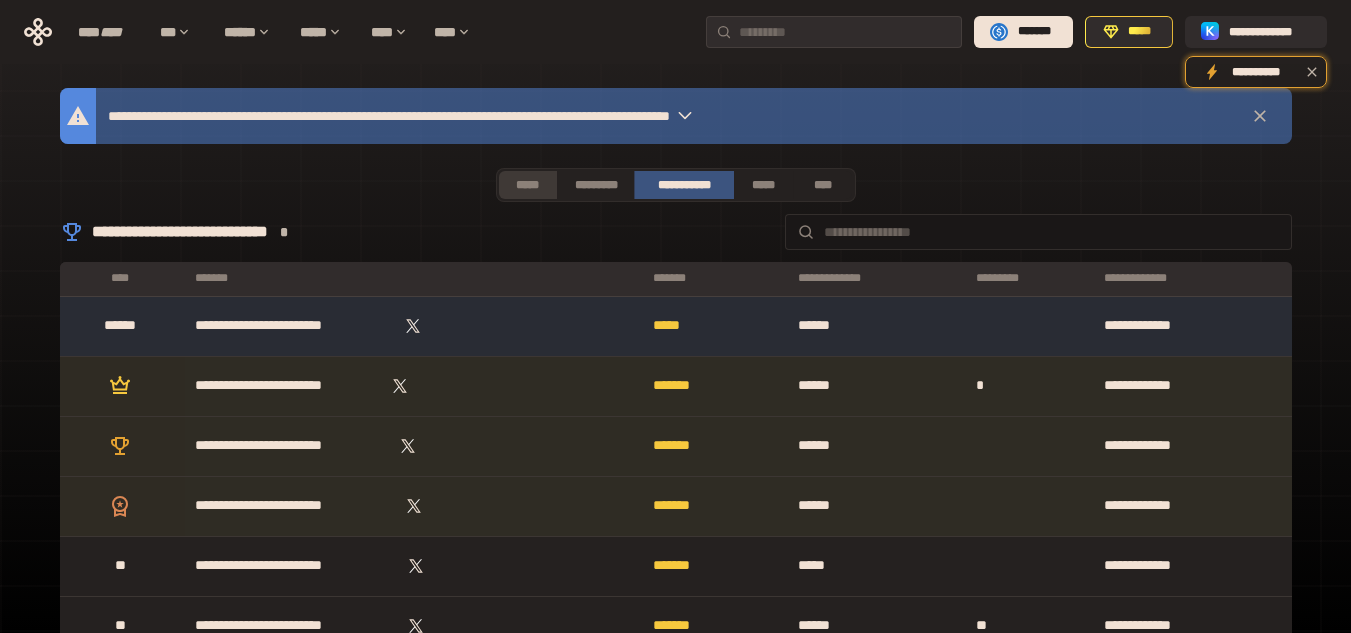 click on "*****" at bounding box center (528, 185) 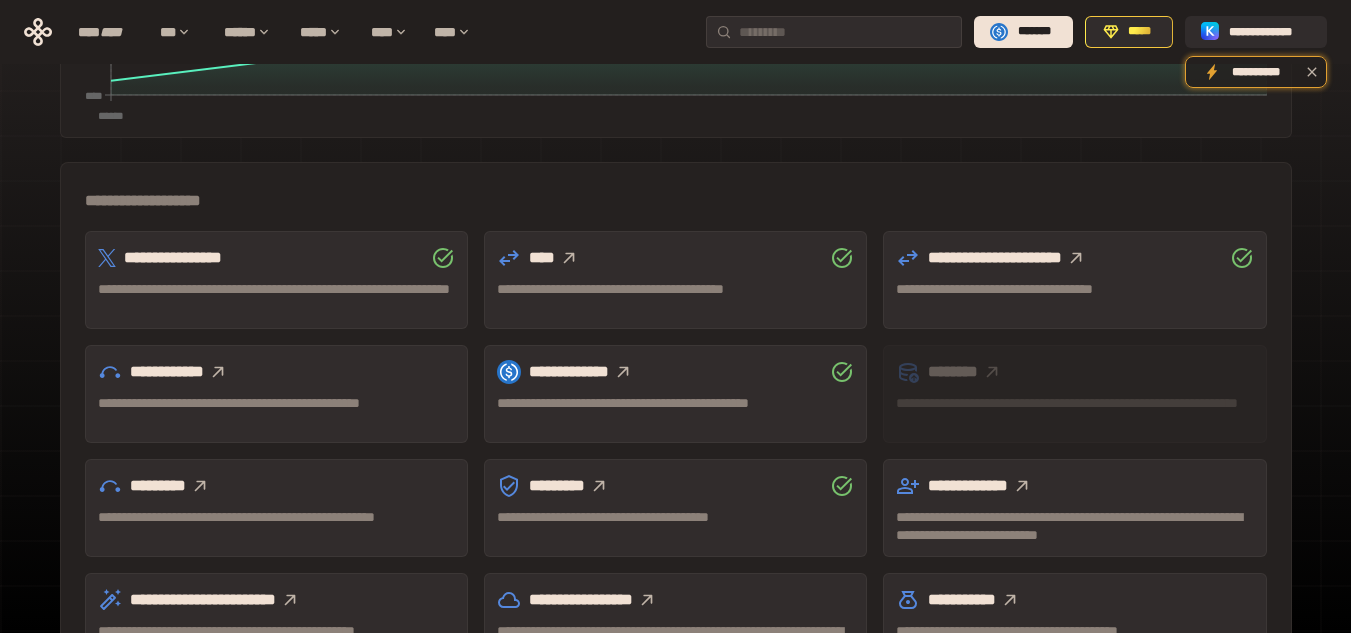 scroll, scrollTop: 655, scrollLeft: 0, axis: vertical 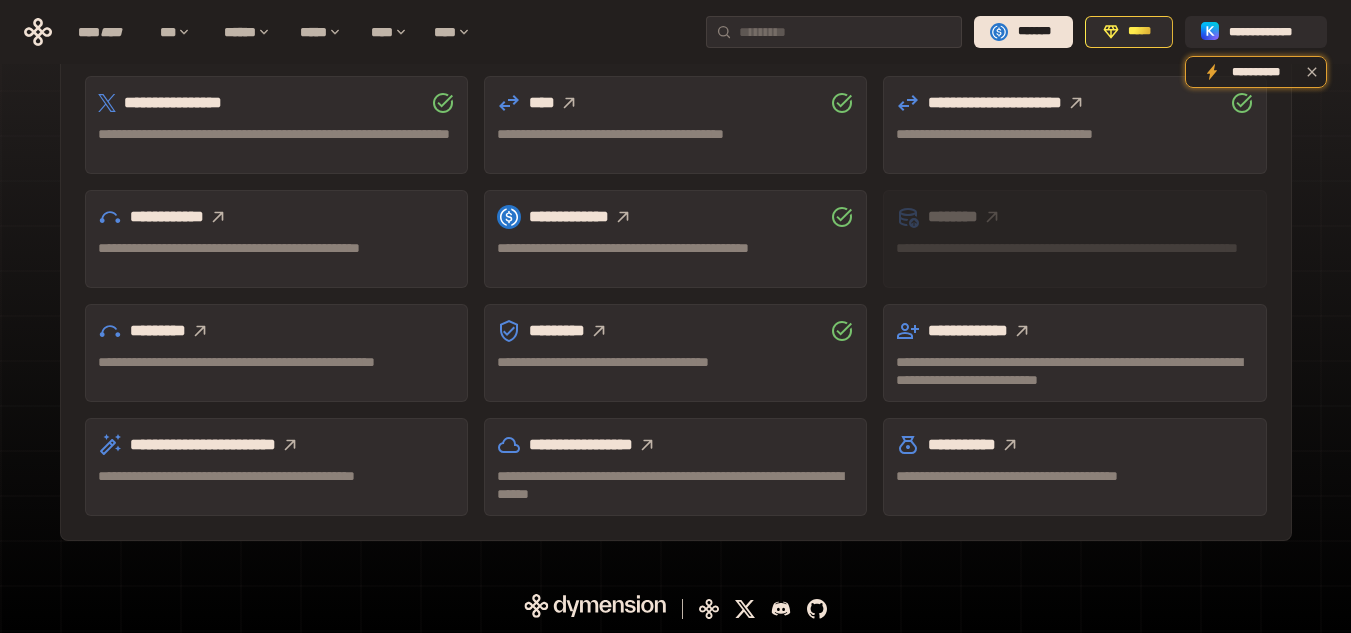 click 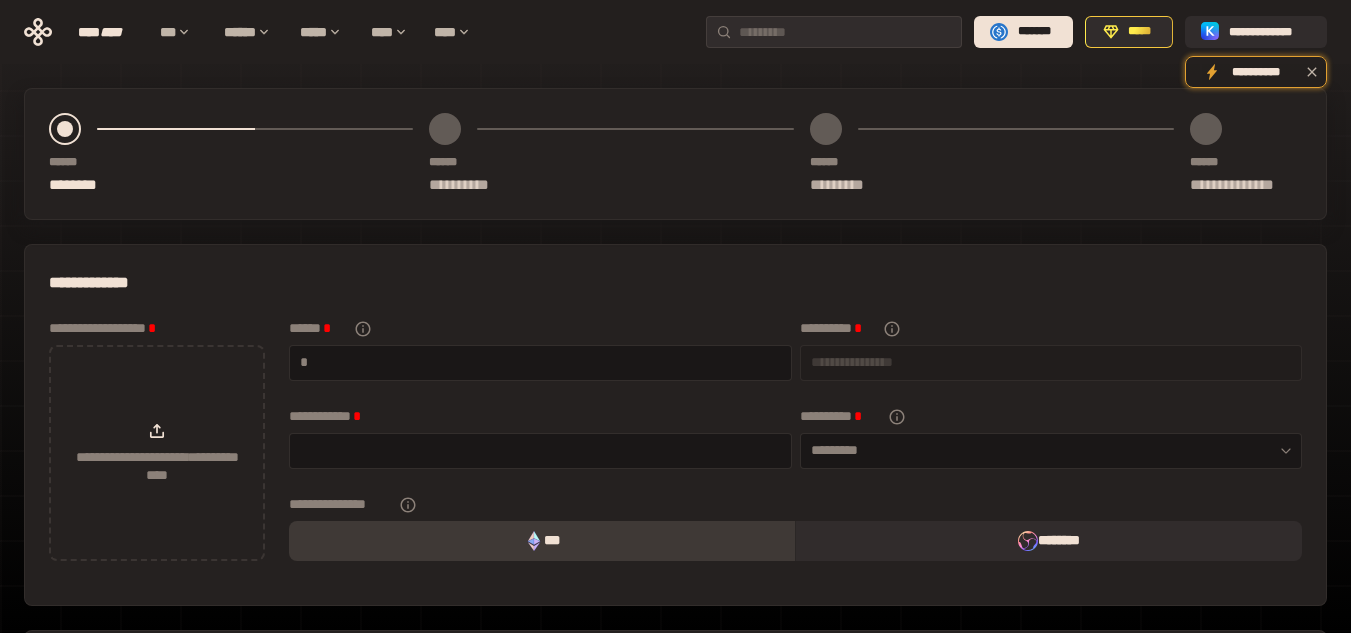 scroll, scrollTop: 0, scrollLeft: 0, axis: both 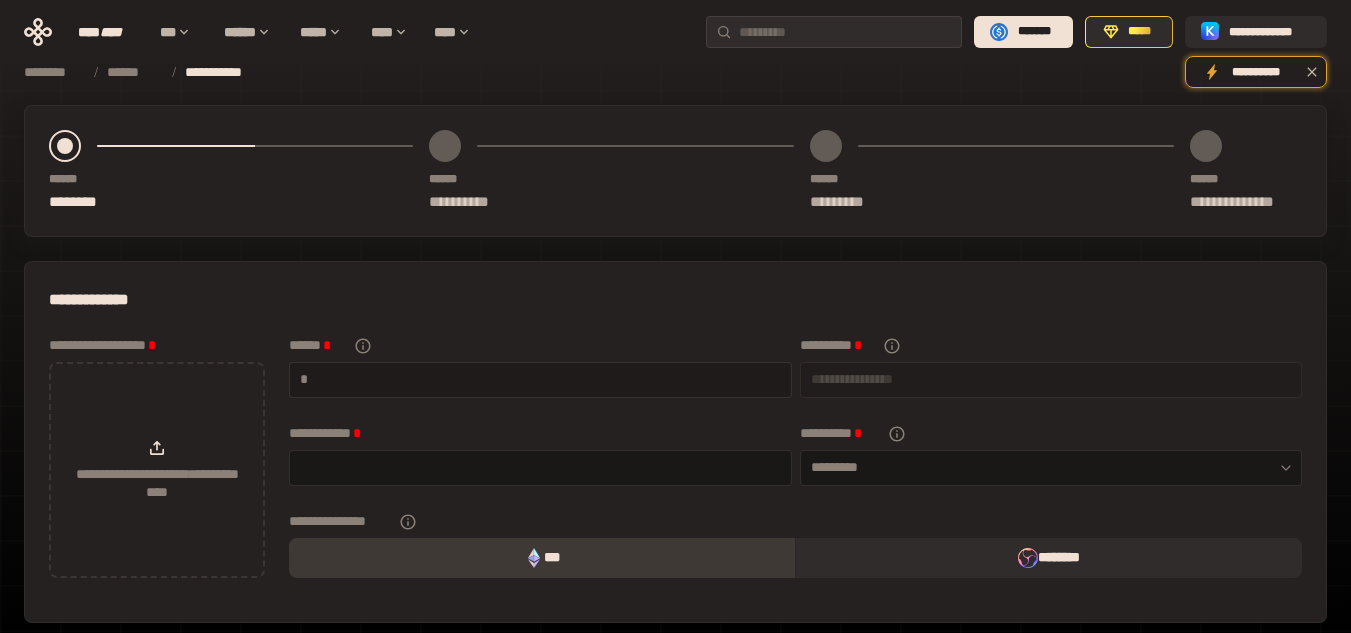 click on "*" at bounding box center [540, 380] 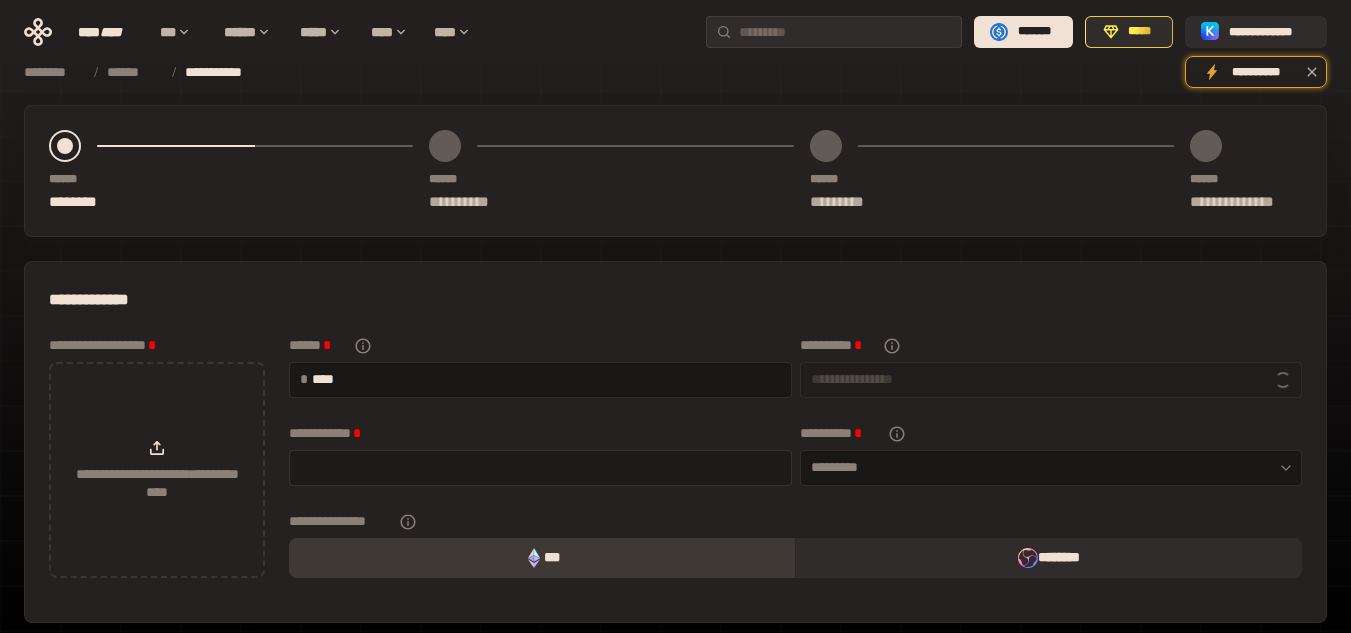 type on "*****" 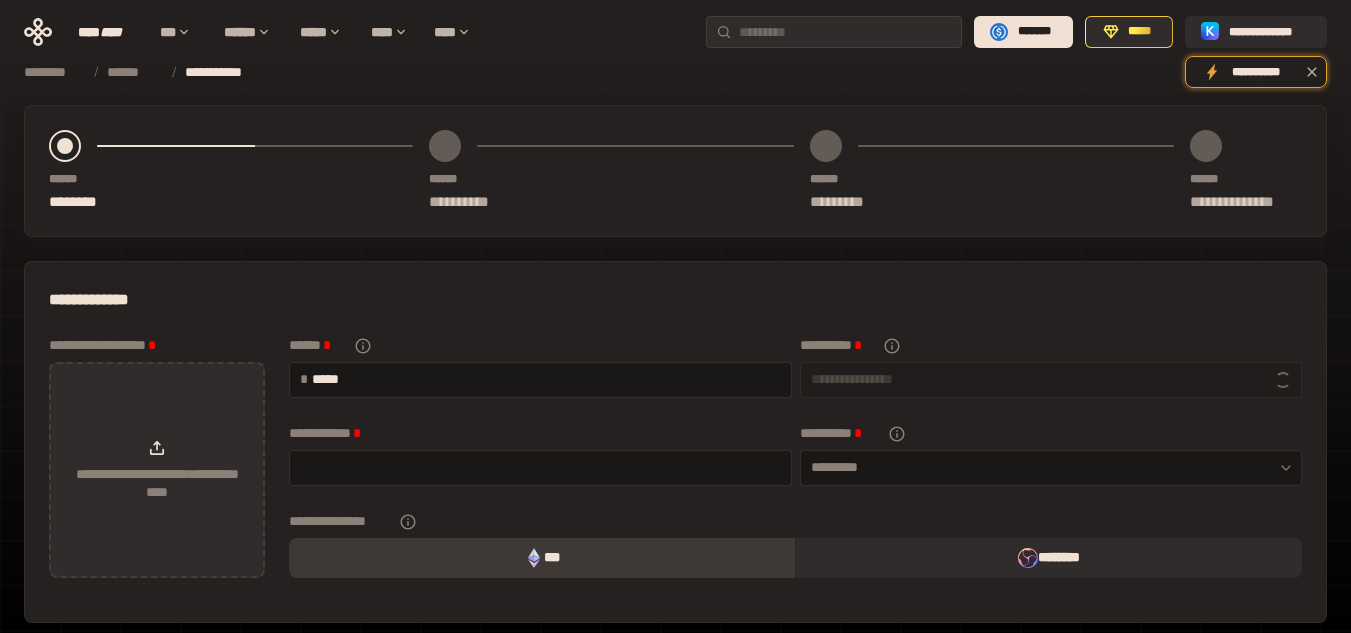type on "**********" 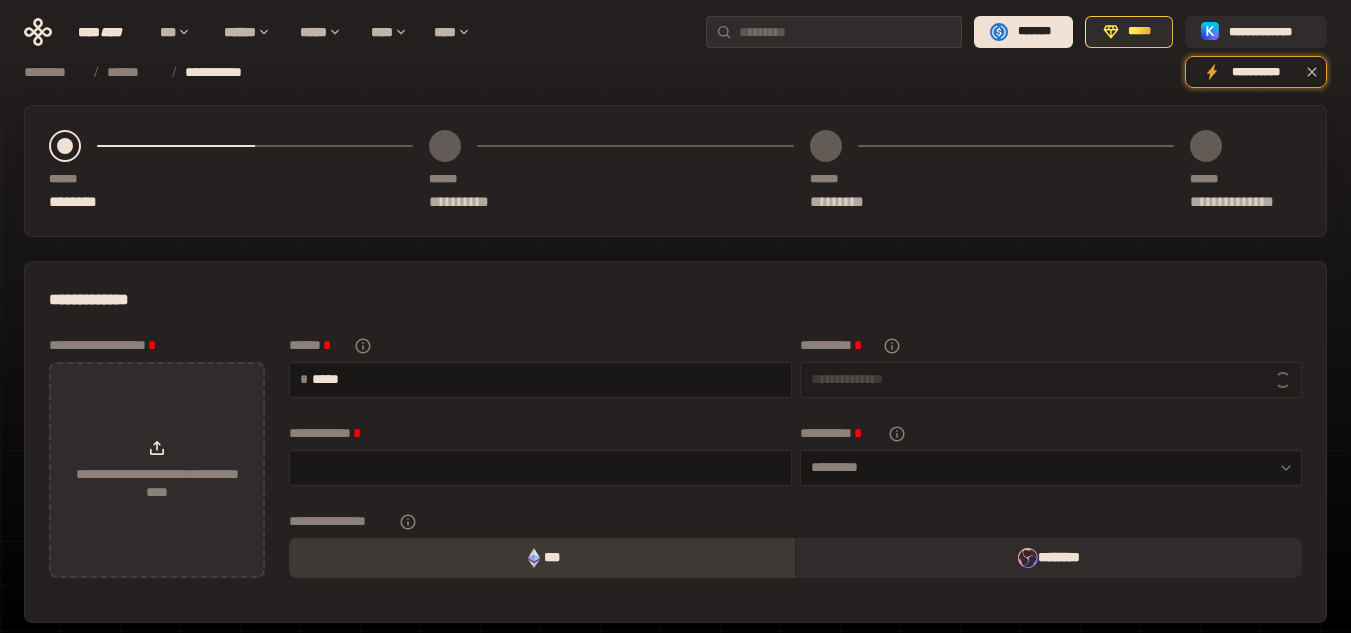 type on "*****" 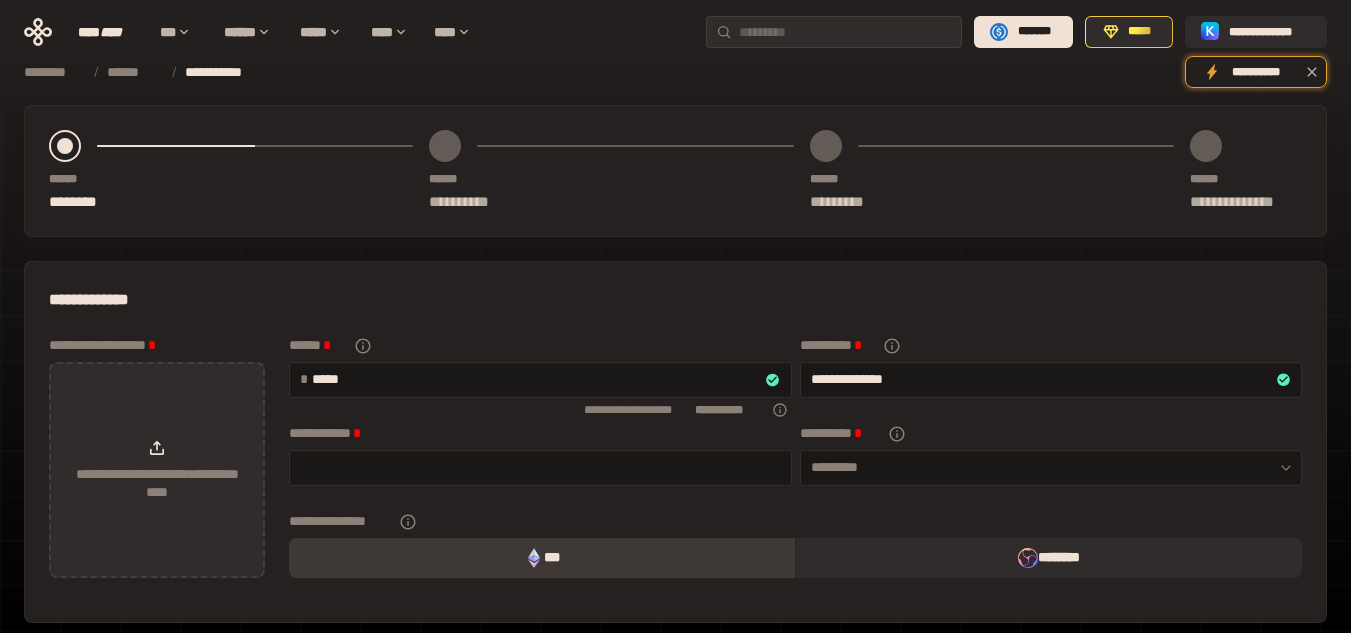 click on "**********" at bounding box center (157, 470) 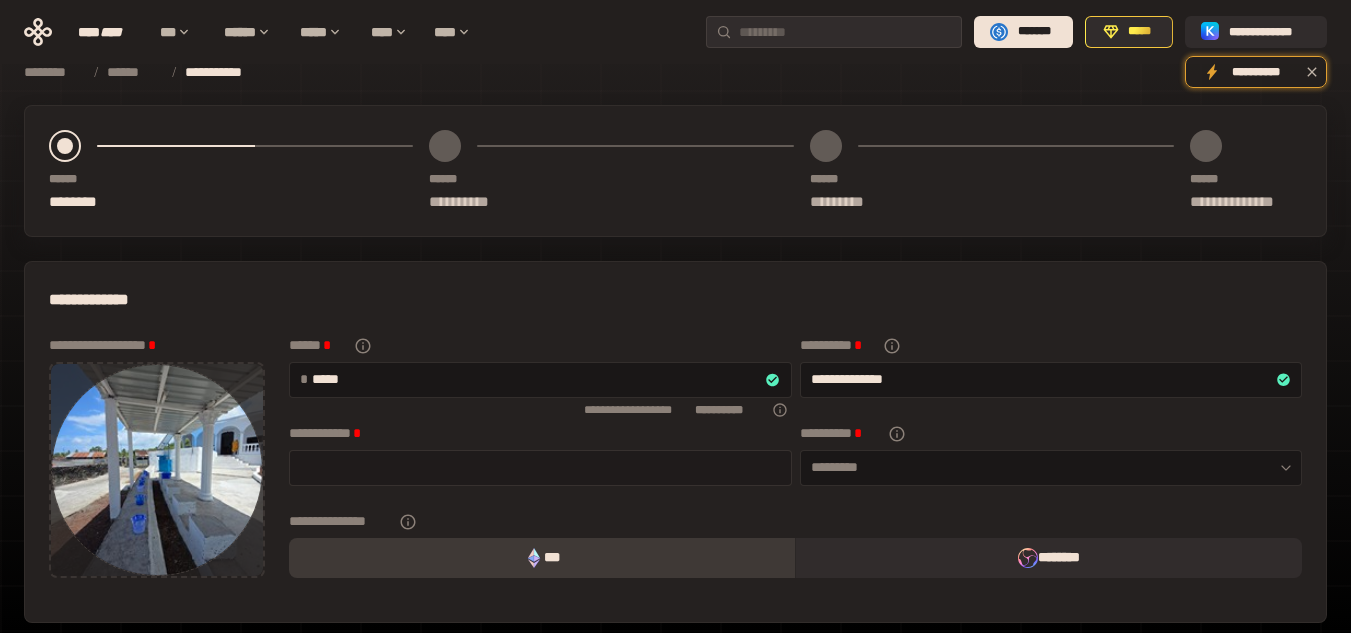 click at bounding box center (540, 468) 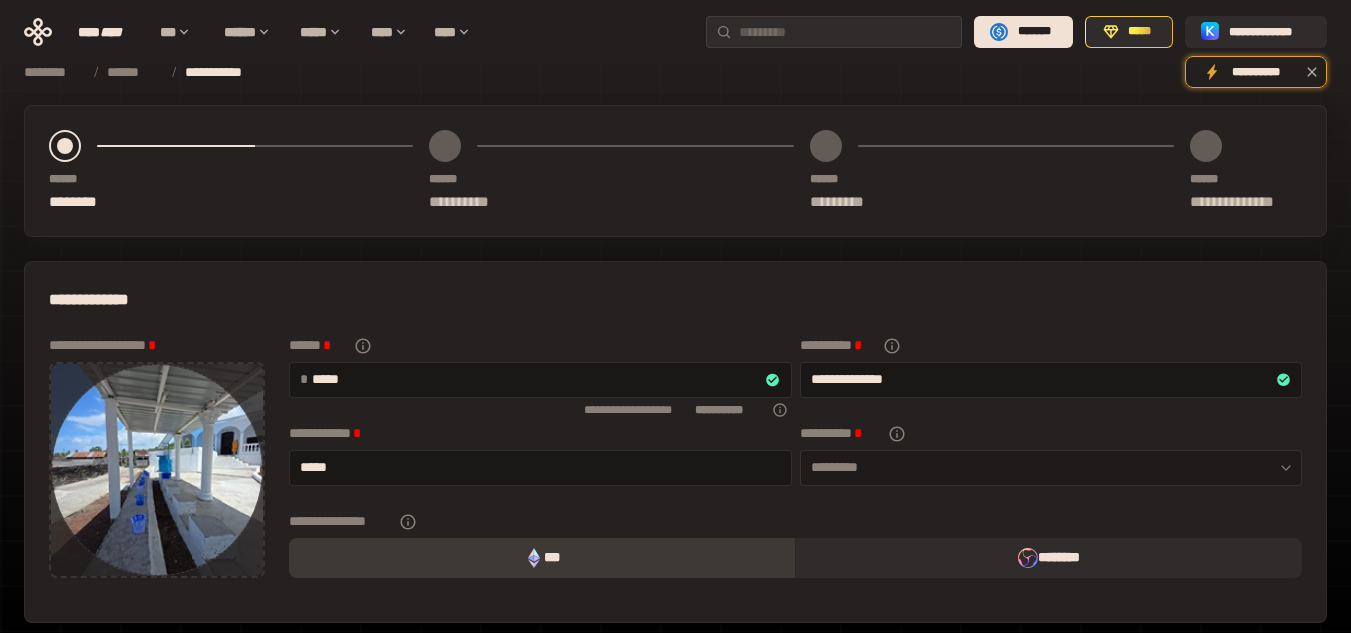 type on "*****" 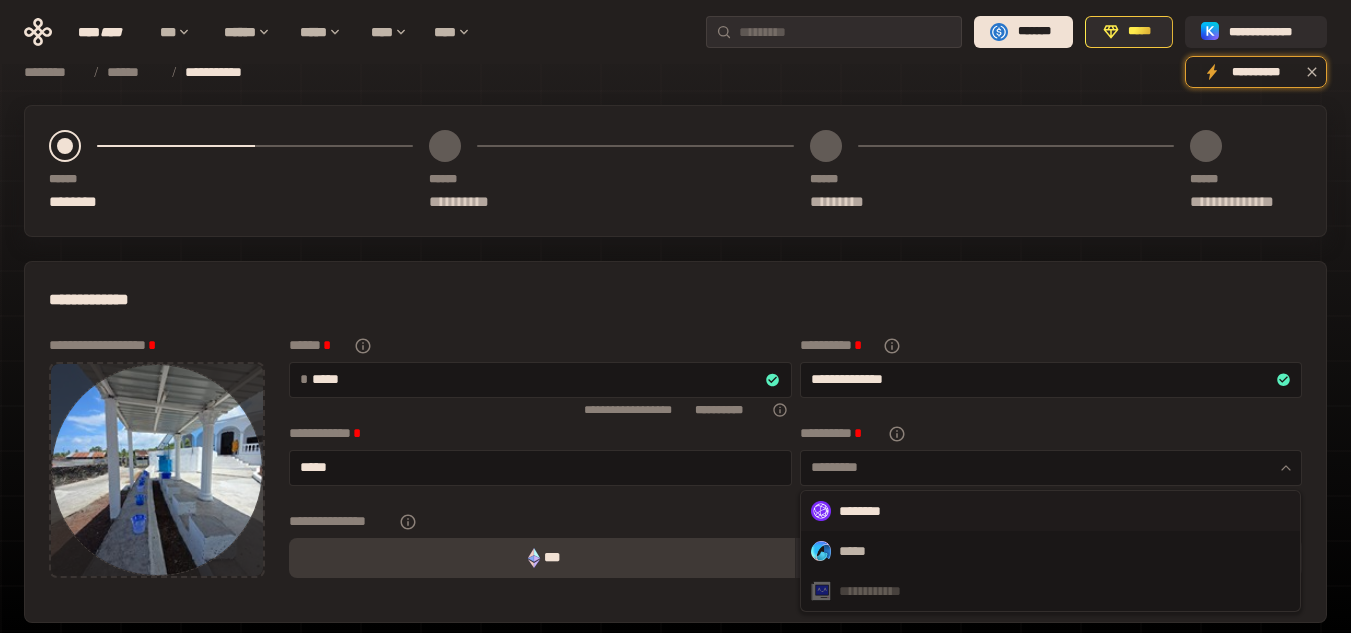 click on "********" at bounding box center [1050, 511] 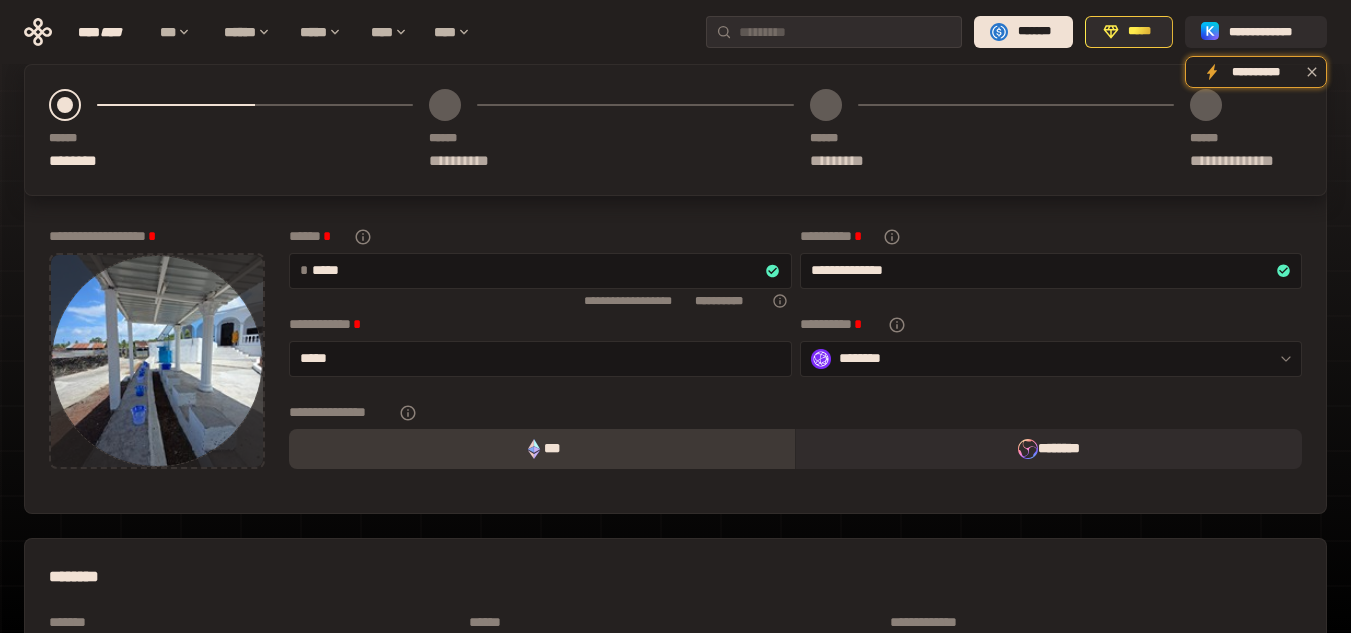scroll, scrollTop: 0, scrollLeft: 0, axis: both 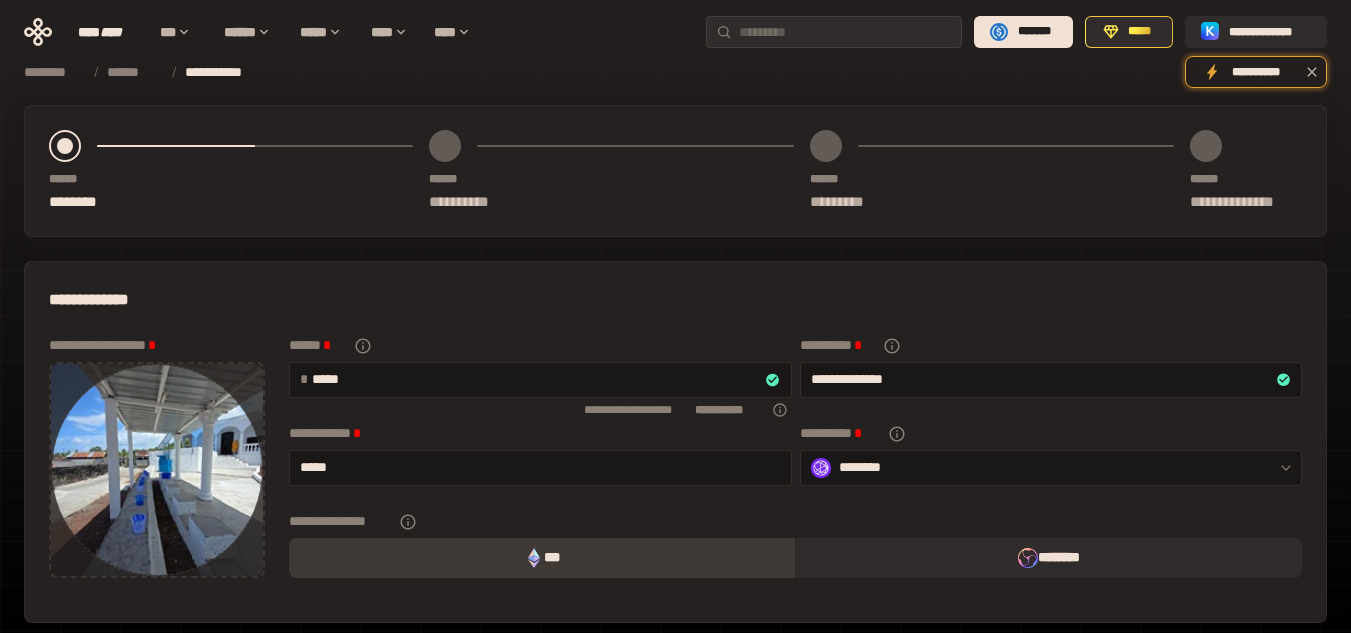 click on "Some text with potential PII" at bounding box center [795, 464] 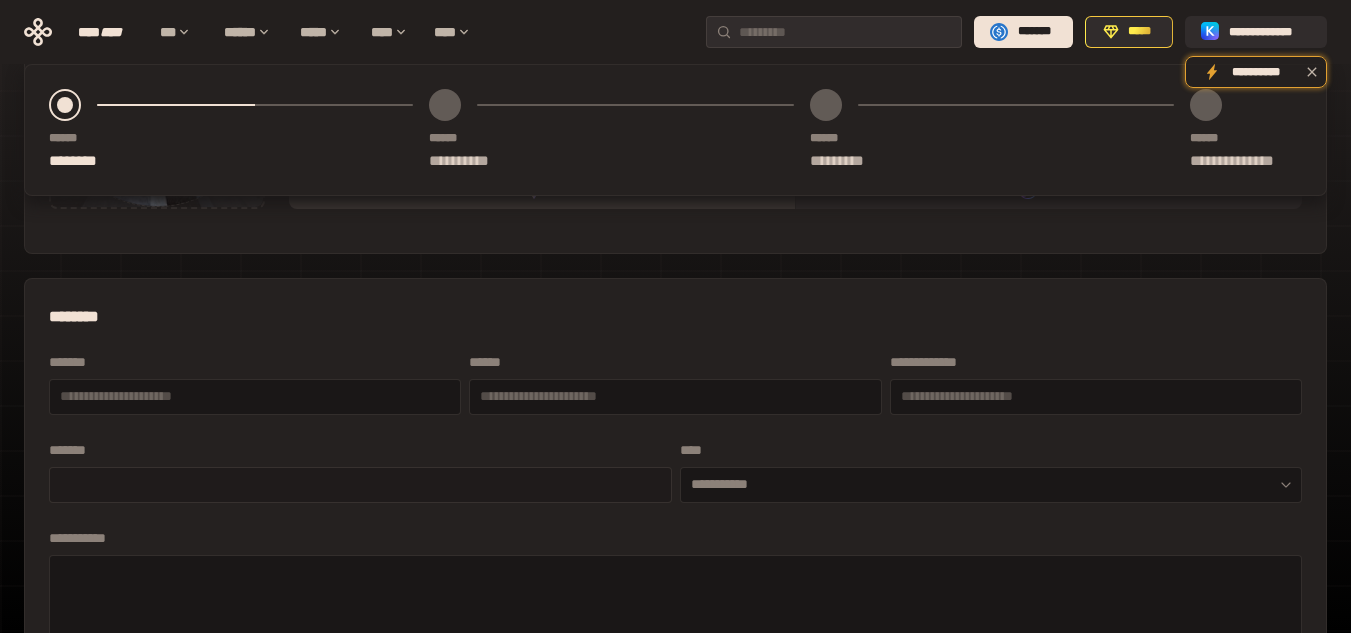 scroll, scrollTop: 400, scrollLeft: 0, axis: vertical 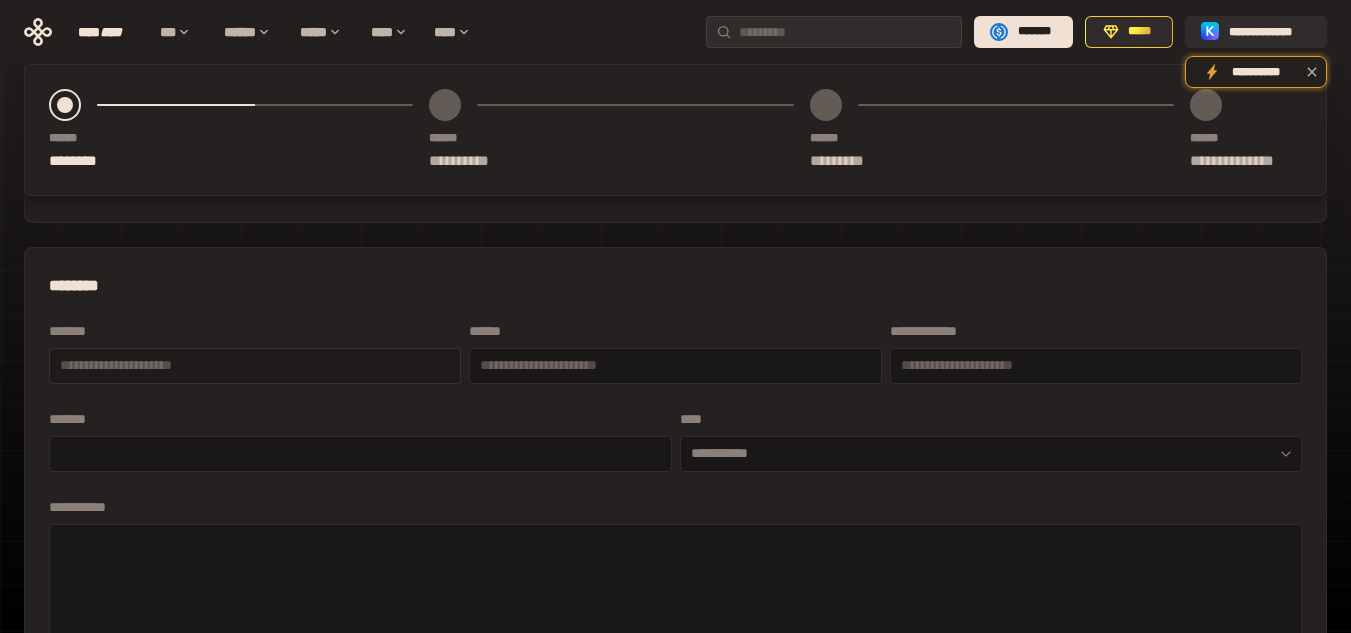 click at bounding box center [255, 365] 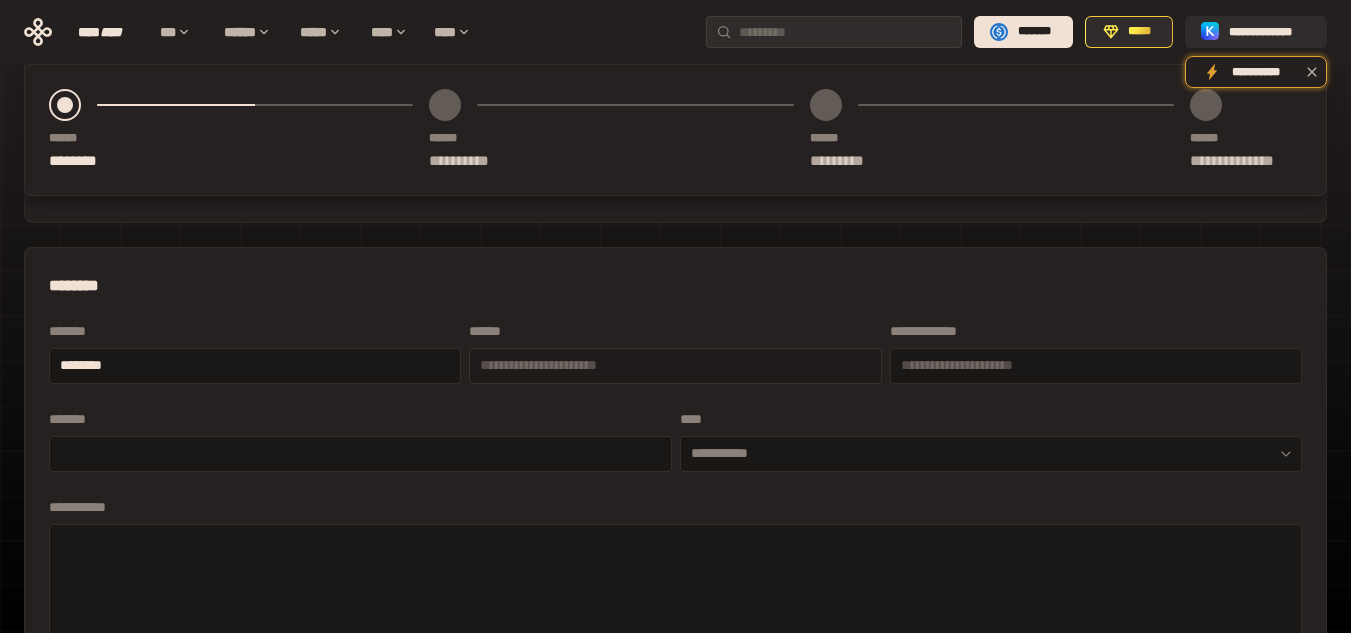 type on "********" 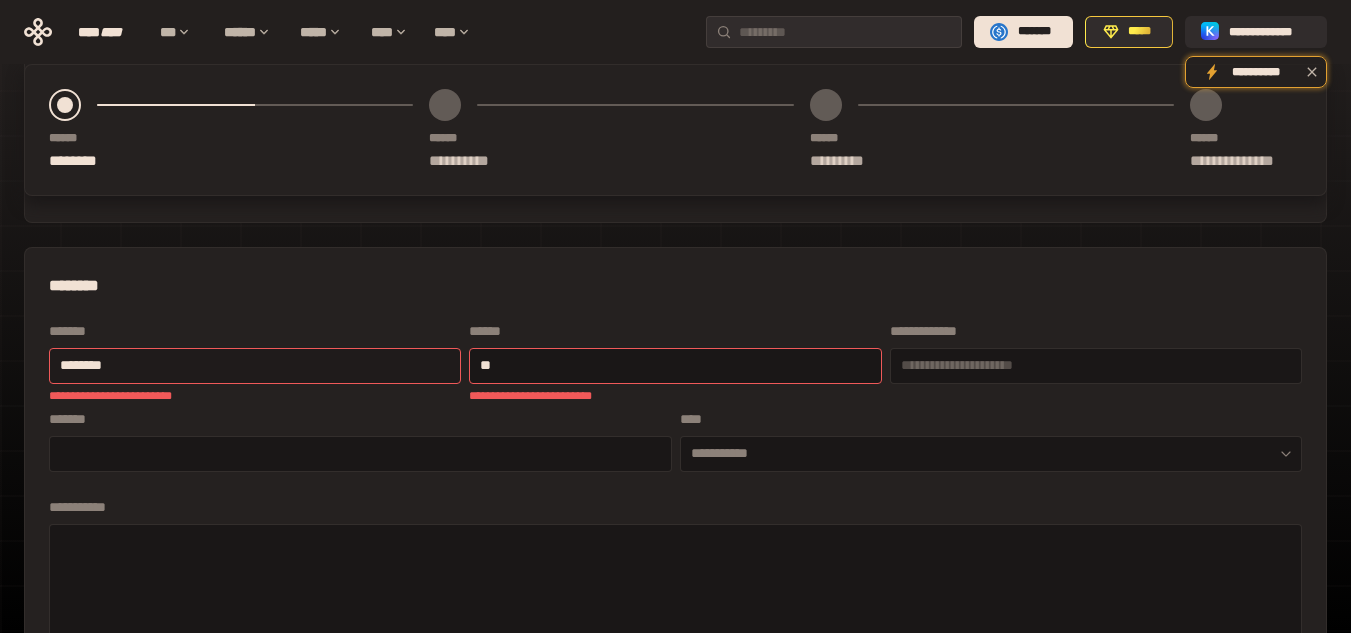 type on "*" 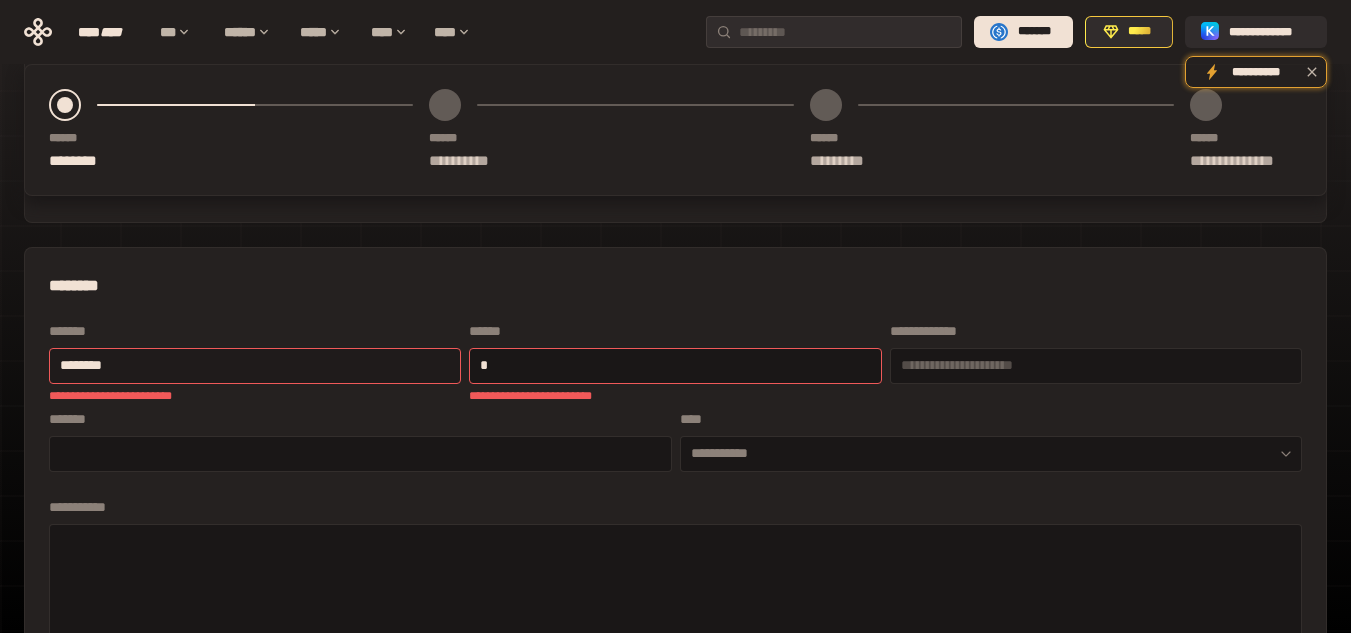 type 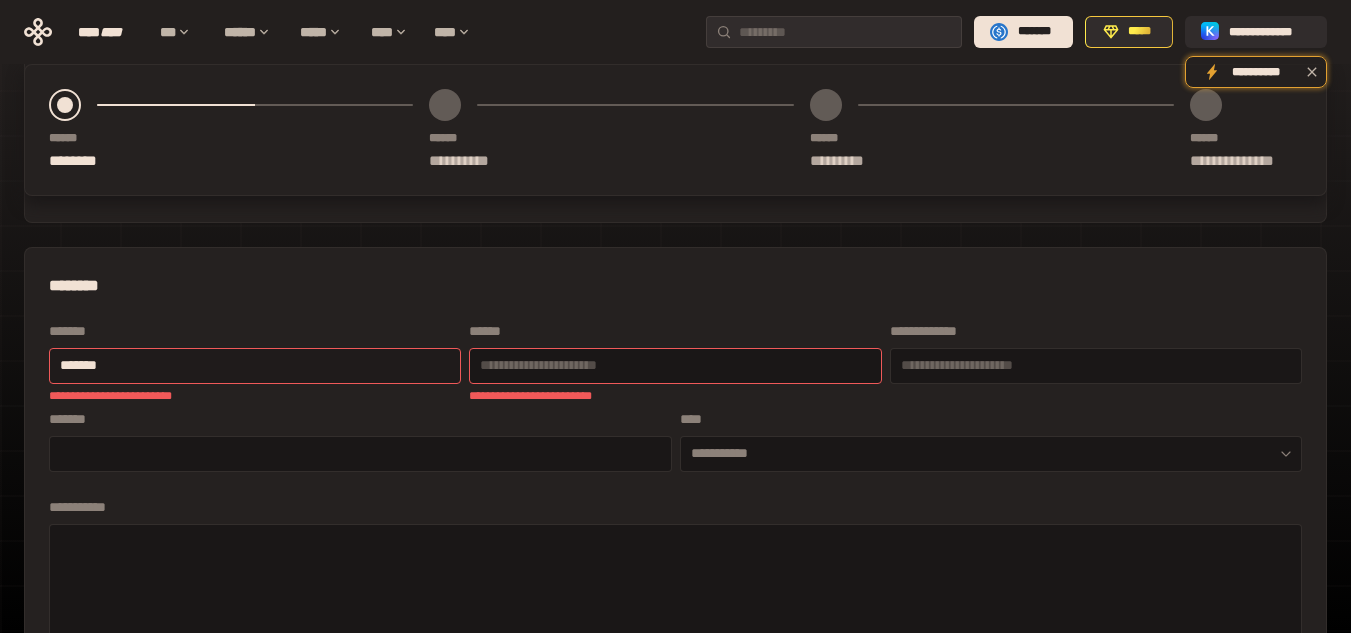 click on "*******" at bounding box center [255, 365] 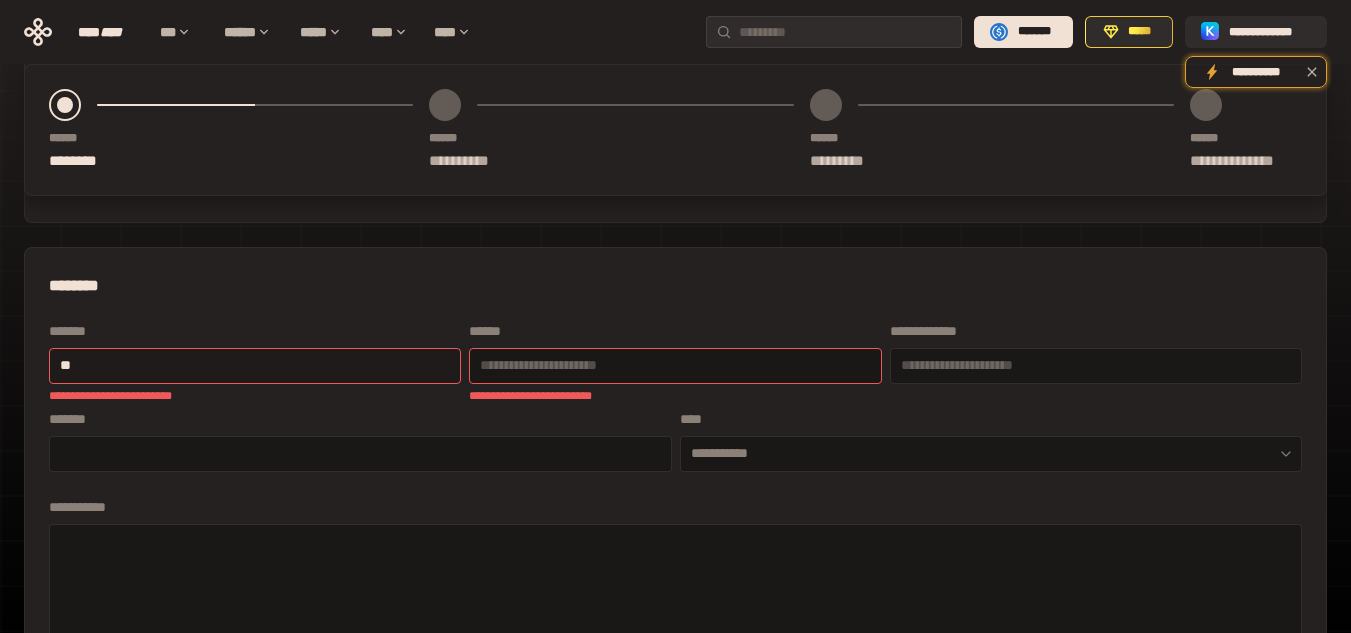 type on "*" 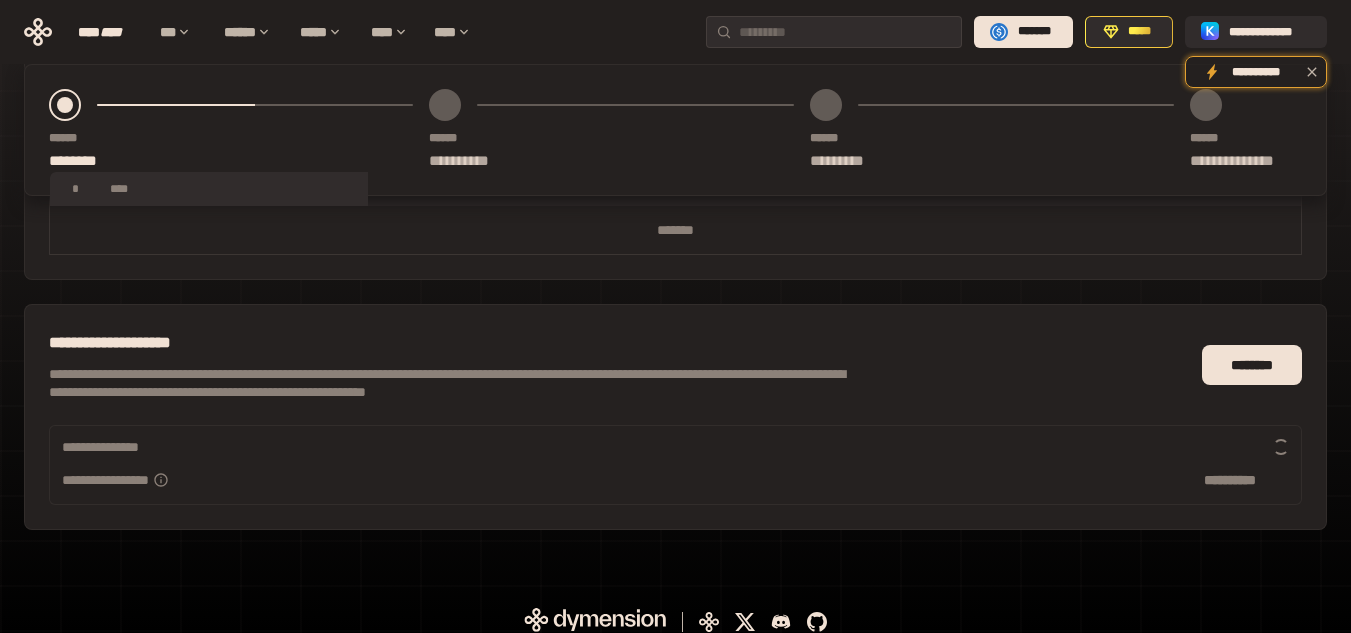 scroll, scrollTop: 1029, scrollLeft: 0, axis: vertical 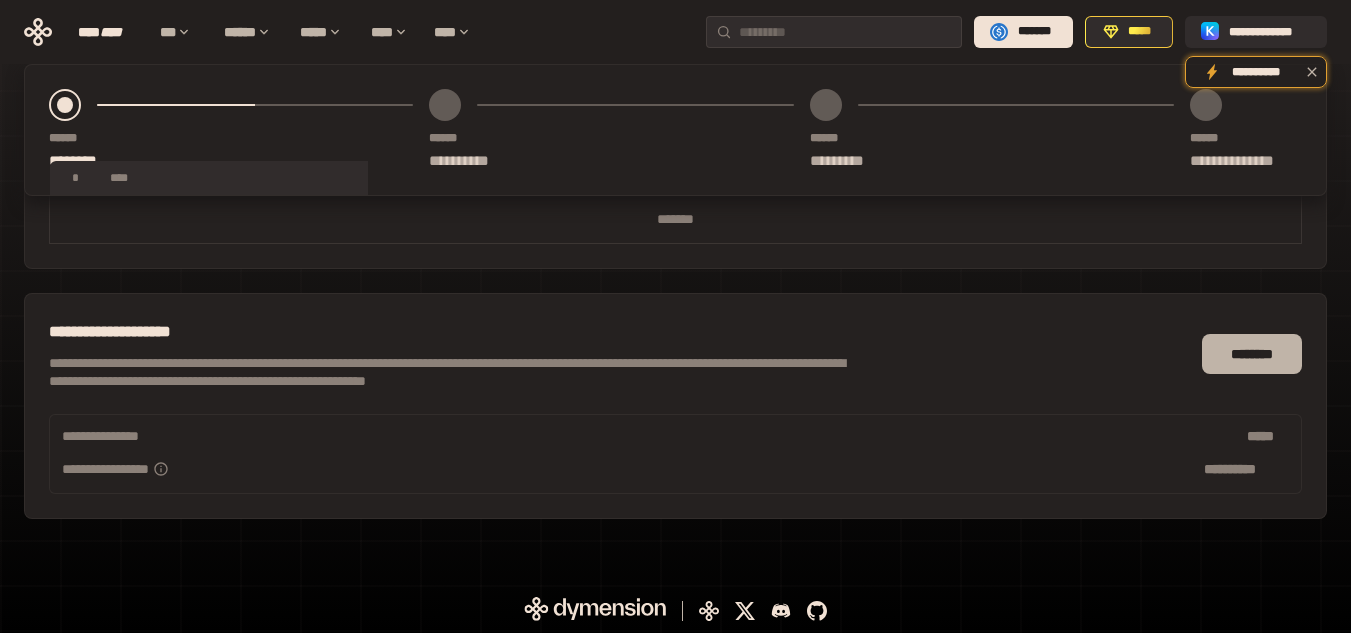 type 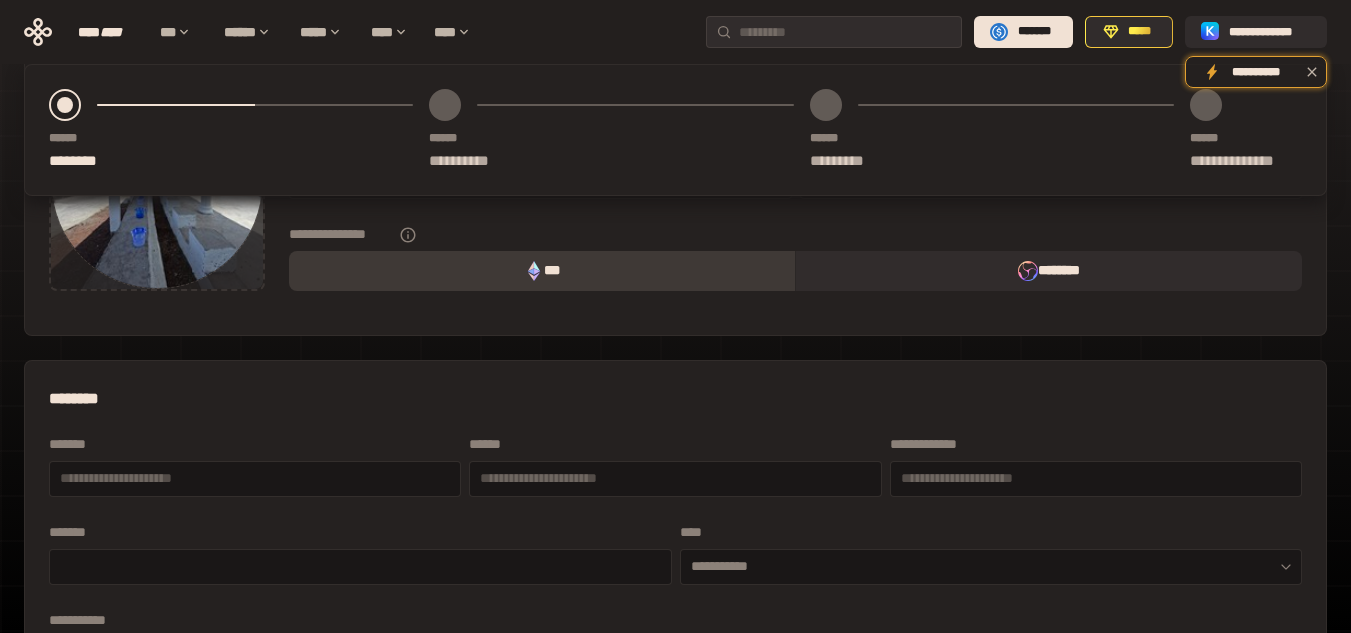 scroll, scrollTop: 29, scrollLeft: 0, axis: vertical 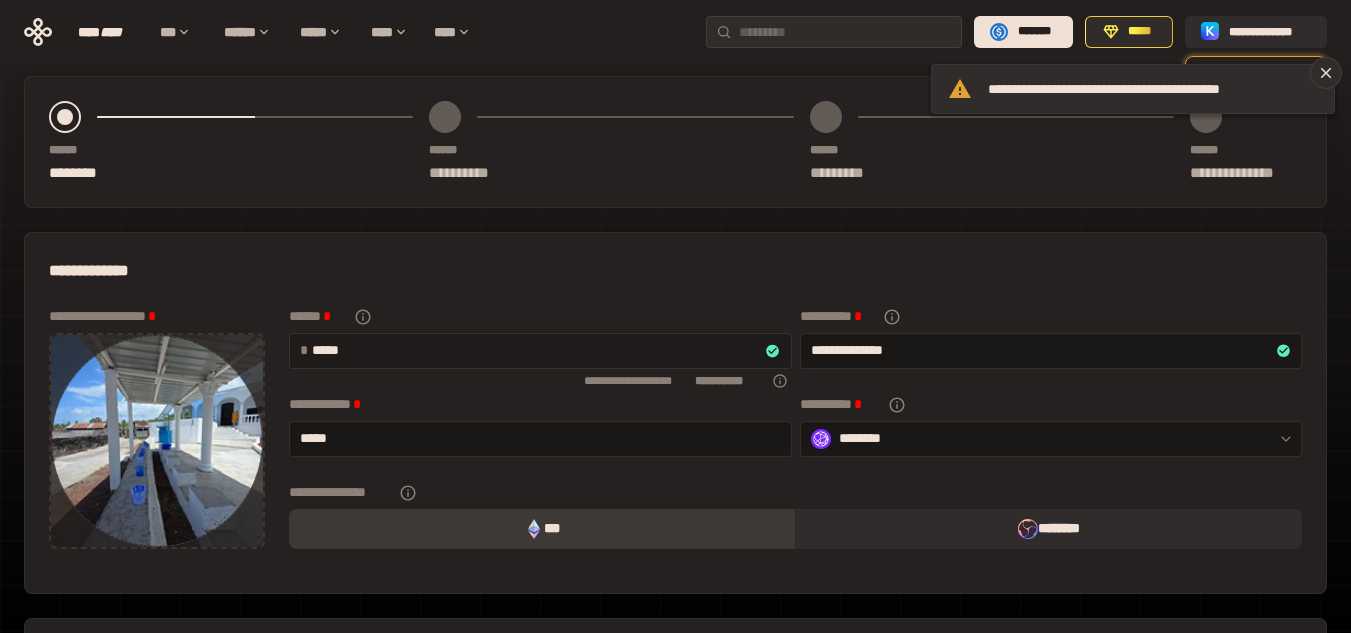 click on "*****" at bounding box center [538, 350] 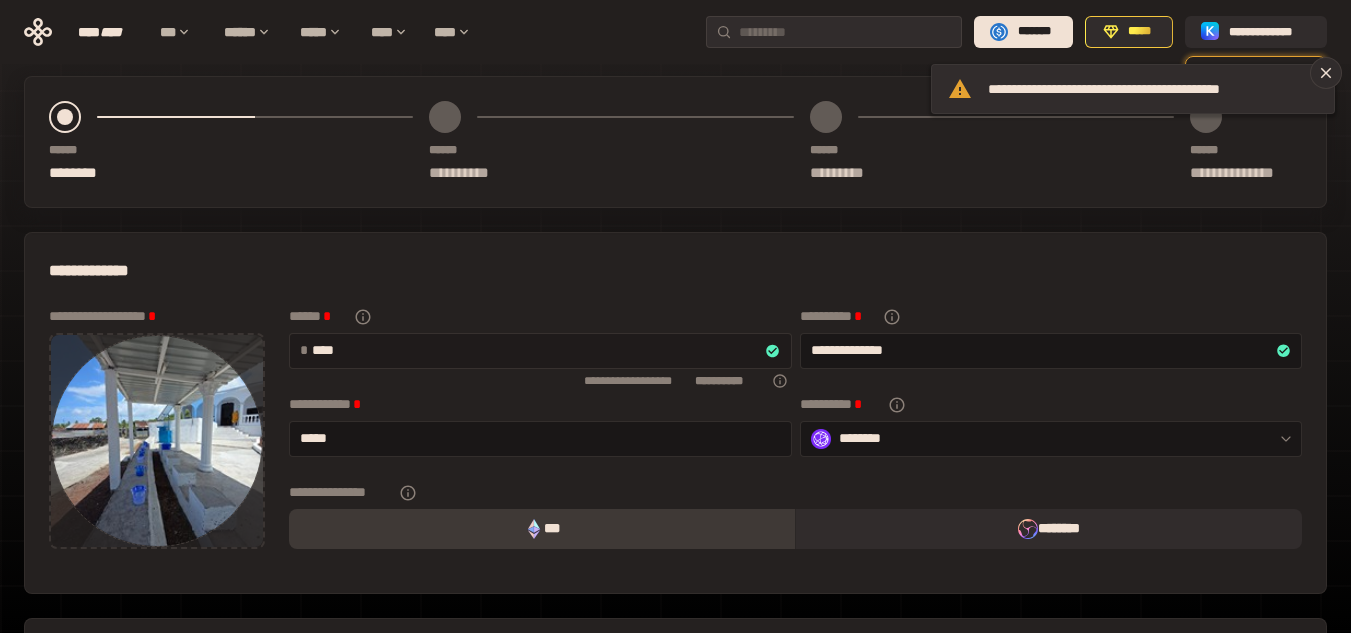 type on "**********" 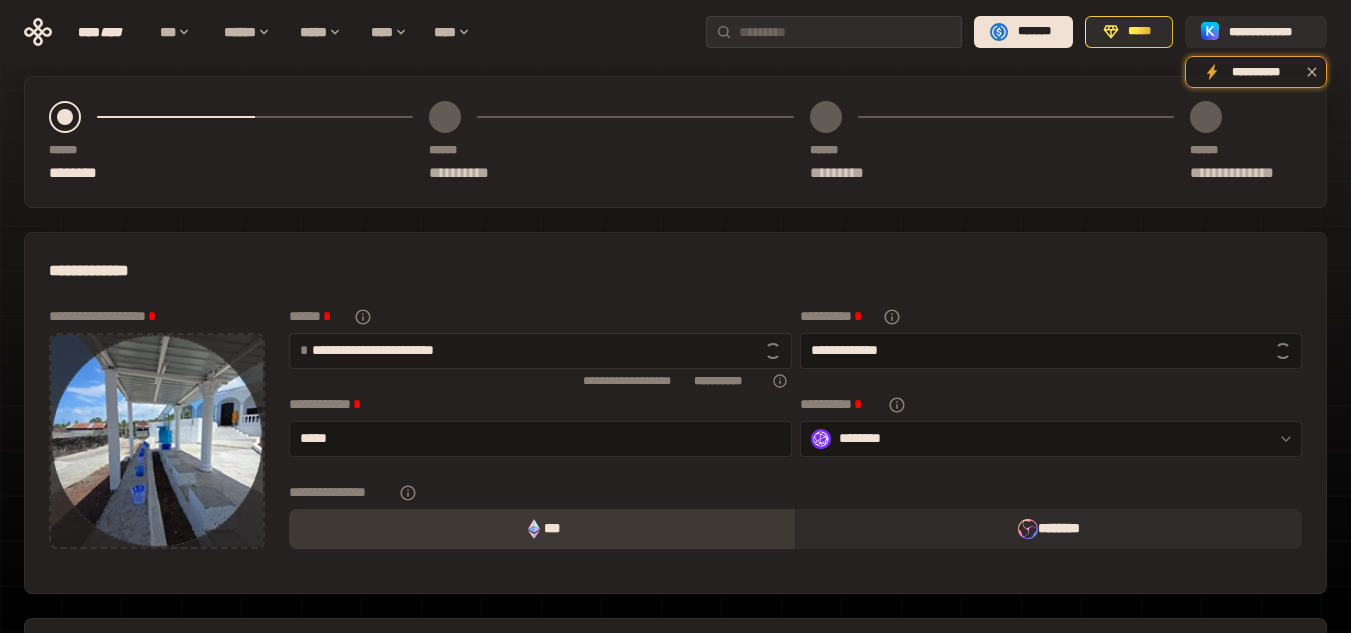 type on "**********" 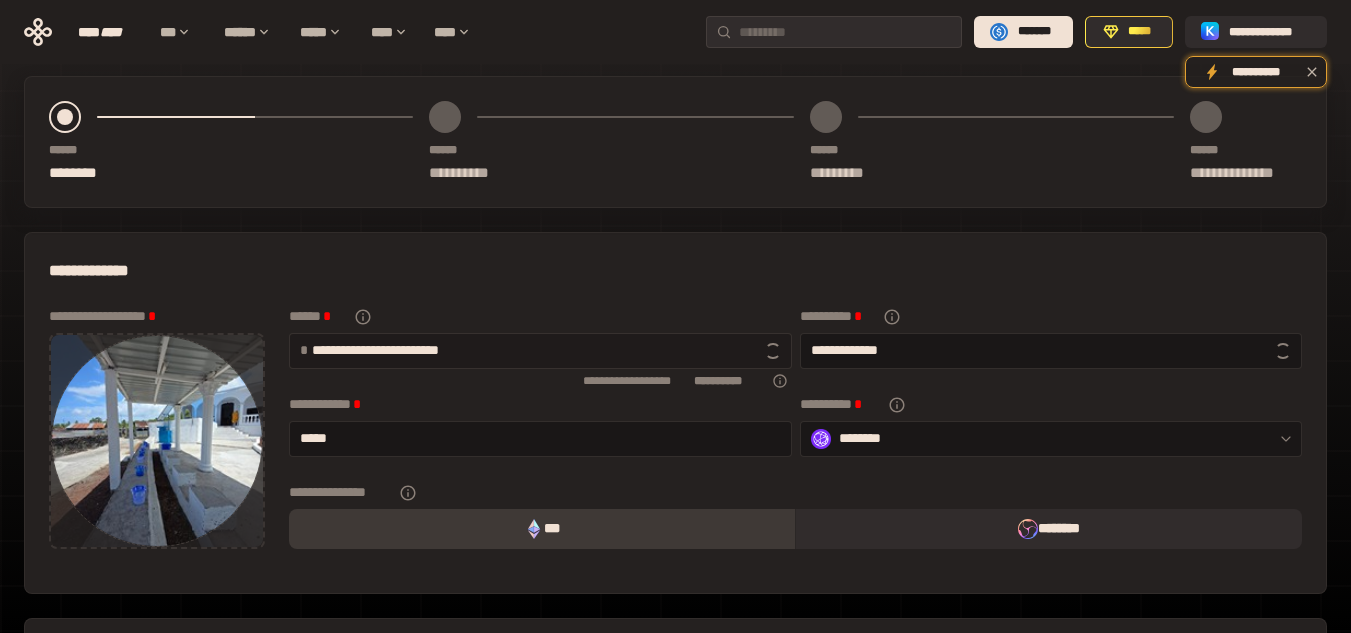 type on "**********" 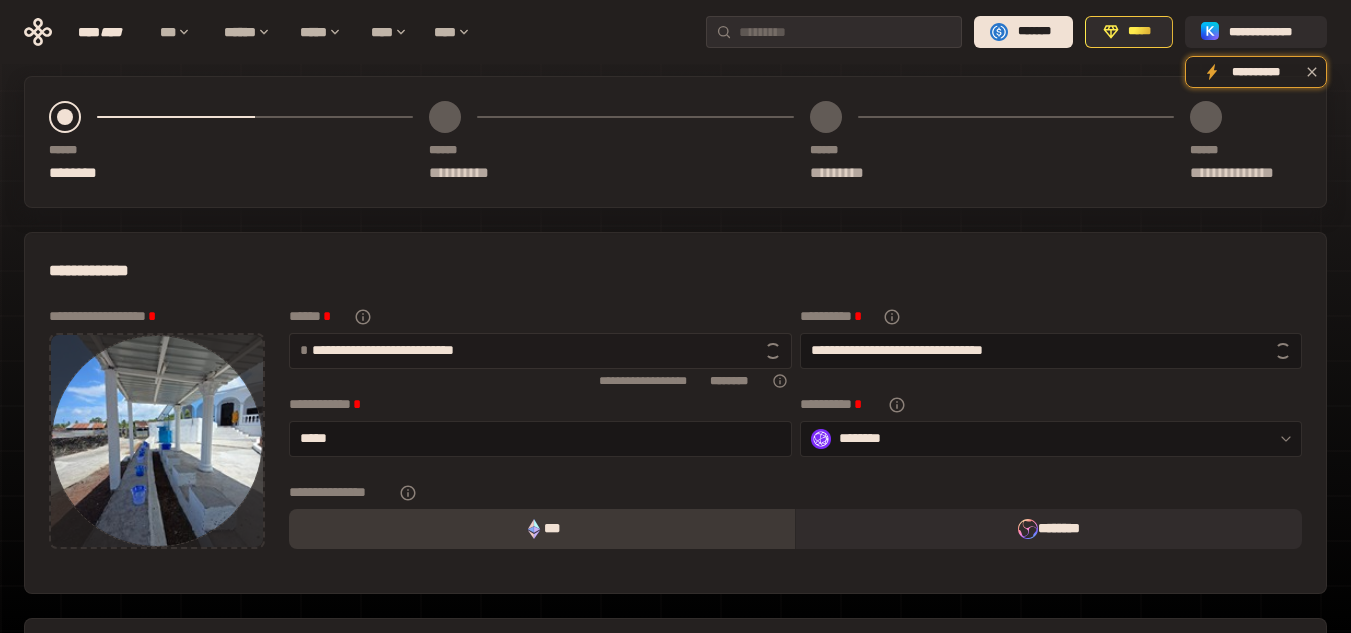 type on "**********" 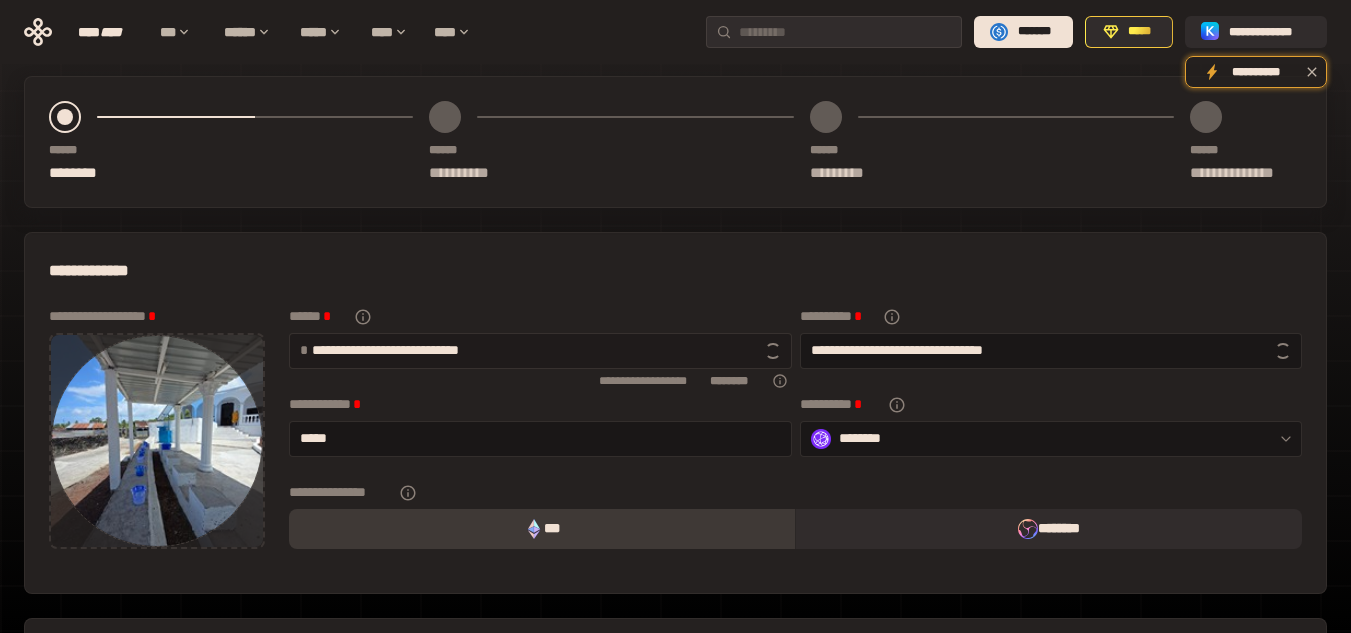 type on "**********" 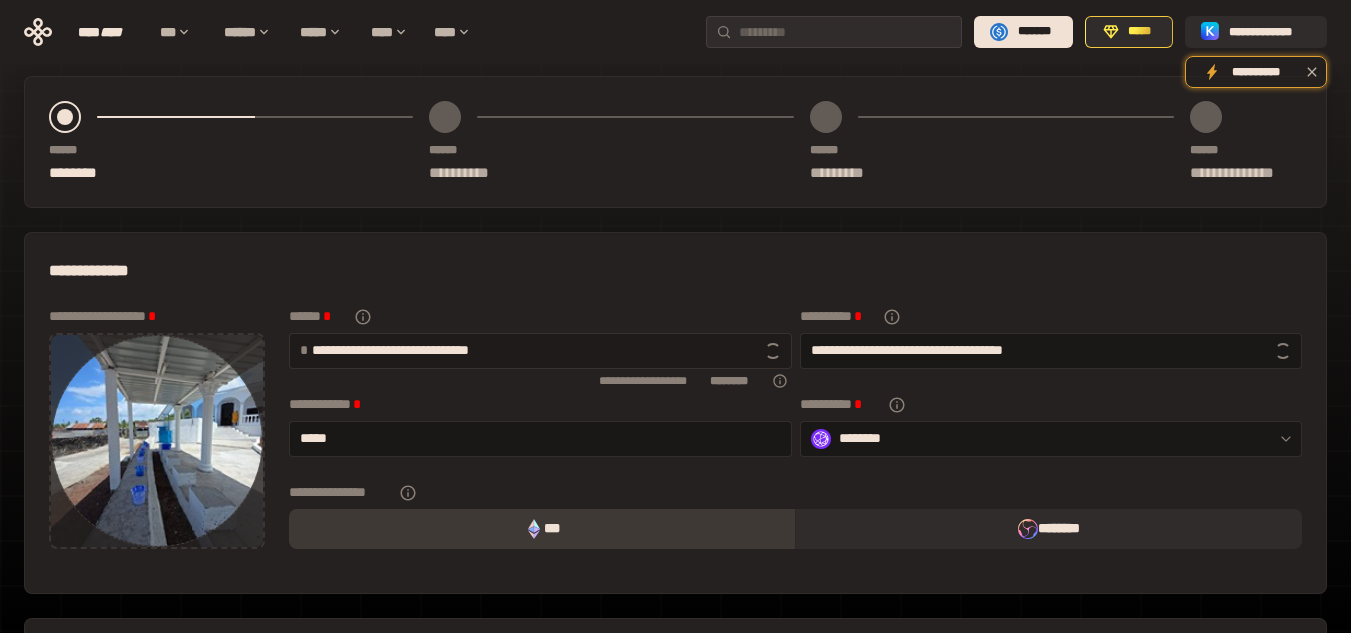 type on "**********" 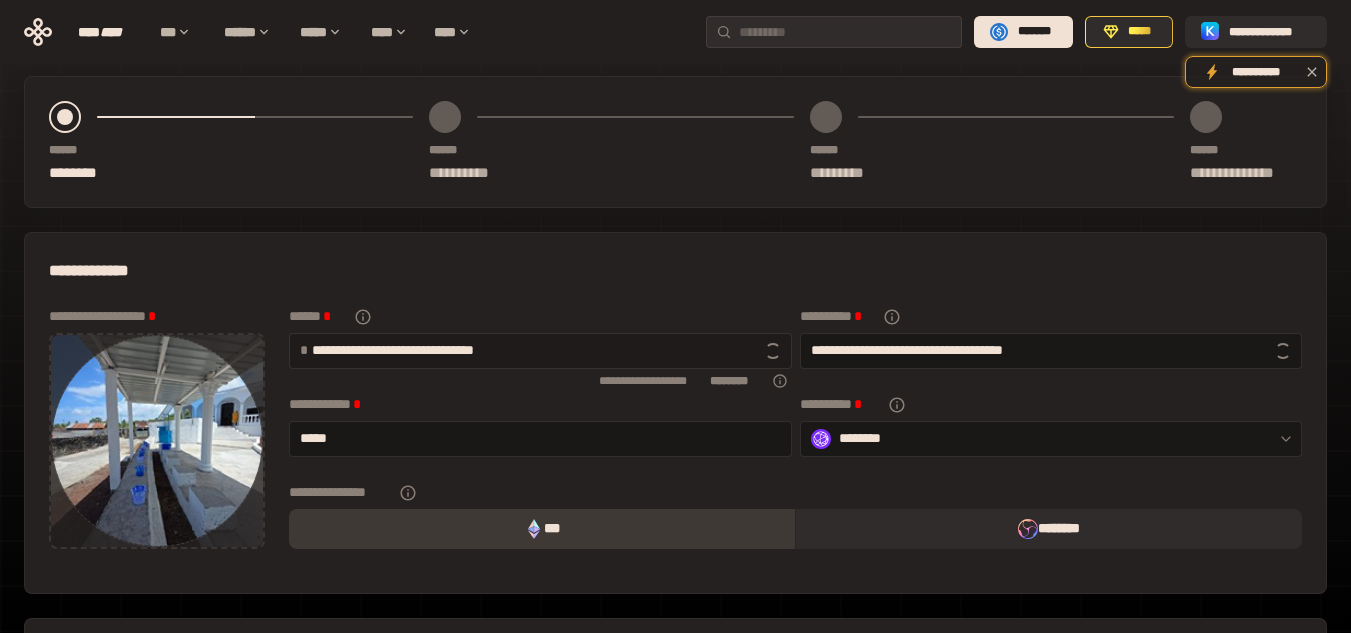 type on "**********" 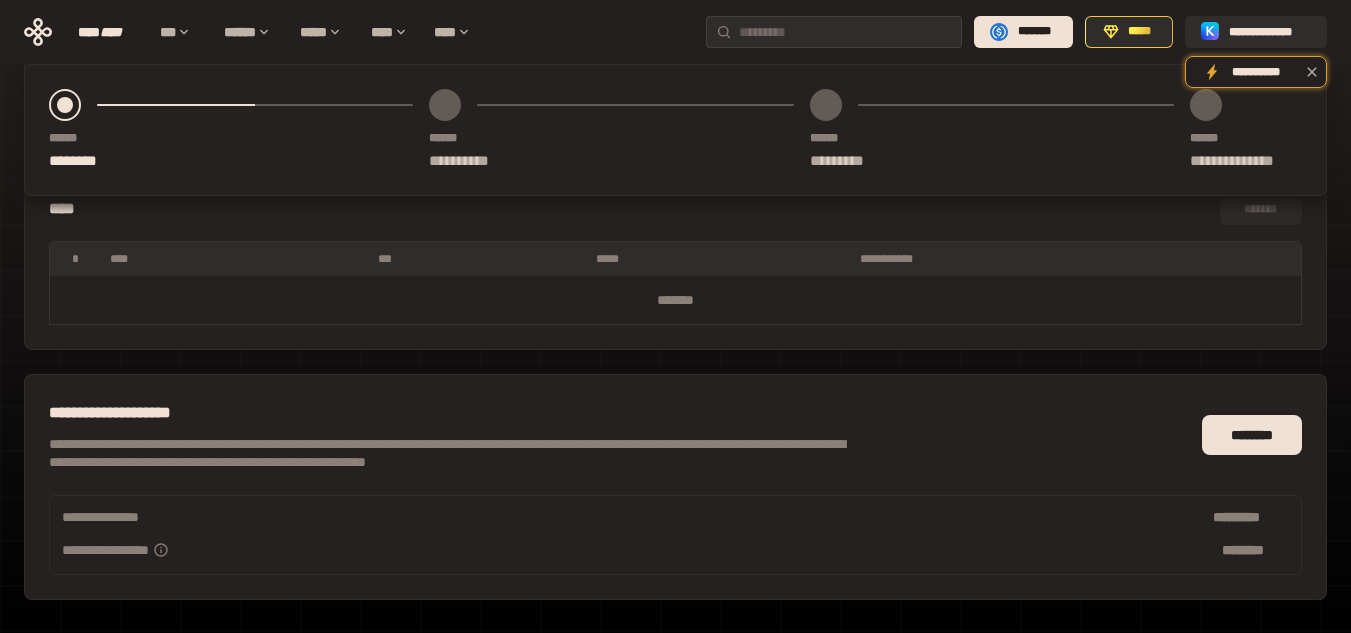 scroll, scrollTop: 1029, scrollLeft: 0, axis: vertical 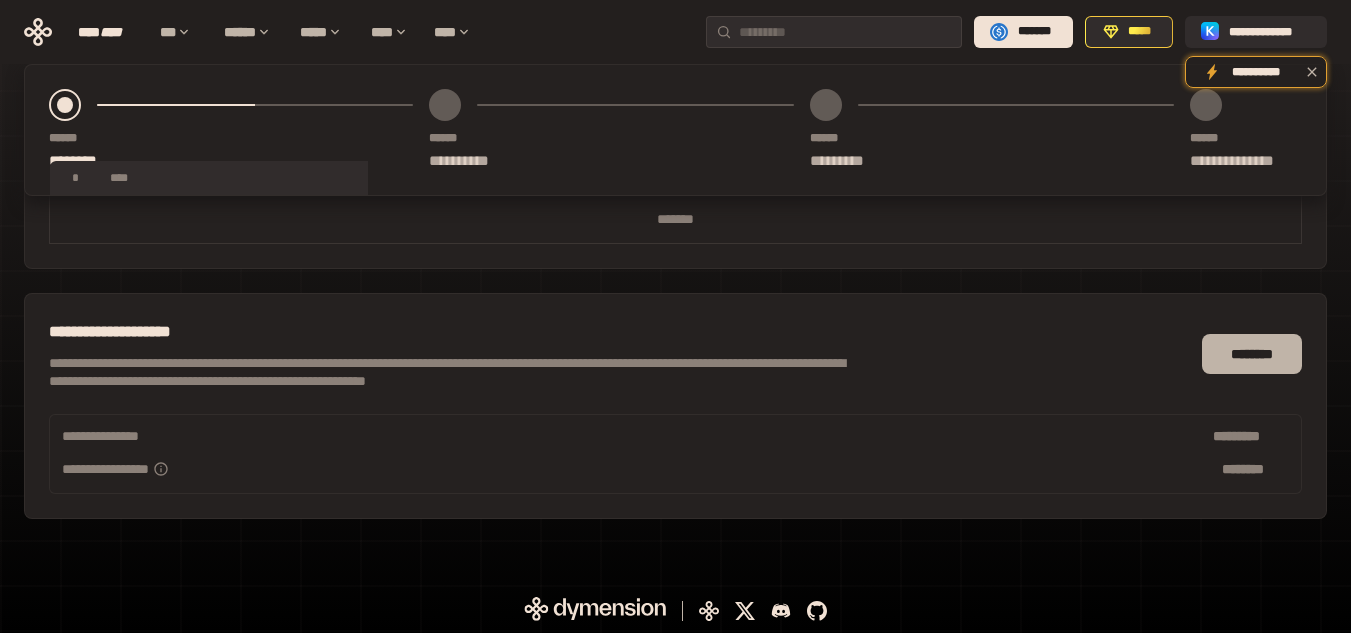 type on "**********" 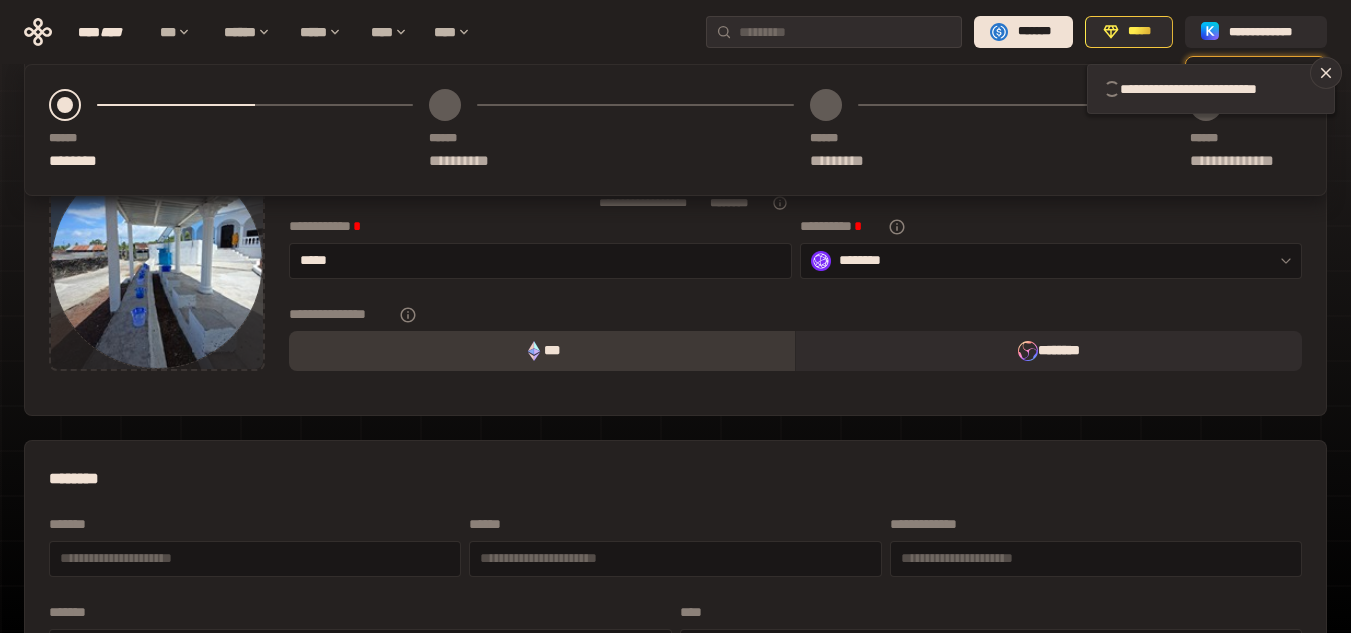 scroll, scrollTop: 129, scrollLeft: 0, axis: vertical 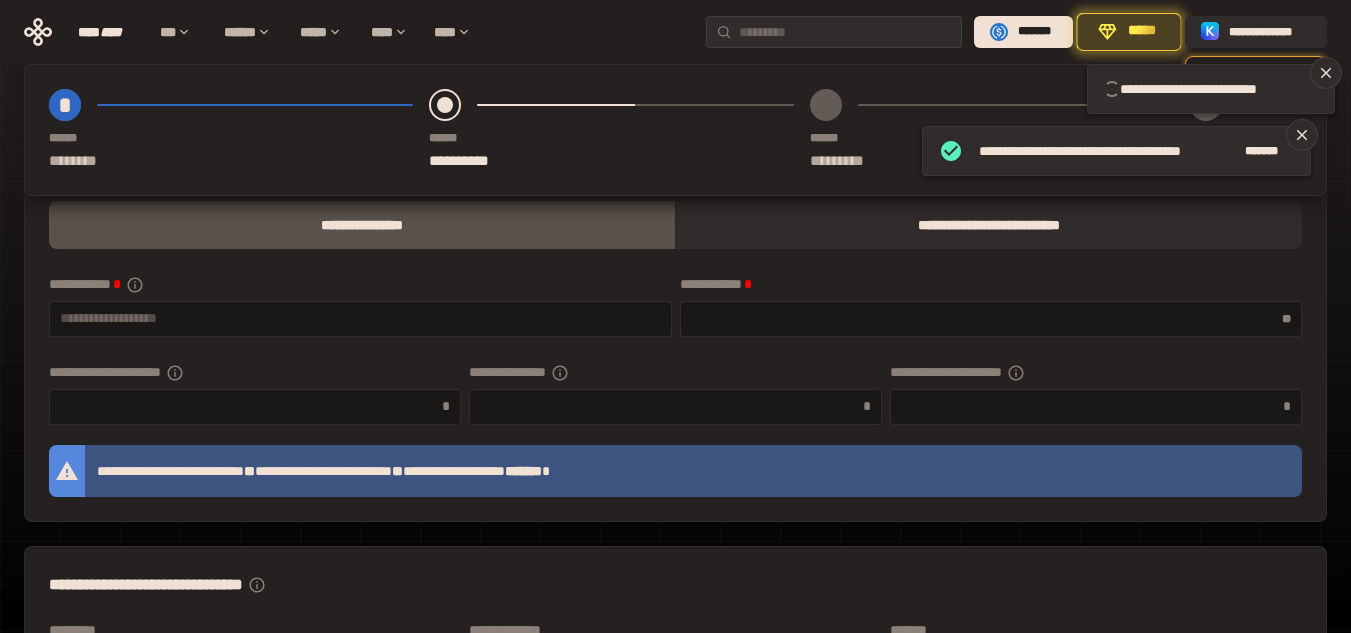 type on "**********" 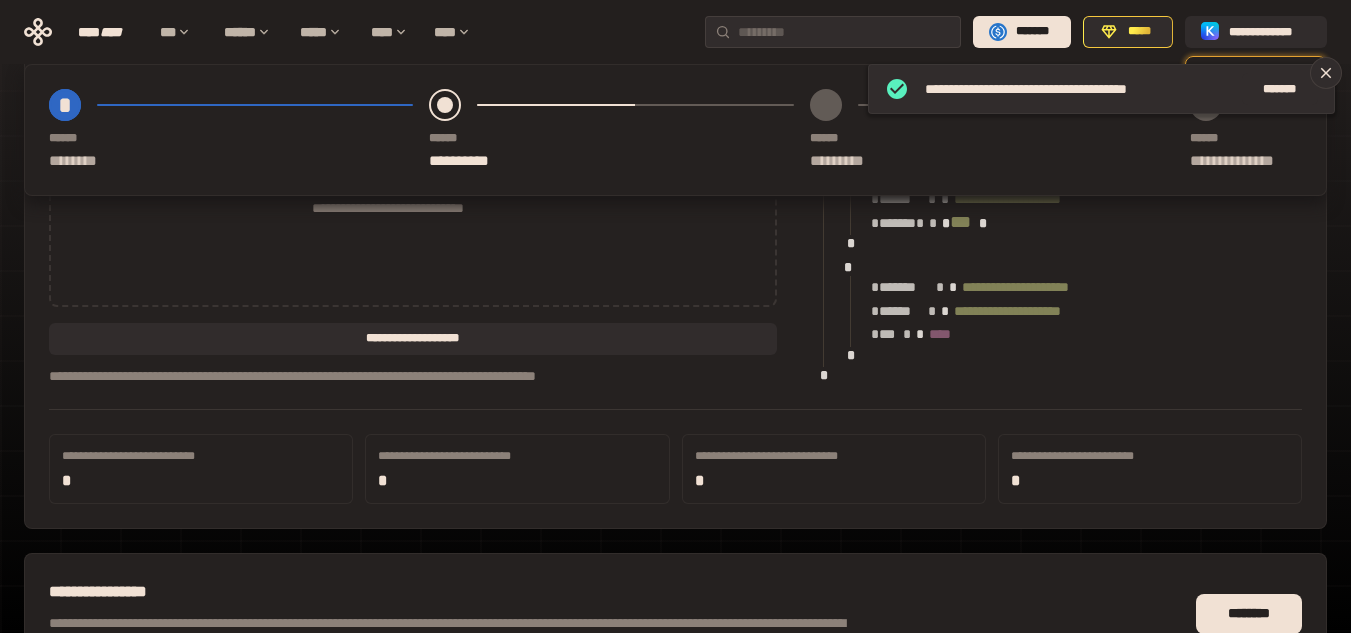 scroll, scrollTop: 1200, scrollLeft: 0, axis: vertical 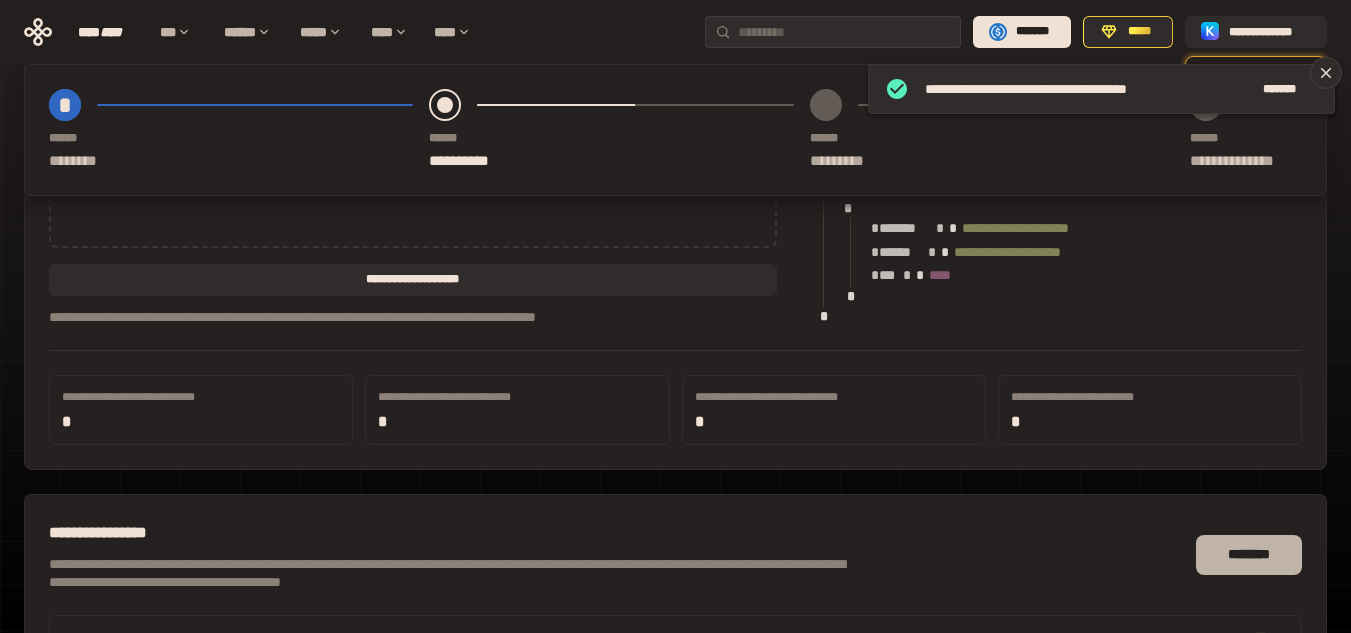 click on "********" at bounding box center (1249, 555) 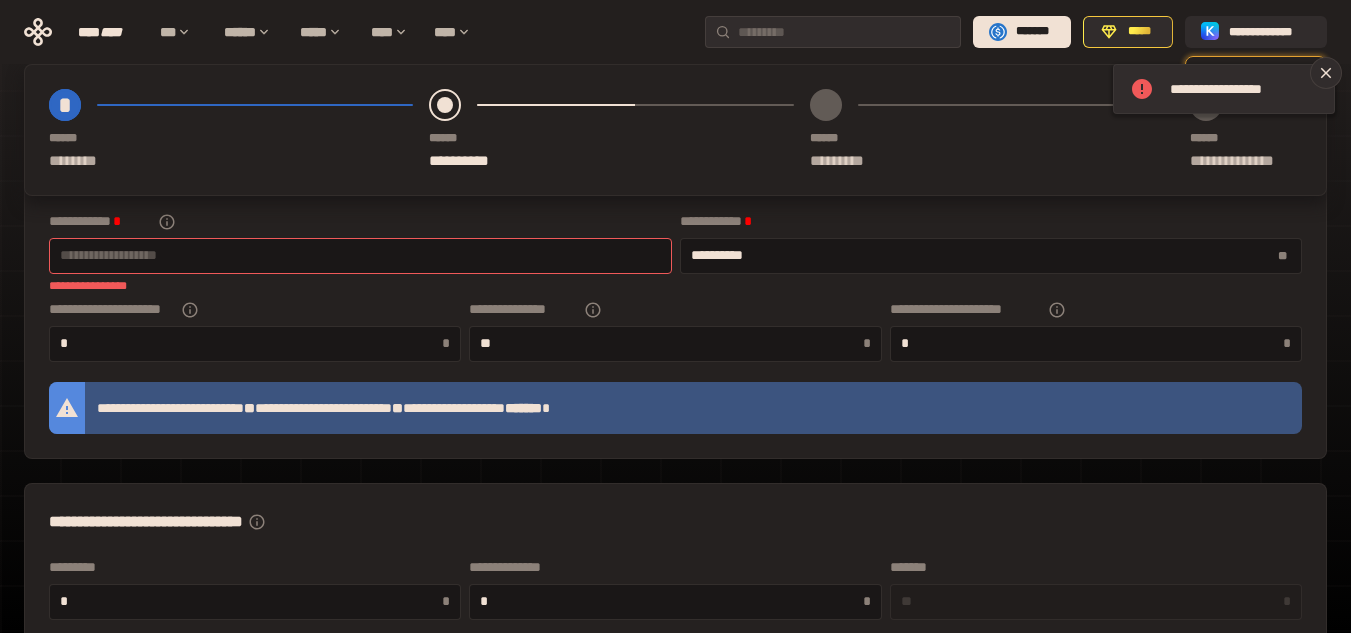 scroll, scrollTop: 0, scrollLeft: 0, axis: both 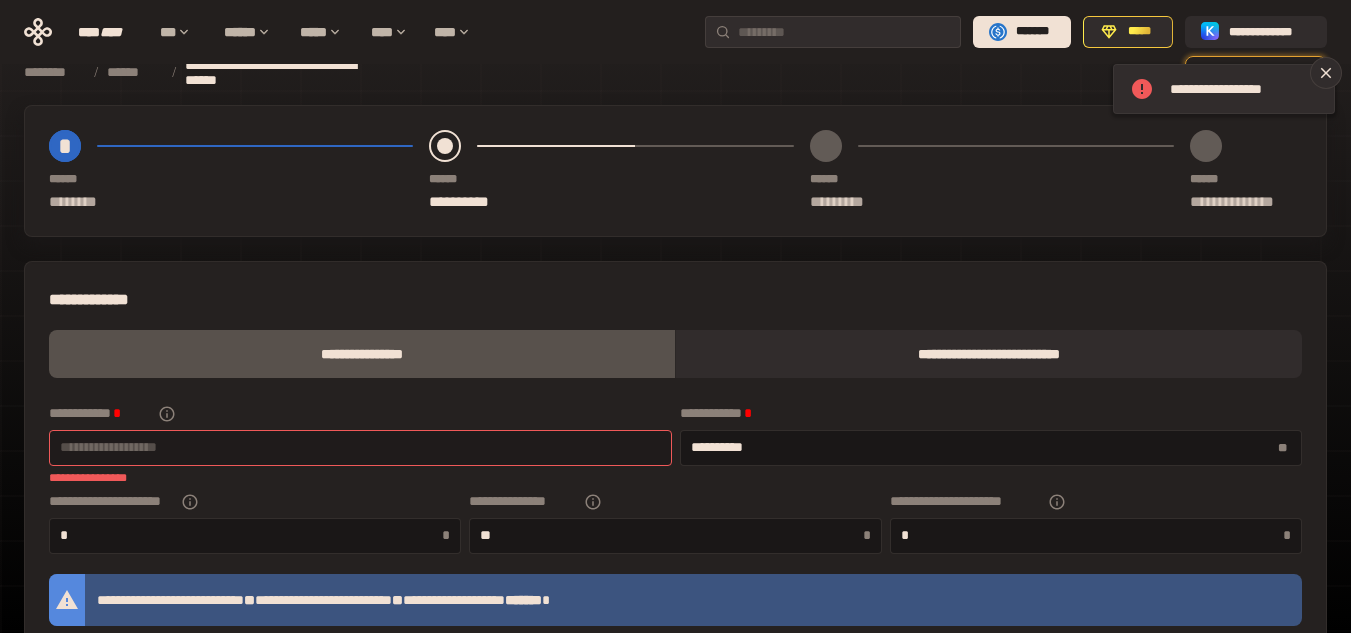 click at bounding box center [360, 447] 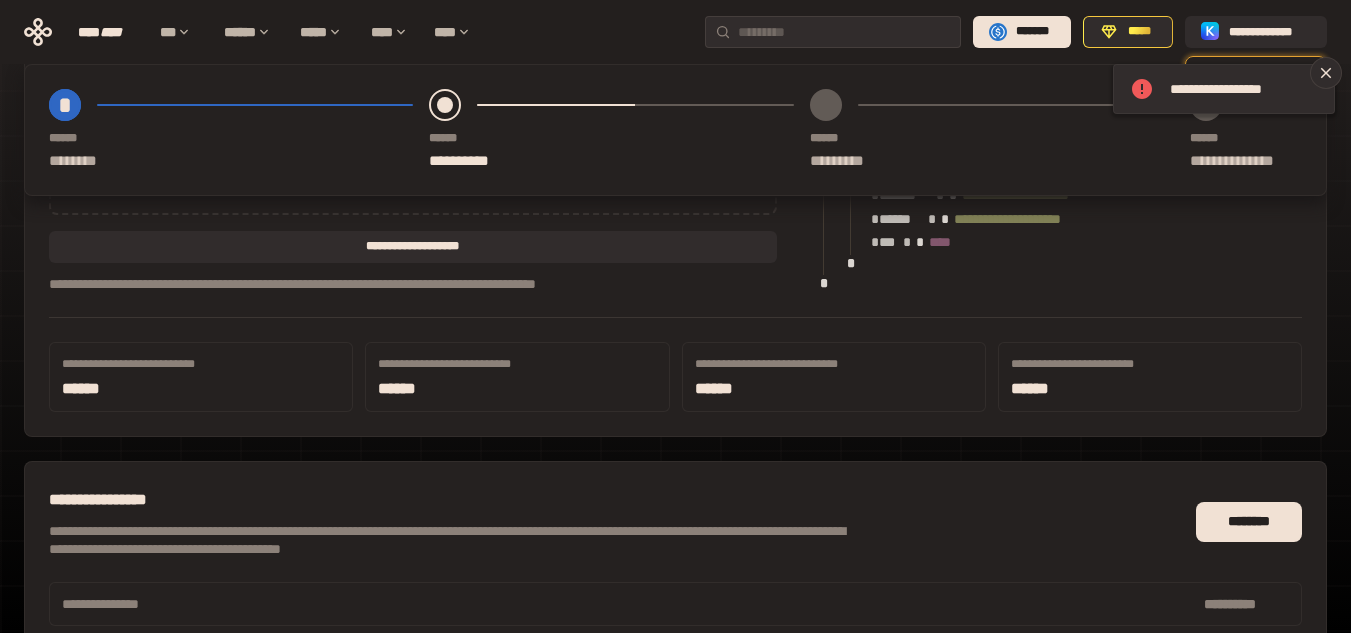 scroll, scrollTop: 1367, scrollLeft: 0, axis: vertical 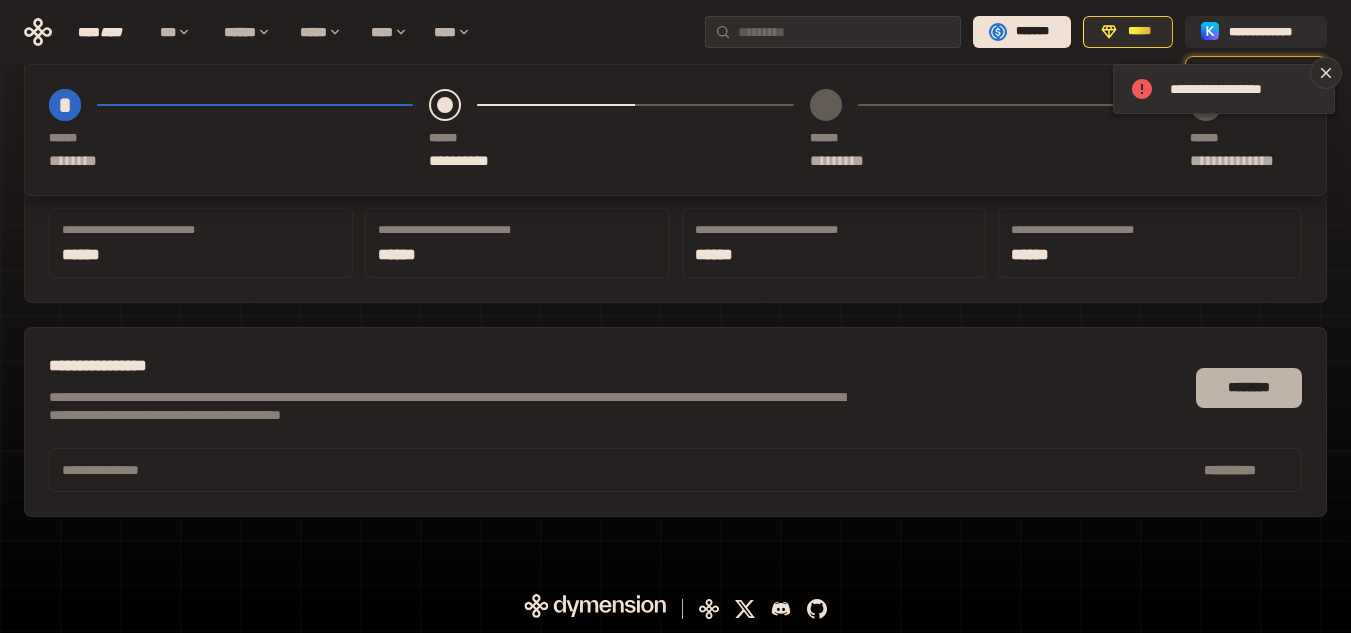 type on "****" 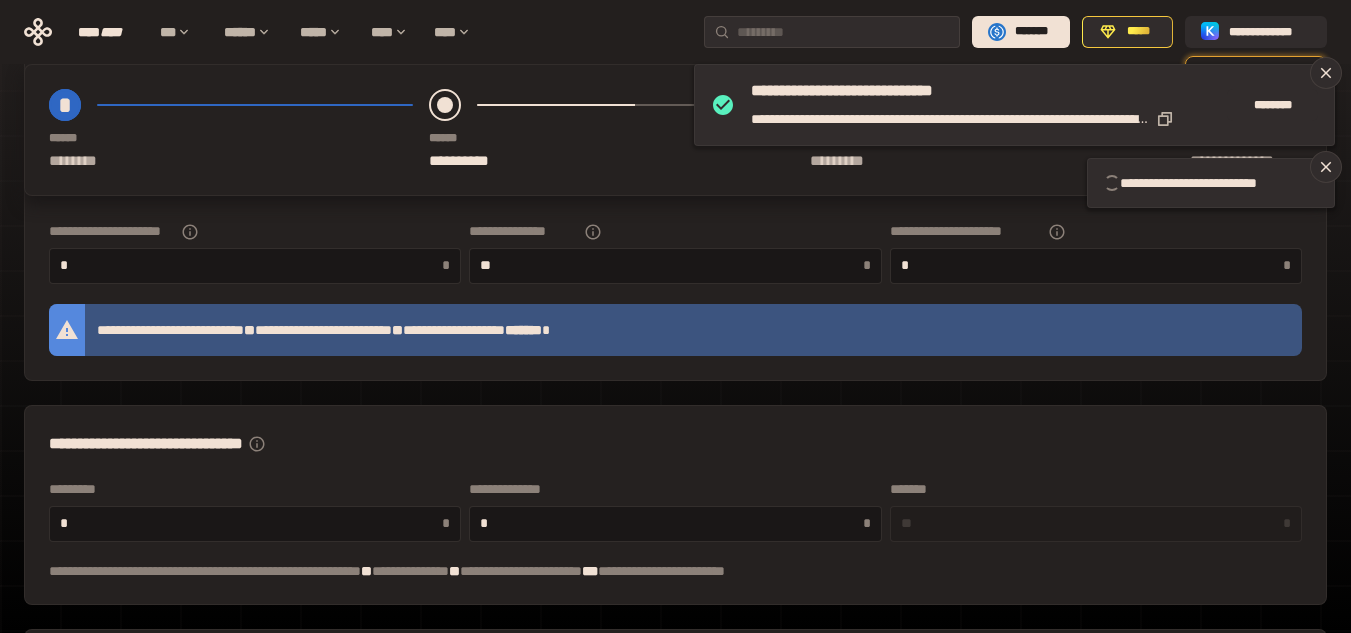 scroll, scrollTop: 267, scrollLeft: 0, axis: vertical 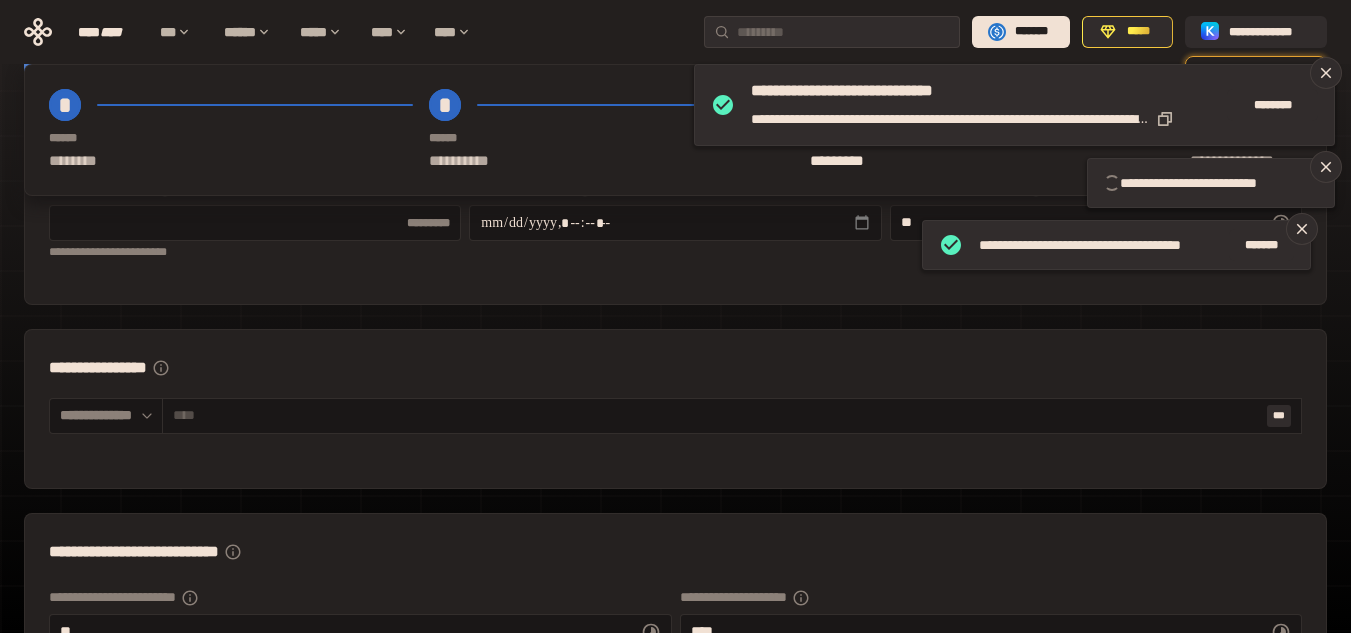 type on "*****" 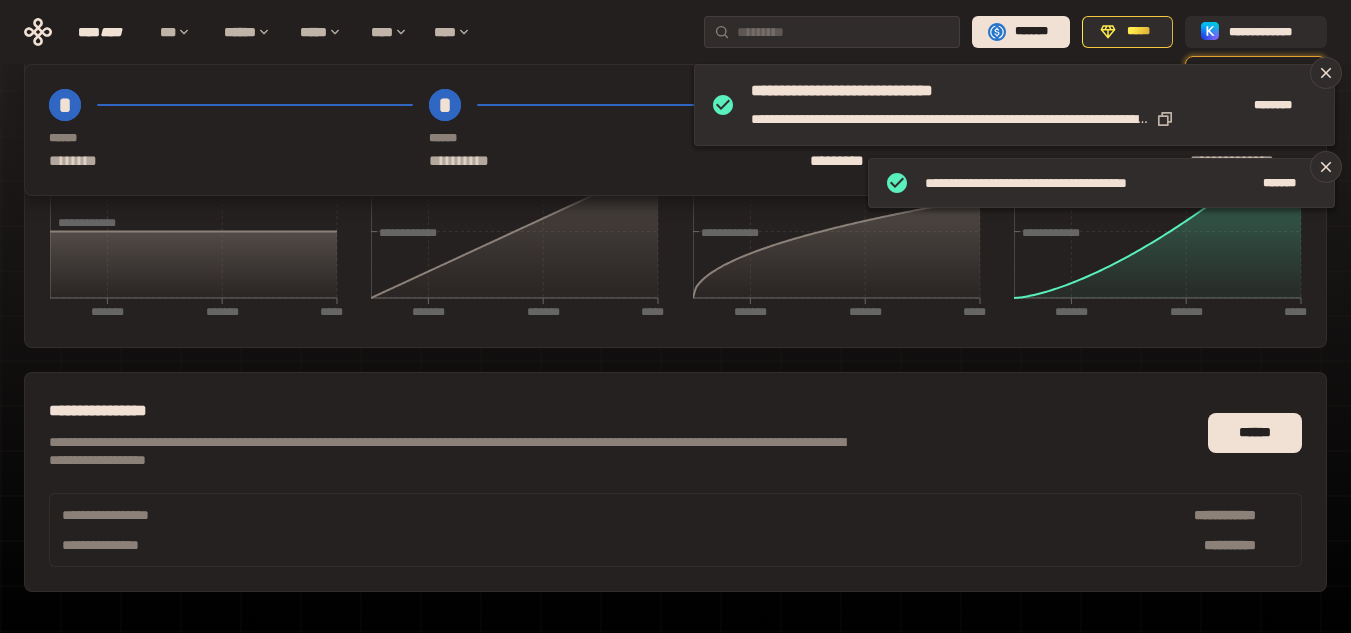 scroll, scrollTop: 1049, scrollLeft: 0, axis: vertical 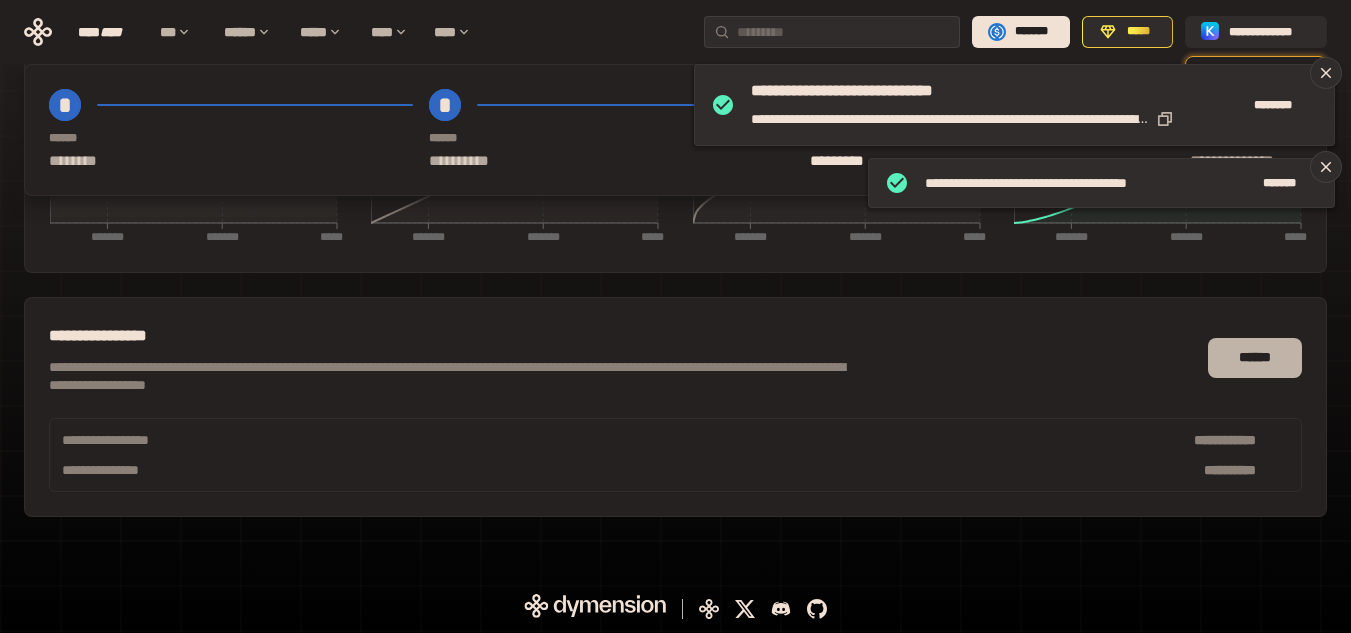 click on "******" at bounding box center [1255, 358] 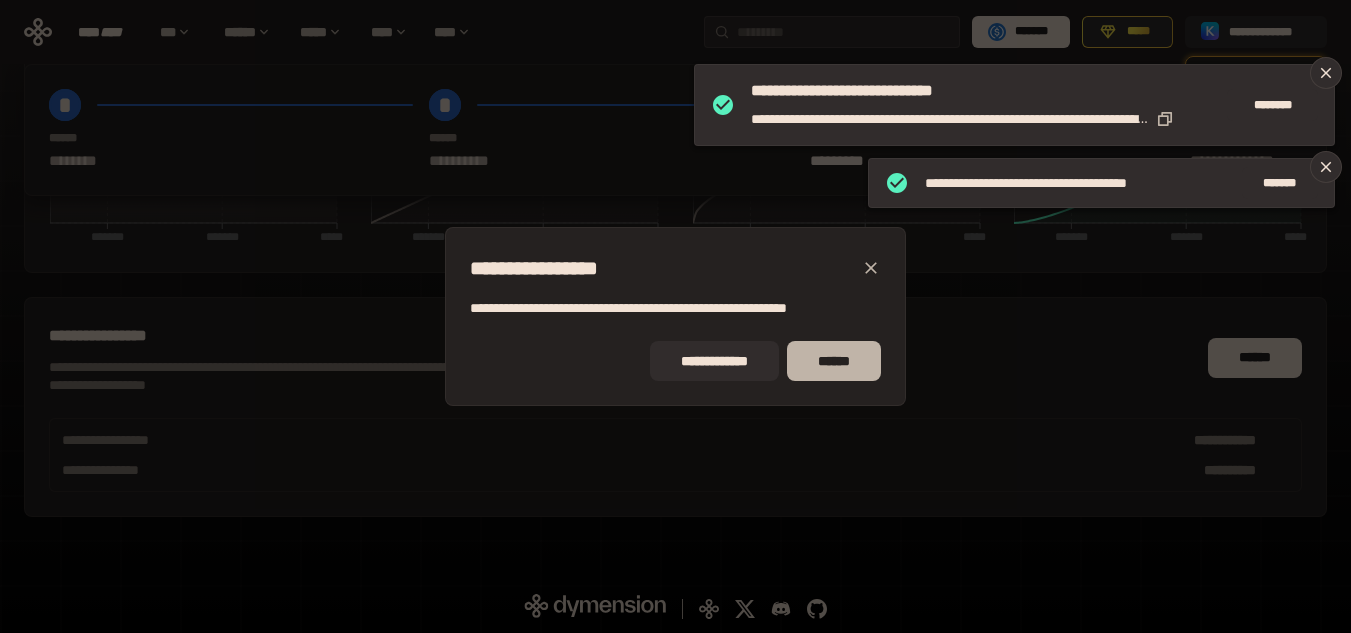 click on "******" at bounding box center (834, 361) 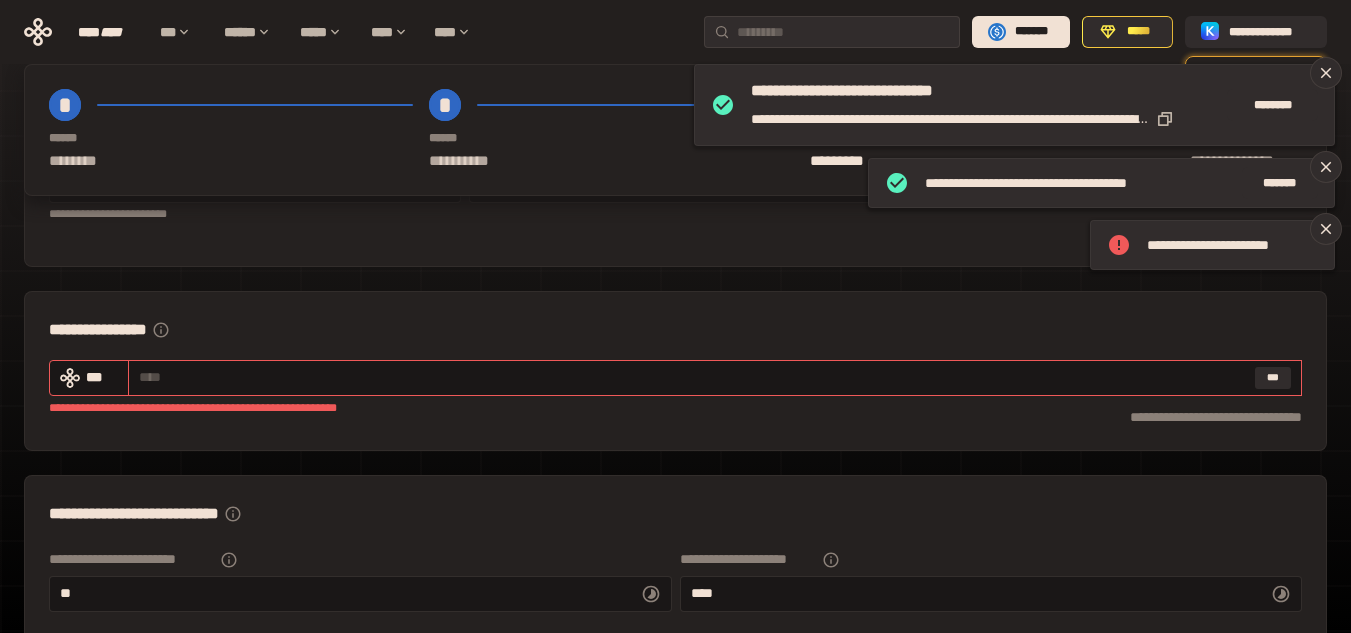 scroll, scrollTop: 349, scrollLeft: 0, axis: vertical 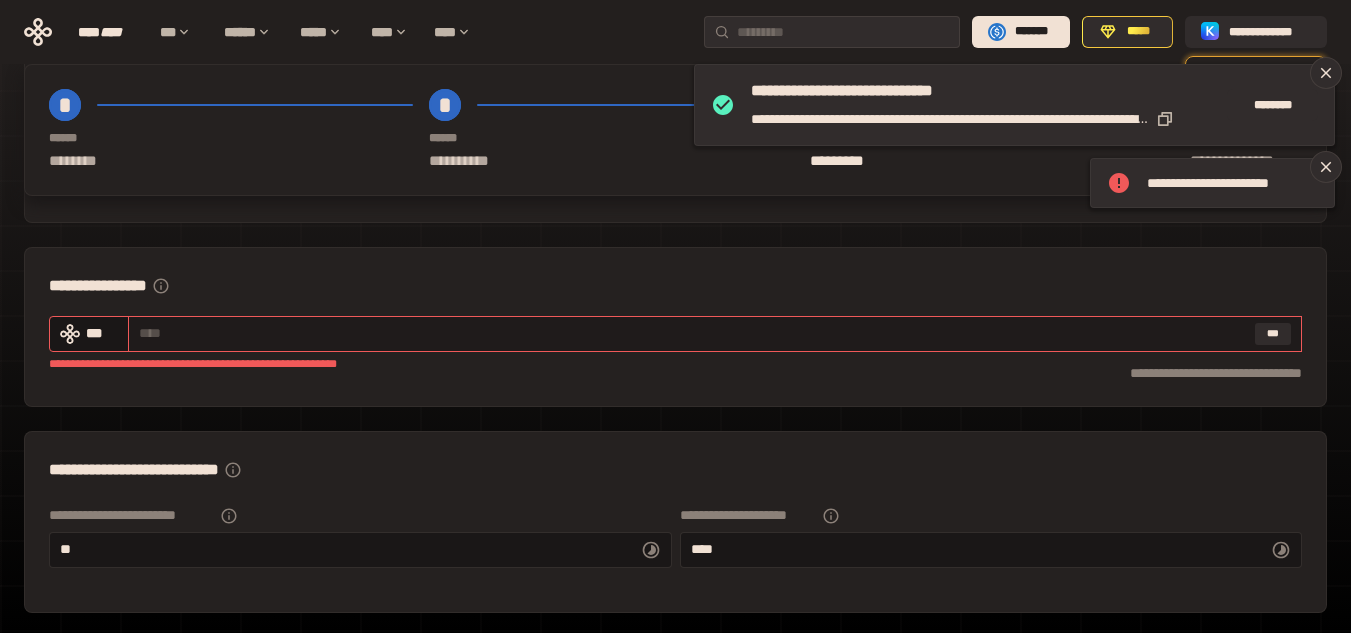 click at bounding box center (693, 333) 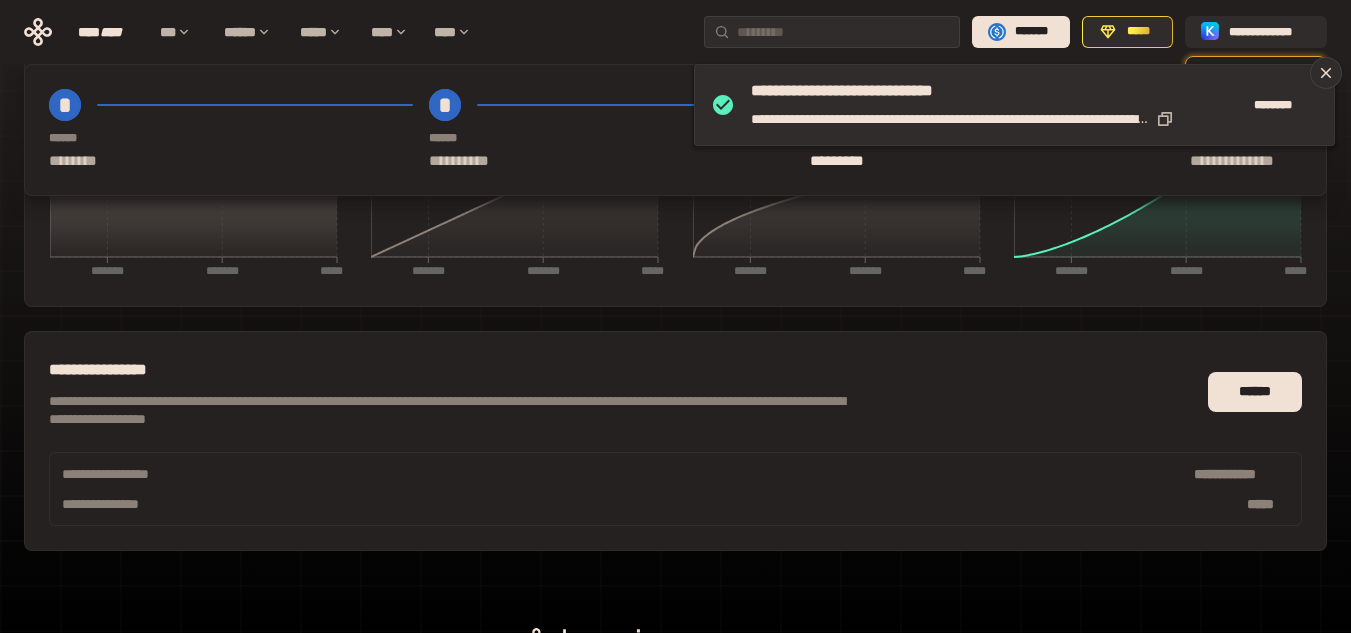 scroll, scrollTop: 1049, scrollLeft: 0, axis: vertical 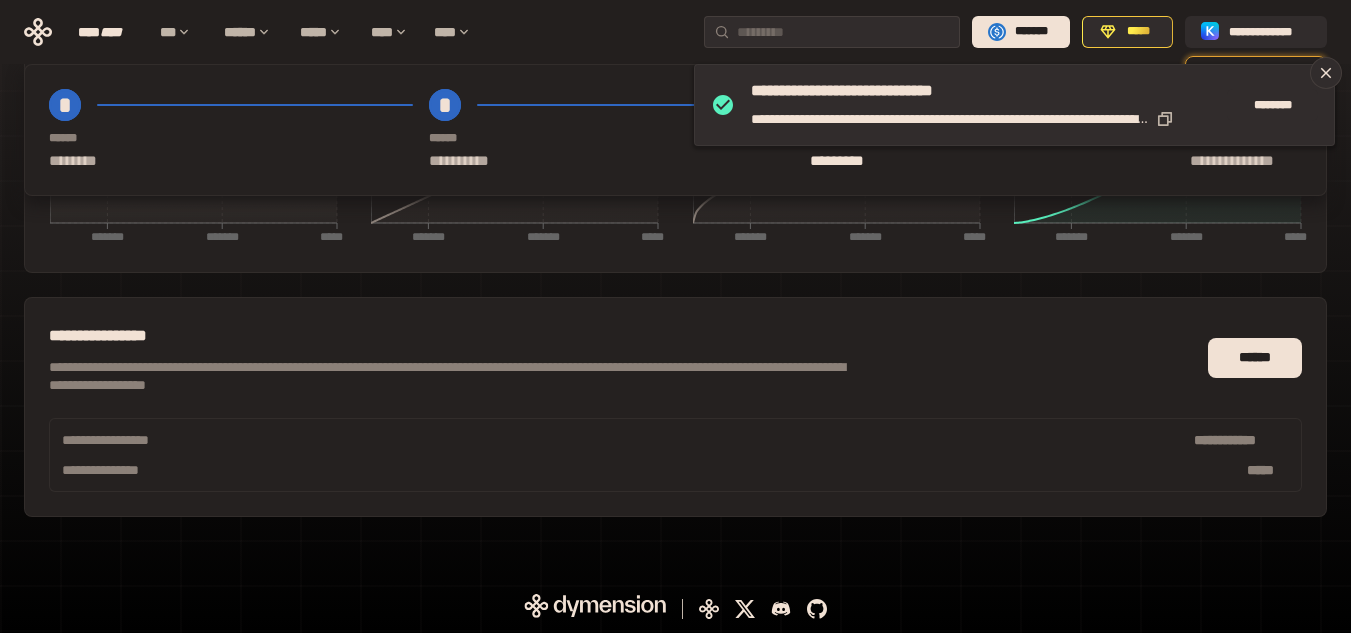 type on "****" 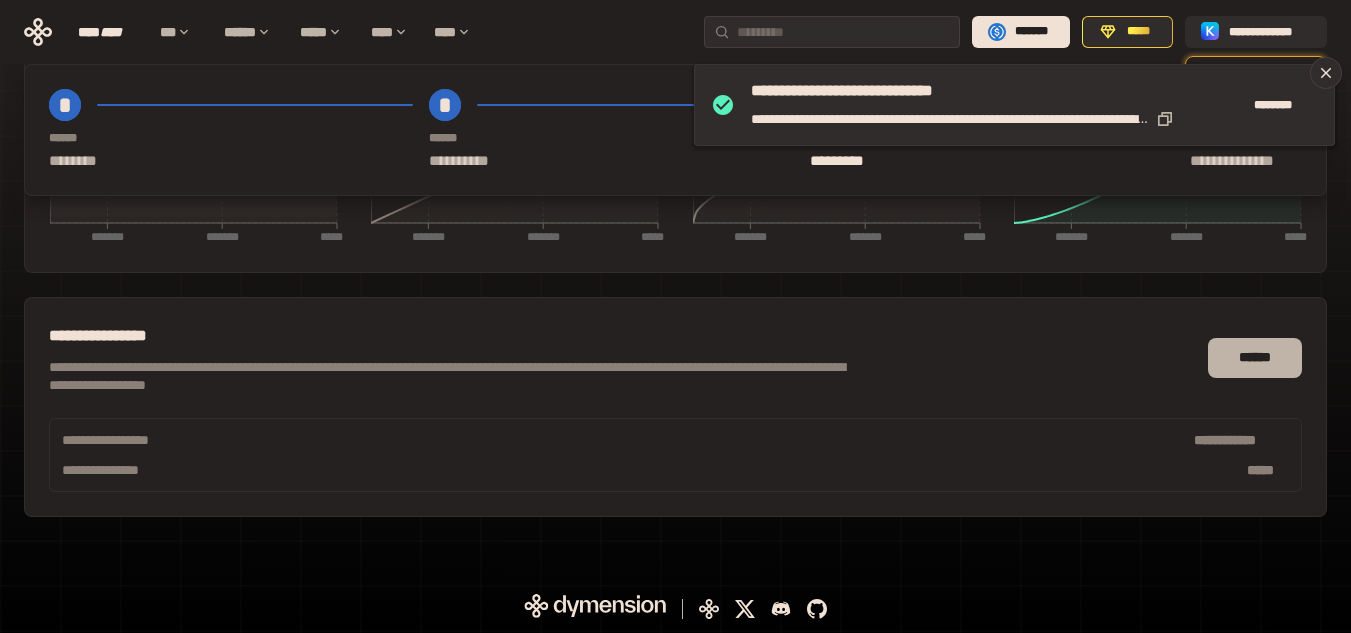 drag, startPoint x: 1304, startPoint y: 360, endPoint x: 1267, endPoint y: 358, distance: 37.054016 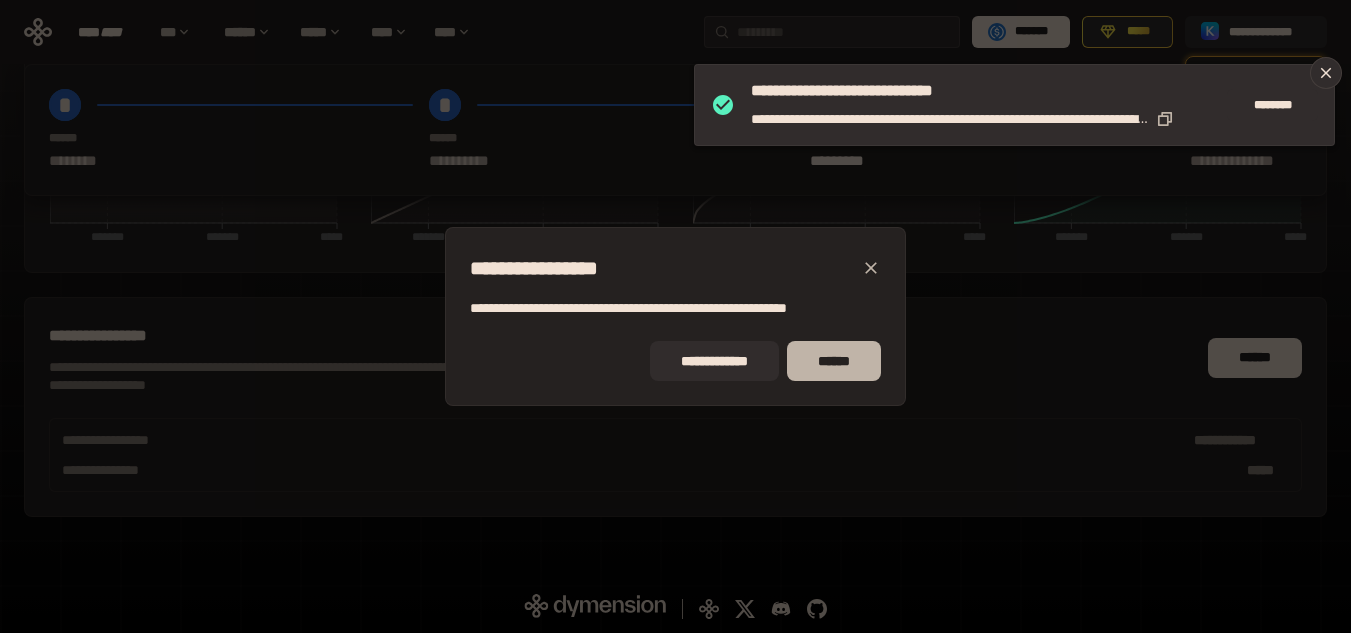 click on "******" at bounding box center [834, 361] 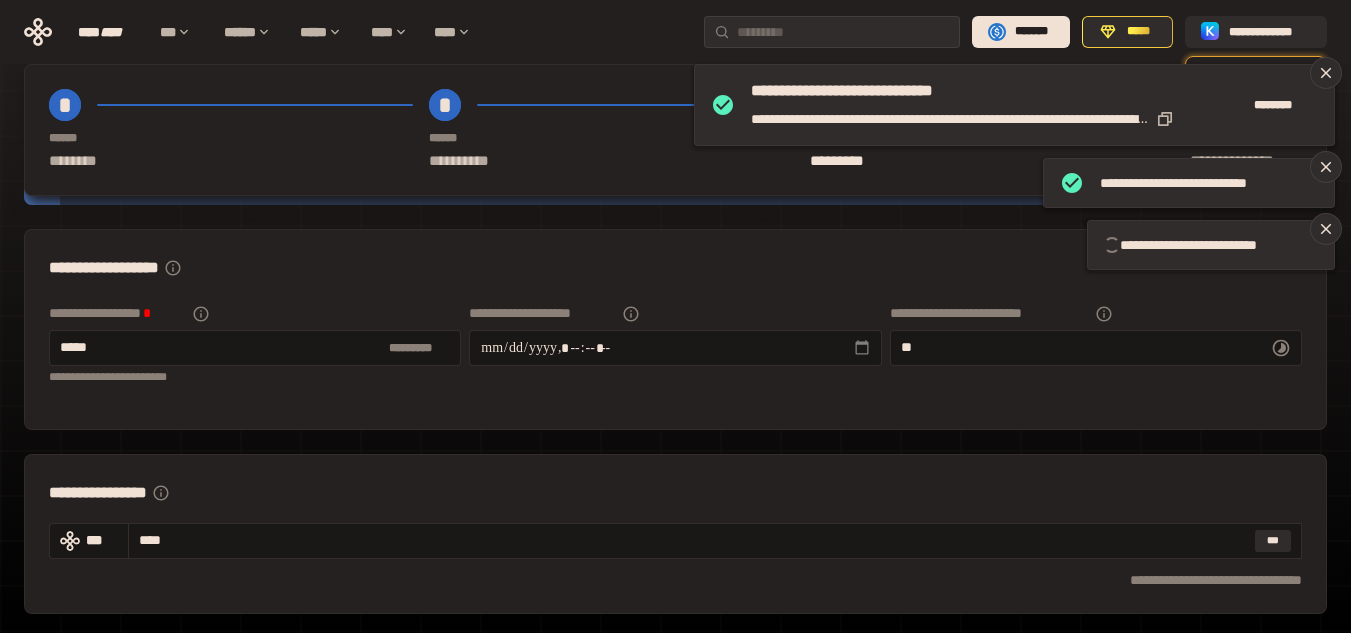 scroll, scrollTop: 0, scrollLeft: 0, axis: both 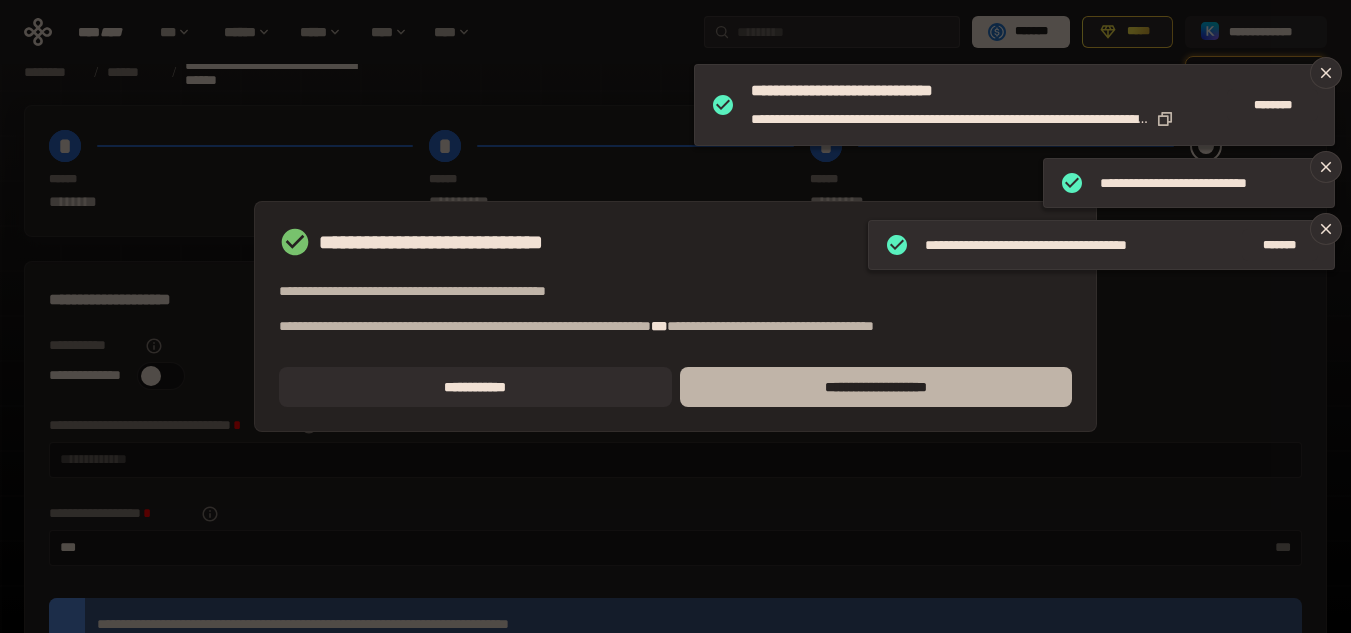 click on "**********" at bounding box center [876, 387] 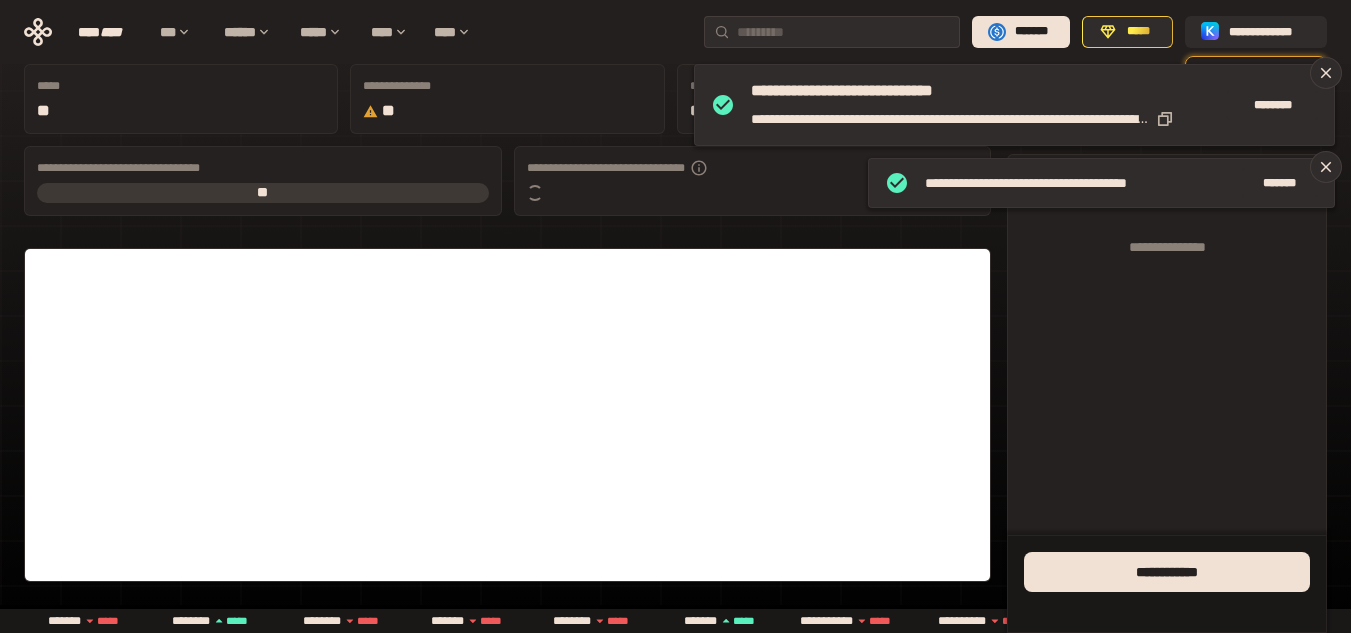 scroll, scrollTop: 271, scrollLeft: 0, axis: vertical 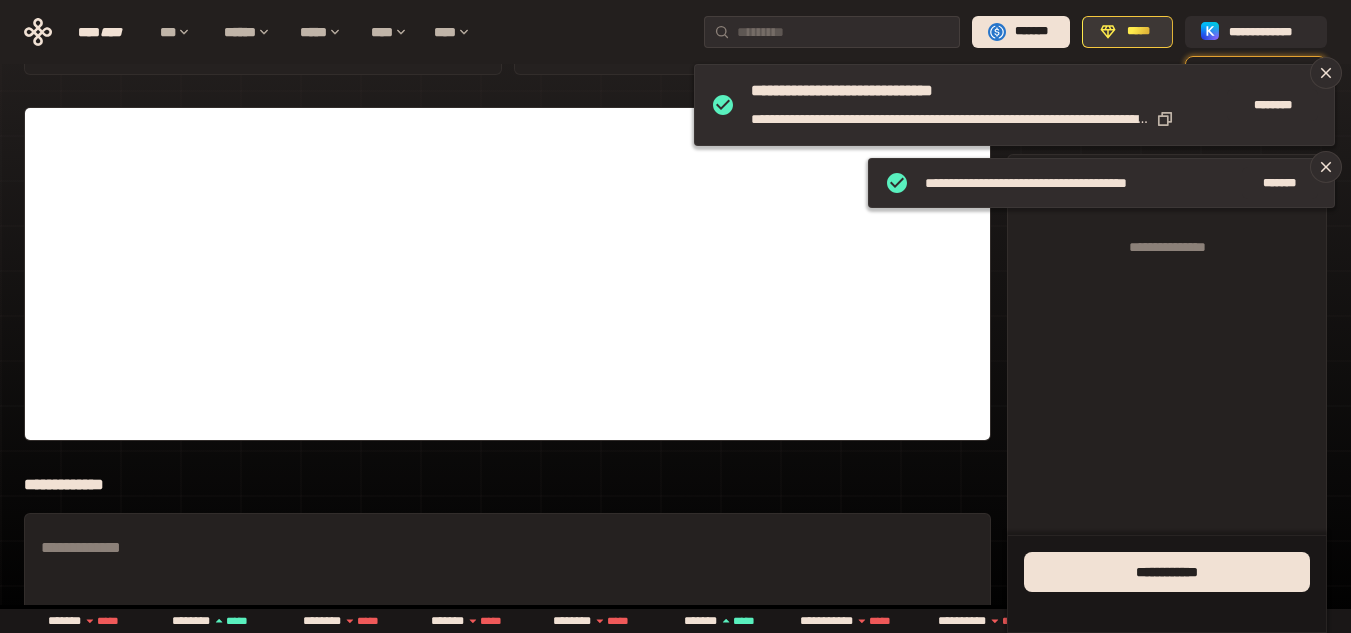 click 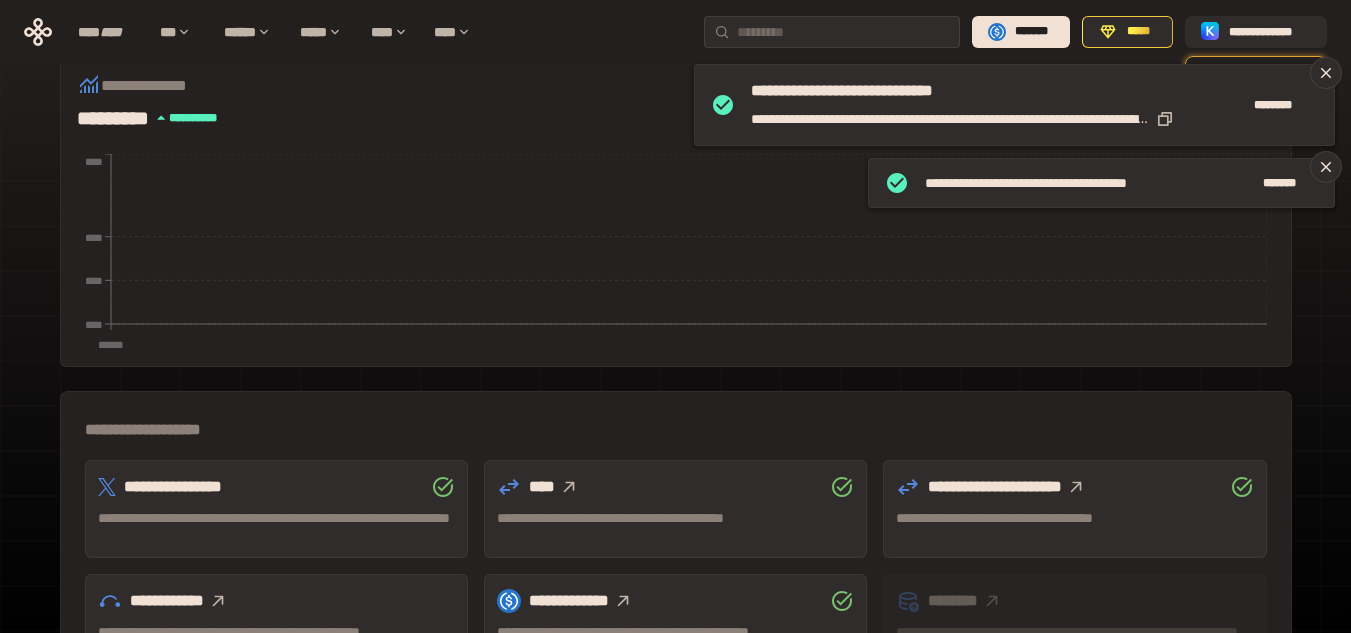 scroll, scrollTop: 300, scrollLeft: 0, axis: vertical 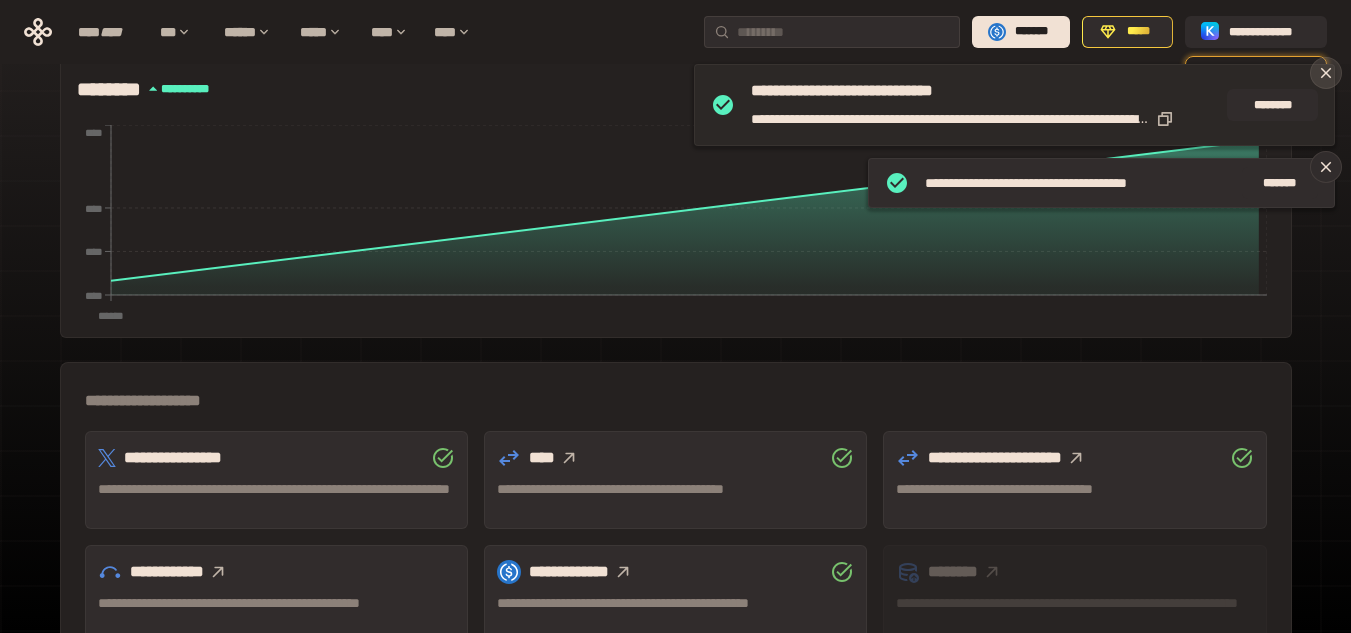 click at bounding box center (1326, 73) 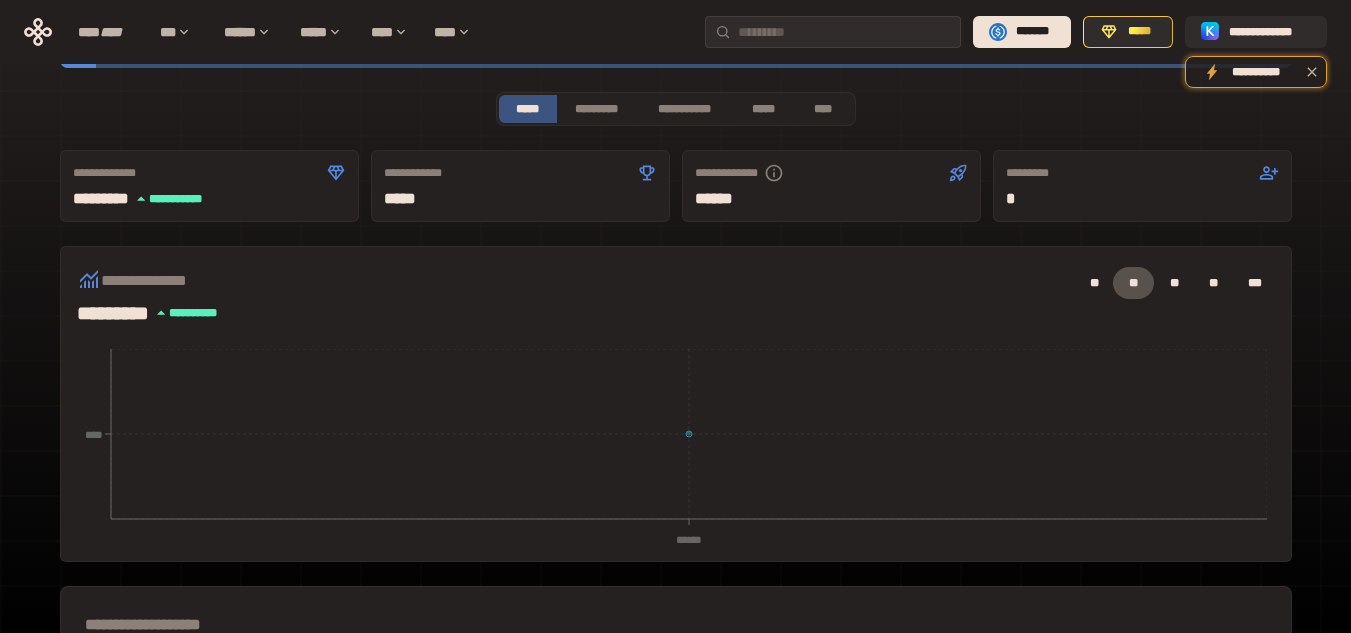 scroll, scrollTop: 0, scrollLeft: 0, axis: both 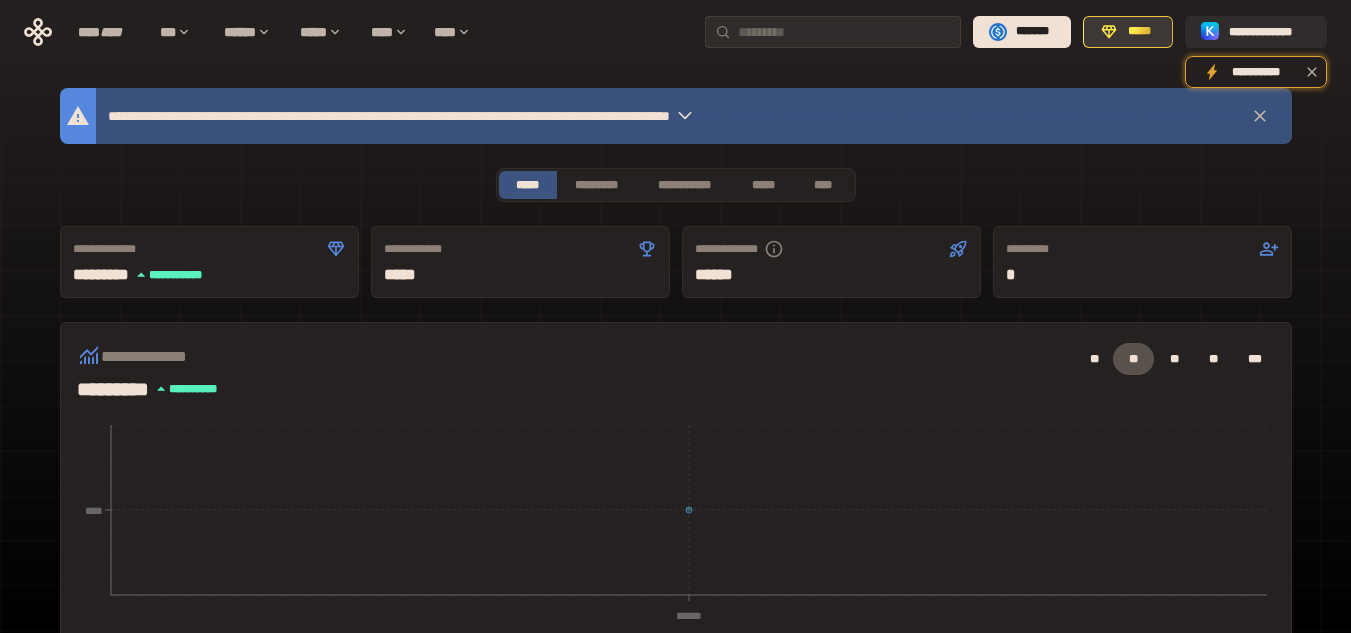 click on "*****" at bounding box center (1128, 32) 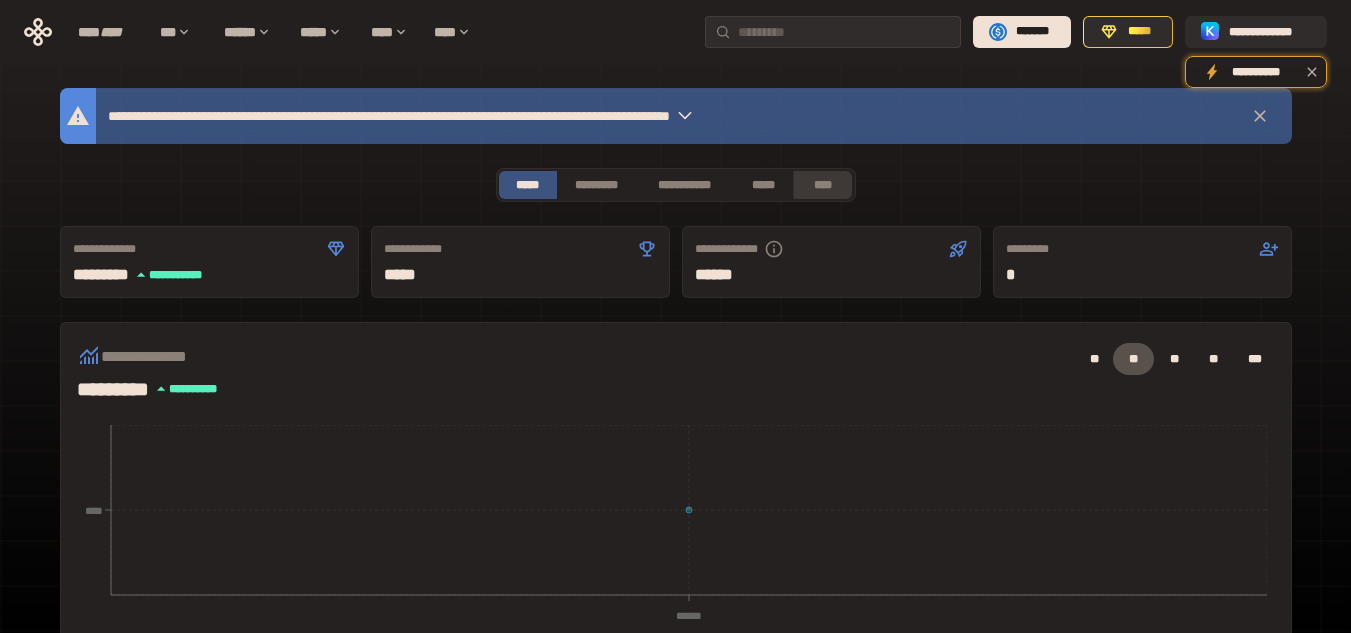 click on "****" at bounding box center [822, 185] 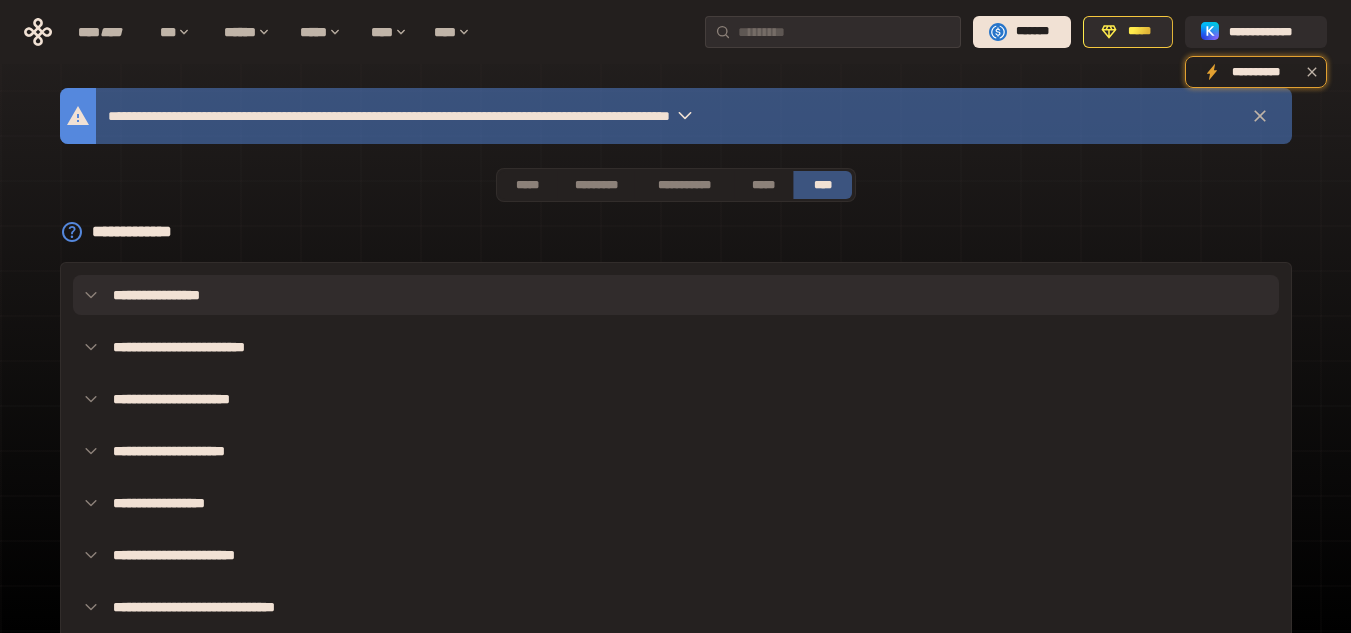 click on "**********" at bounding box center [676, 295] 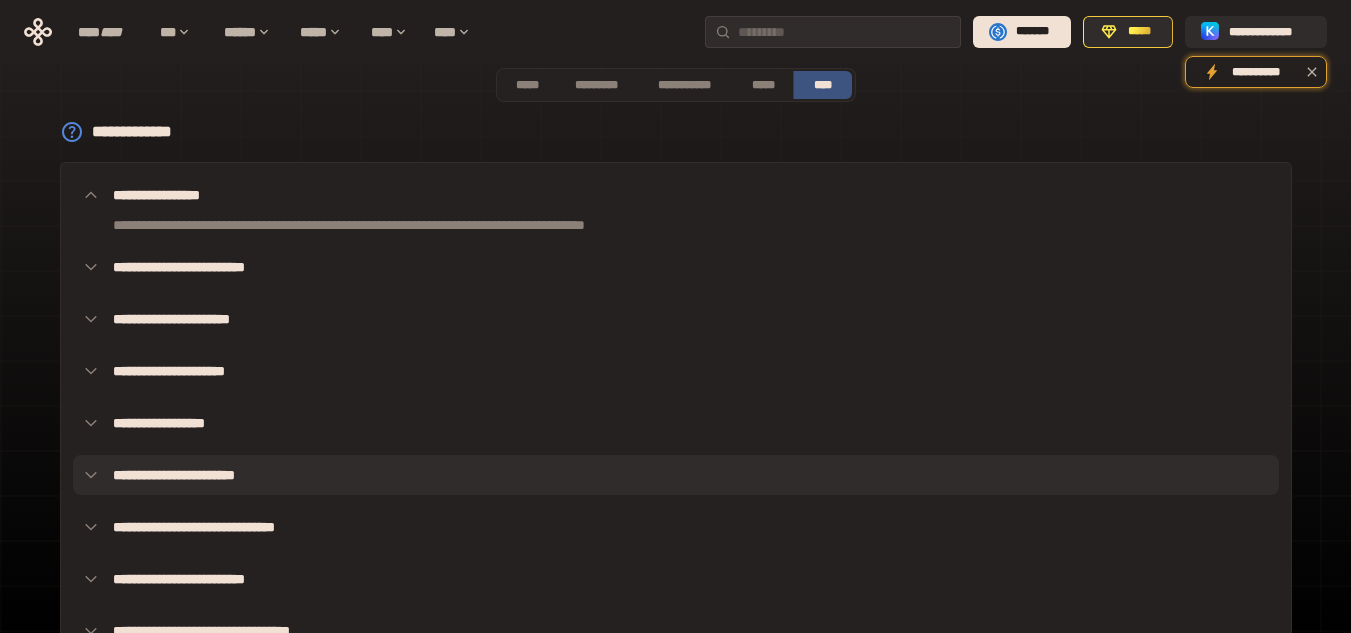 scroll, scrollTop: 200, scrollLeft: 0, axis: vertical 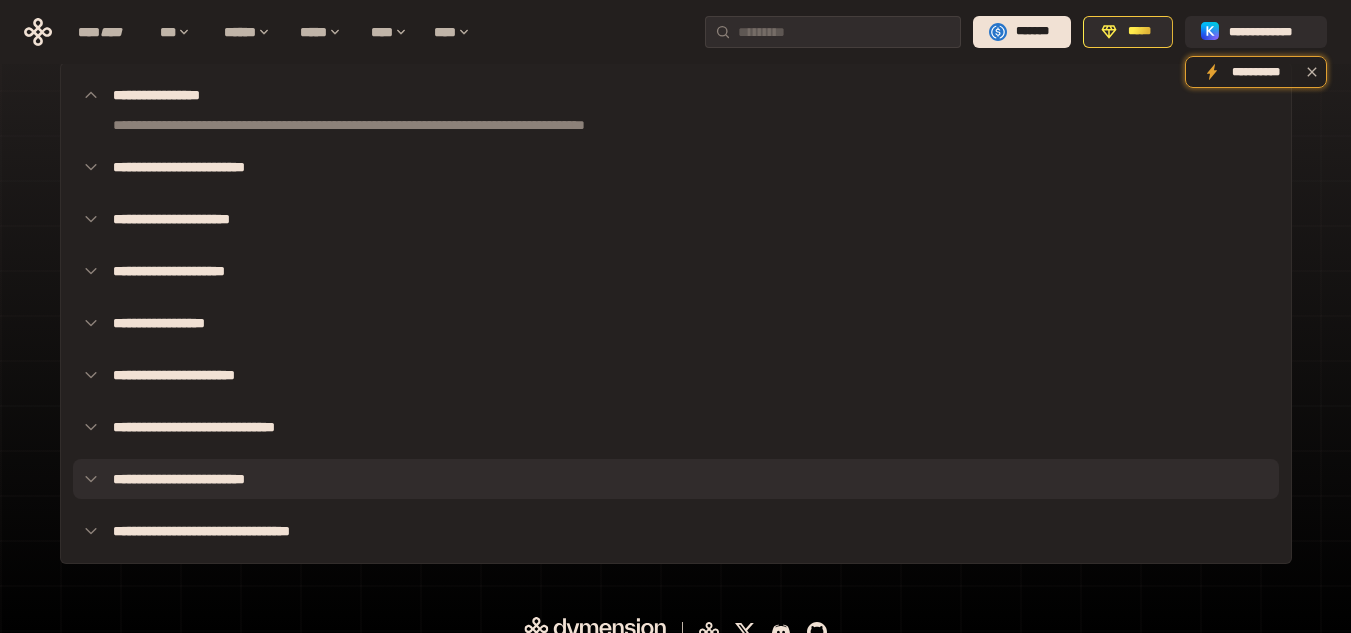 click on "**********" at bounding box center [676, 479] 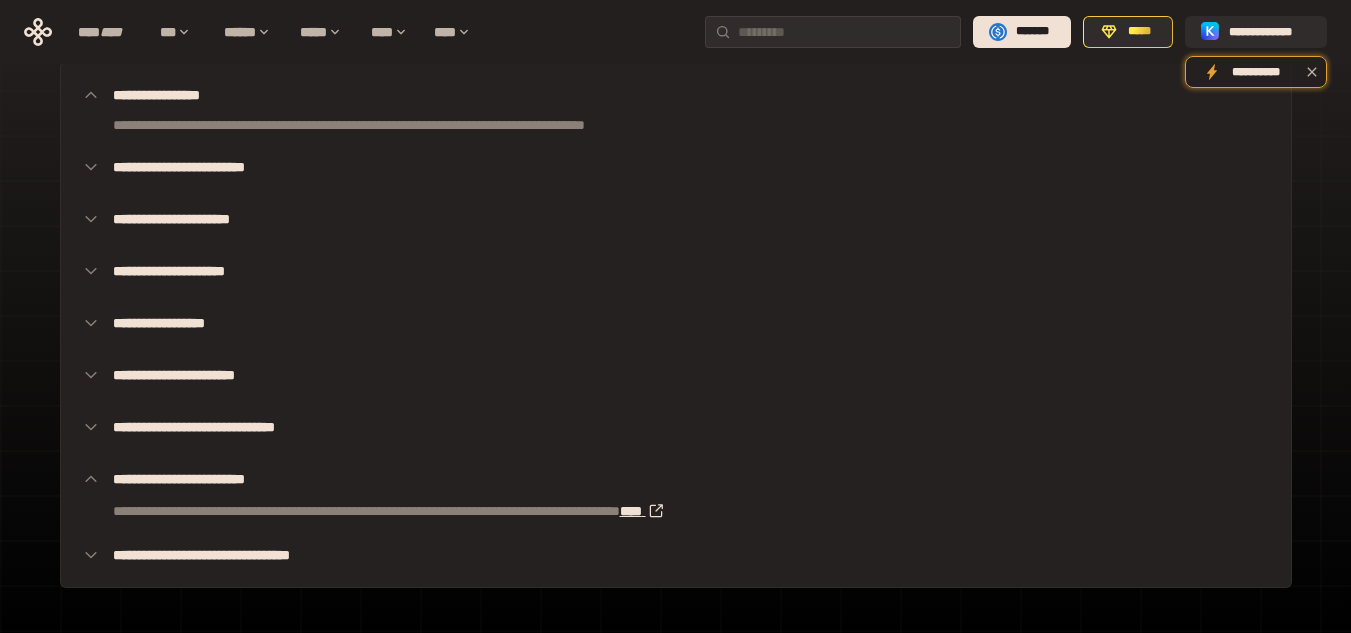 click on "****" at bounding box center (647, 511) 